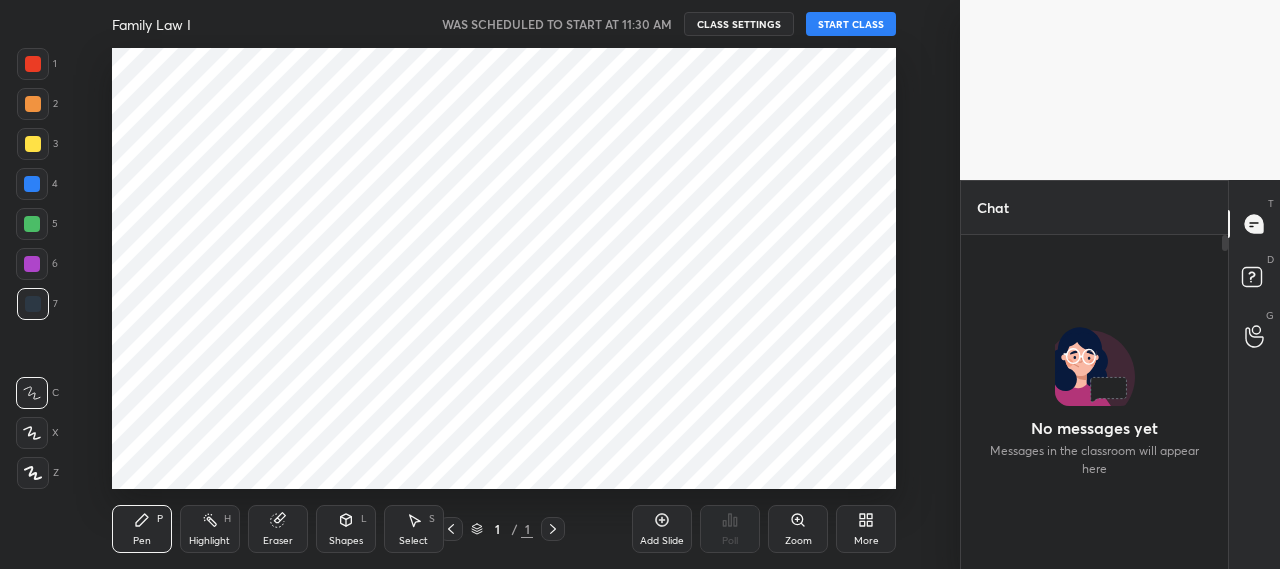 scroll, scrollTop: 0, scrollLeft: 0, axis: both 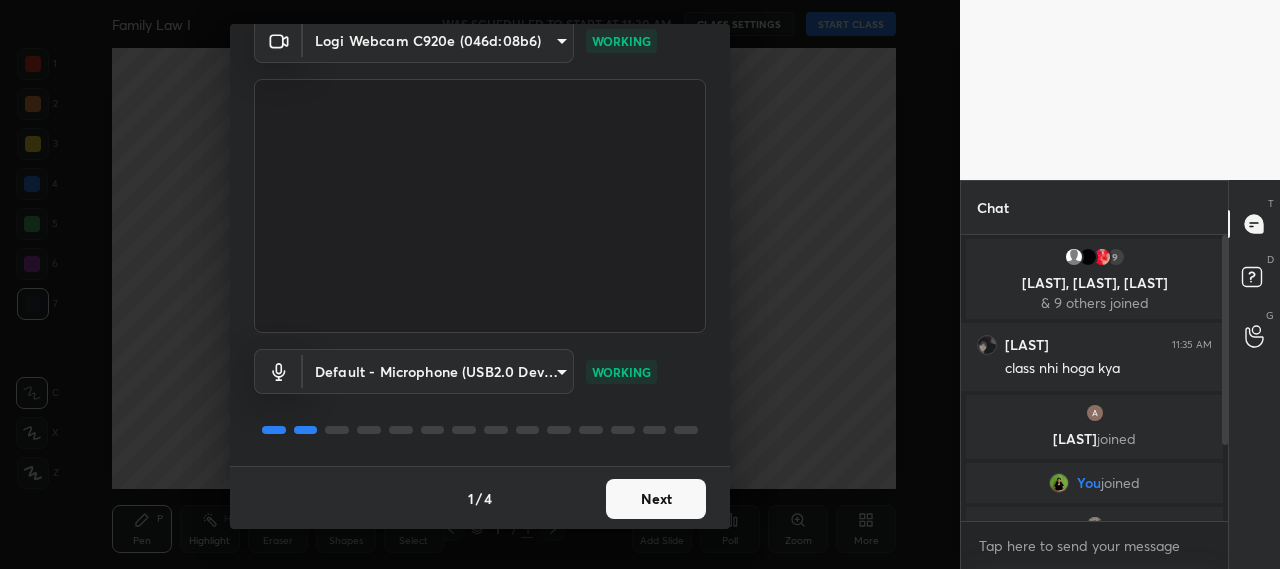 click on "Next" at bounding box center [656, 499] 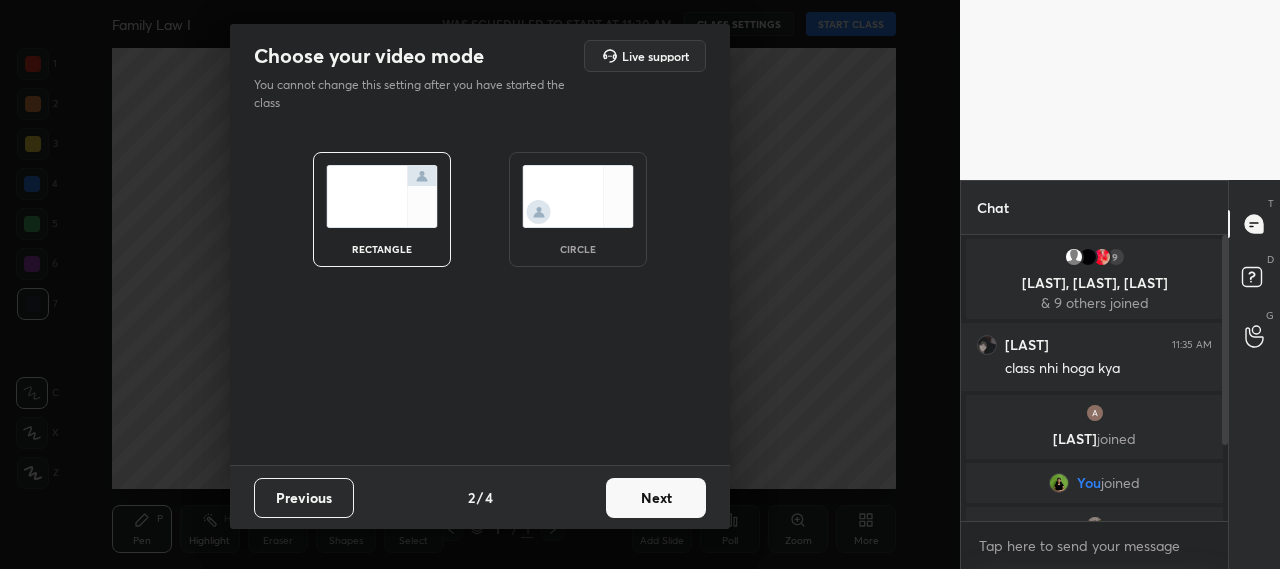scroll, scrollTop: 0, scrollLeft: 0, axis: both 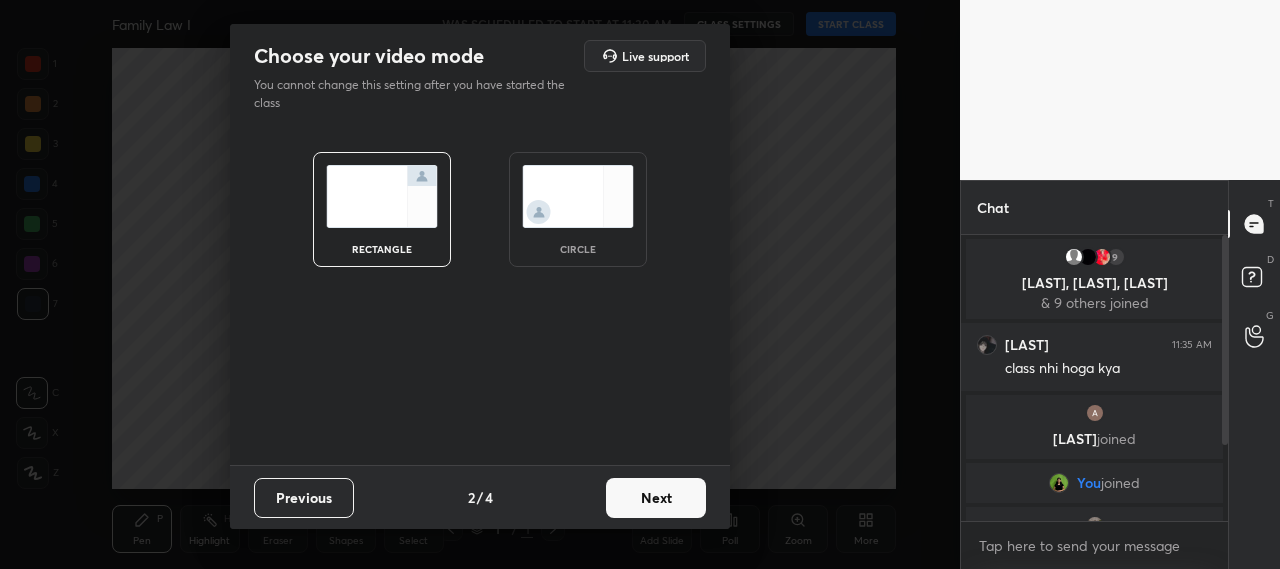 click on "Next" at bounding box center [656, 498] 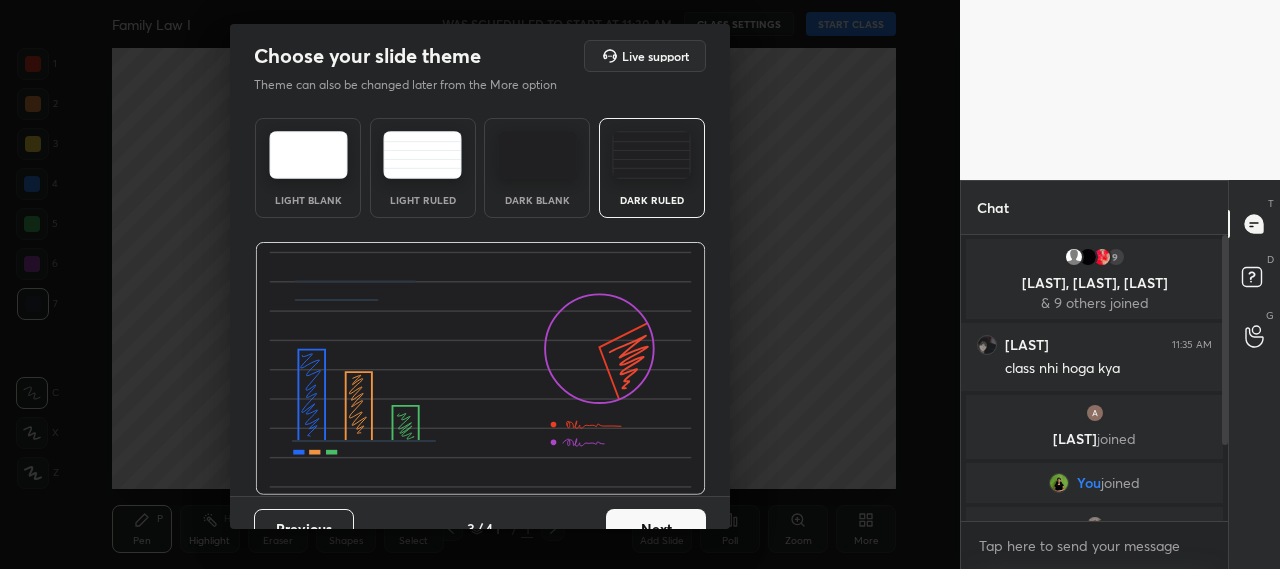 click on "Next" at bounding box center [656, 529] 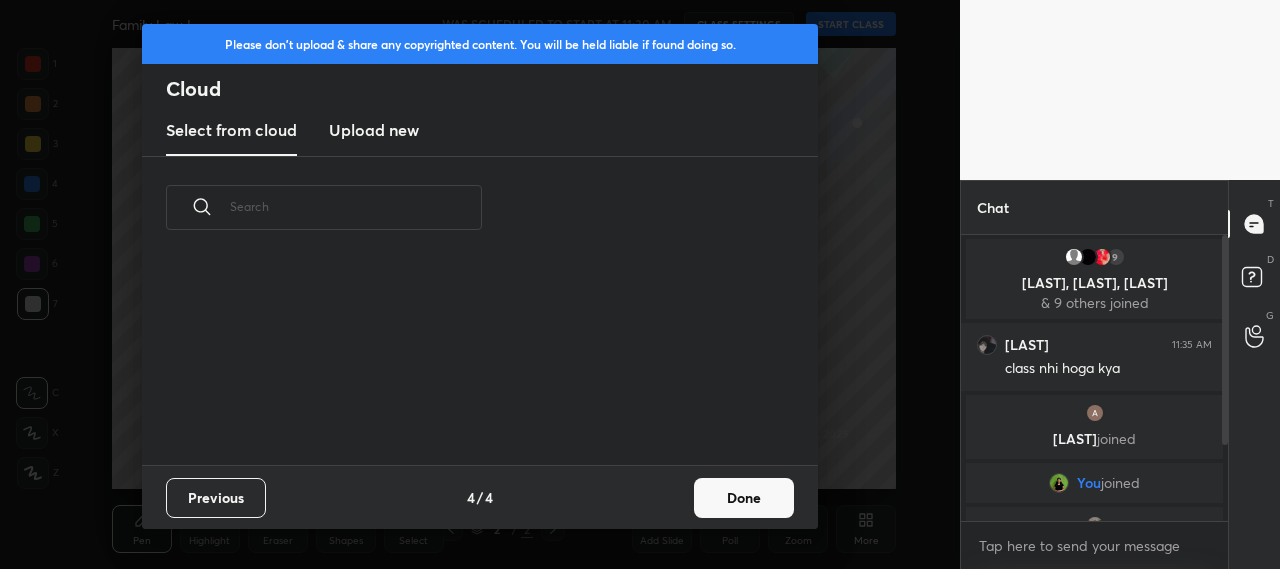 scroll, scrollTop: 6, scrollLeft: 11, axis: both 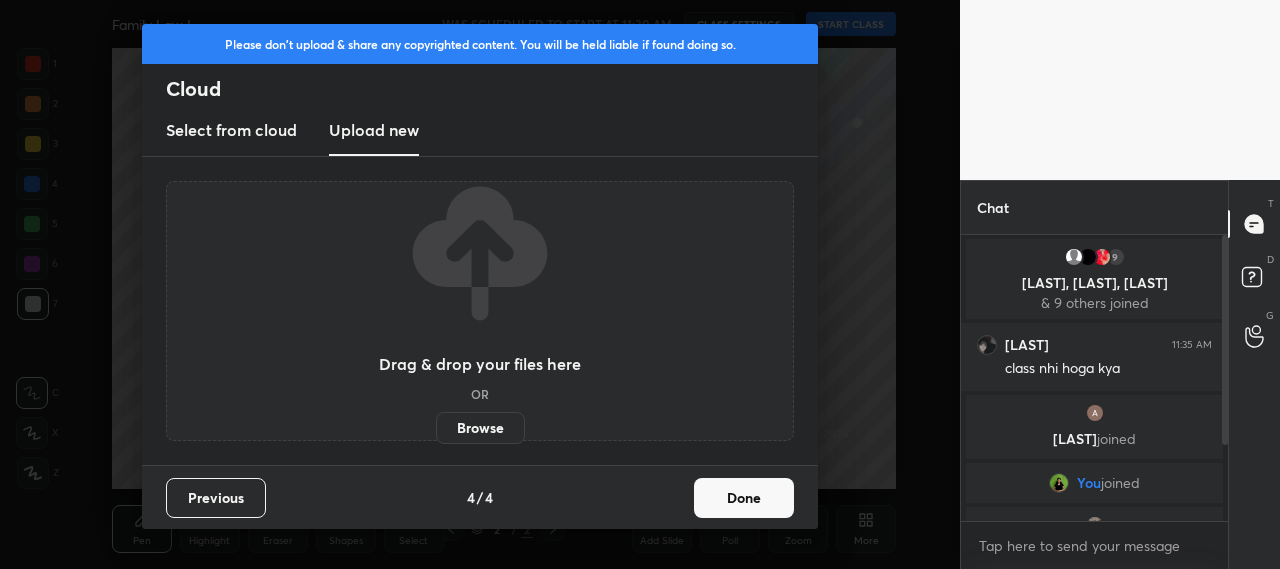 click on "Browse" at bounding box center (480, 428) 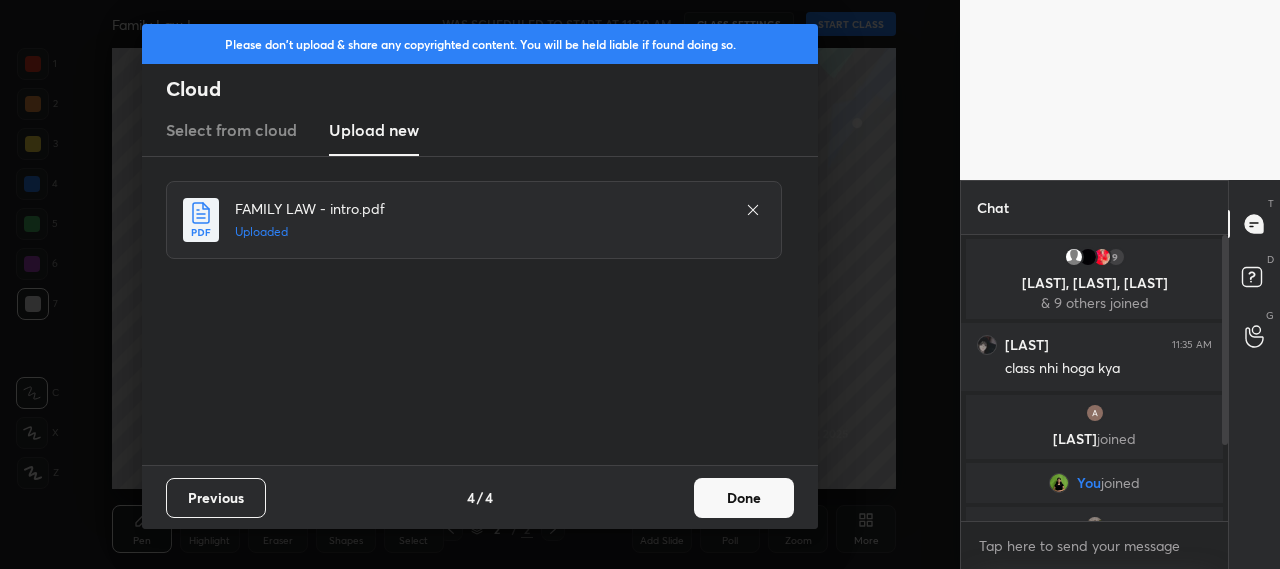 click on "Done" at bounding box center (744, 498) 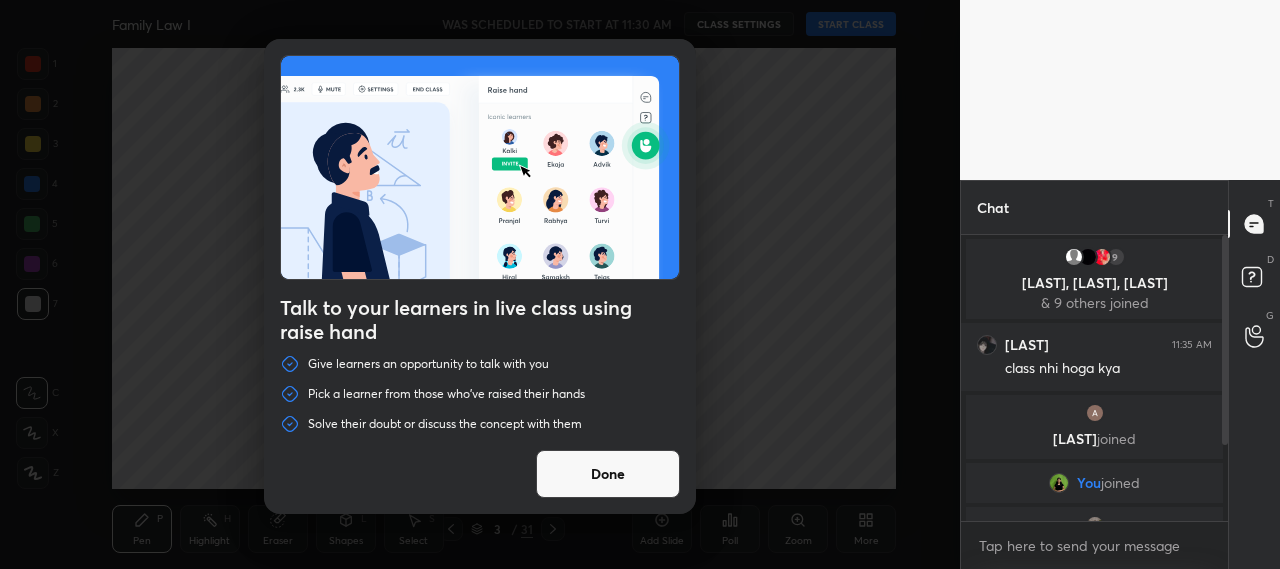 click on "Done" at bounding box center (608, 474) 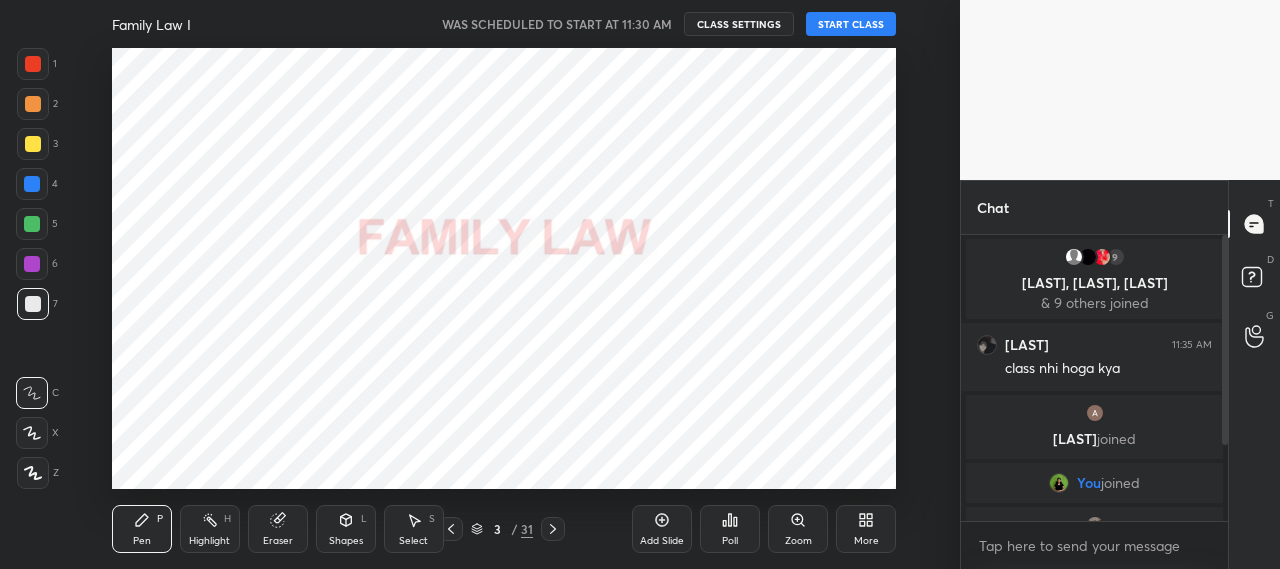 click on "START CLASS" at bounding box center [851, 24] 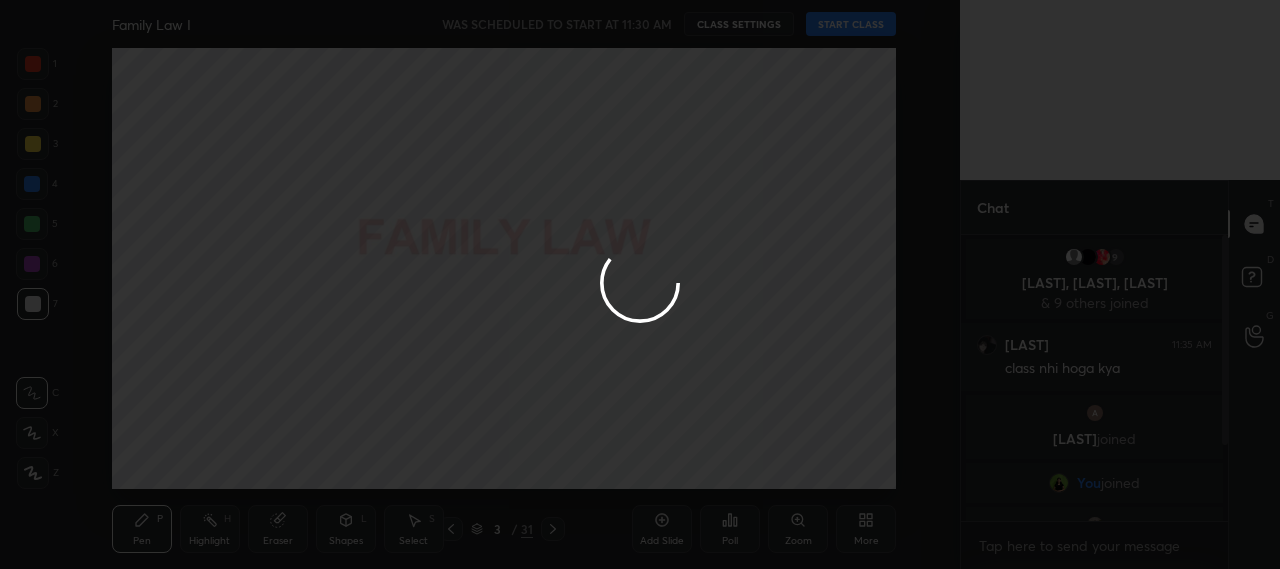 type on "x" 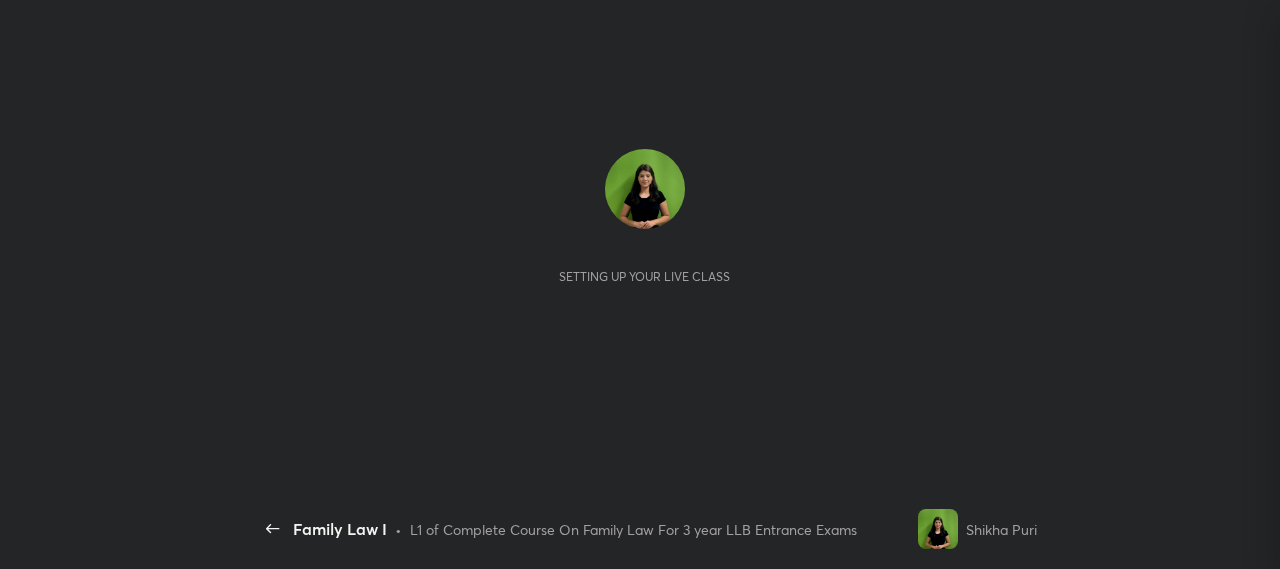 scroll, scrollTop: 0, scrollLeft: 0, axis: both 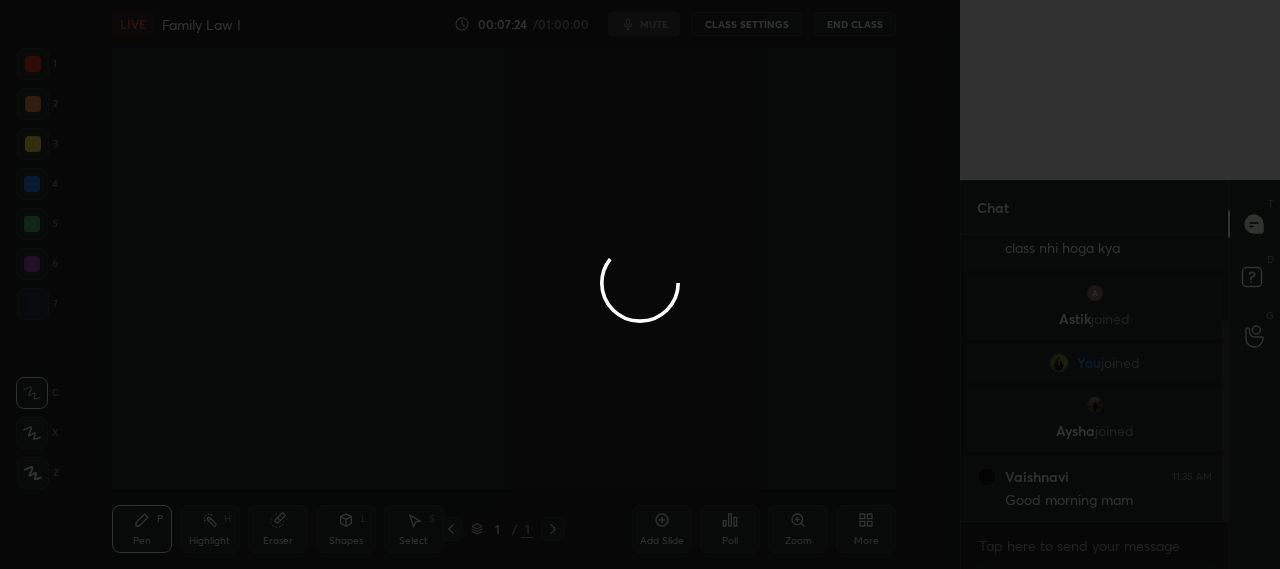 click at bounding box center [640, 284] 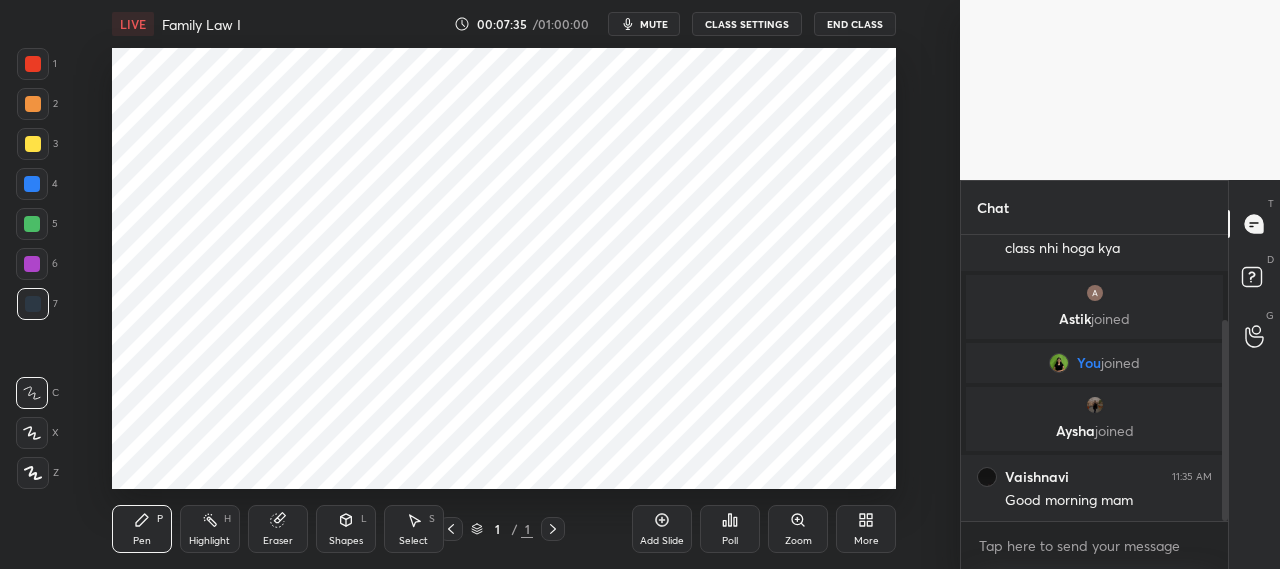 scroll, scrollTop: 188, scrollLeft: 0, axis: vertical 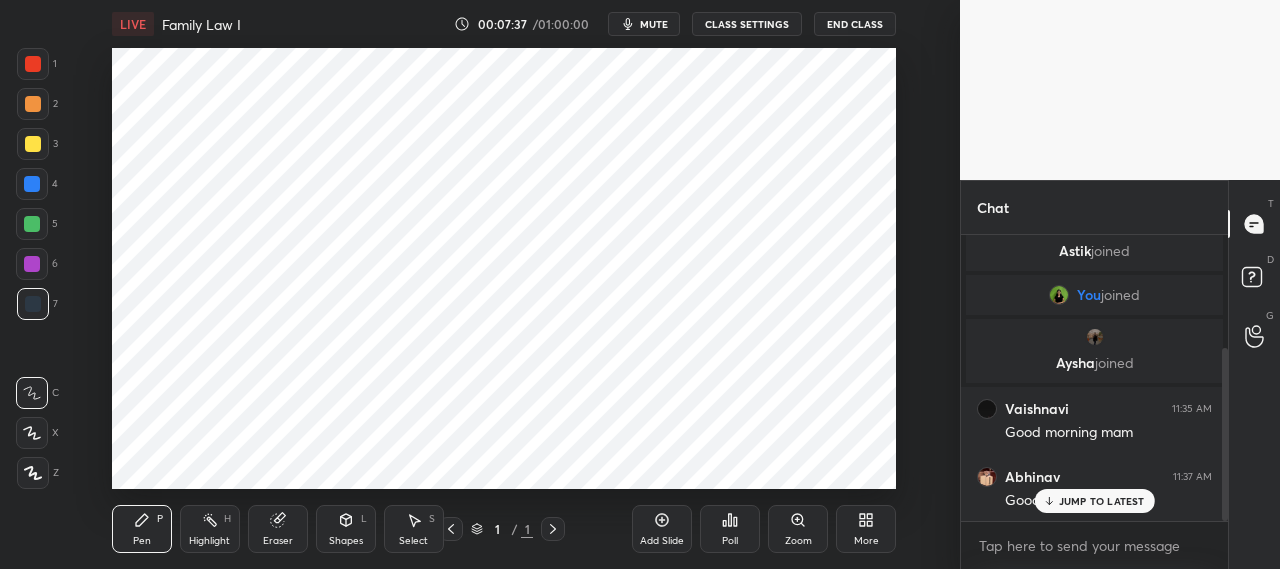 click on "JUMP TO LATEST" at bounding box center (1102, 501) 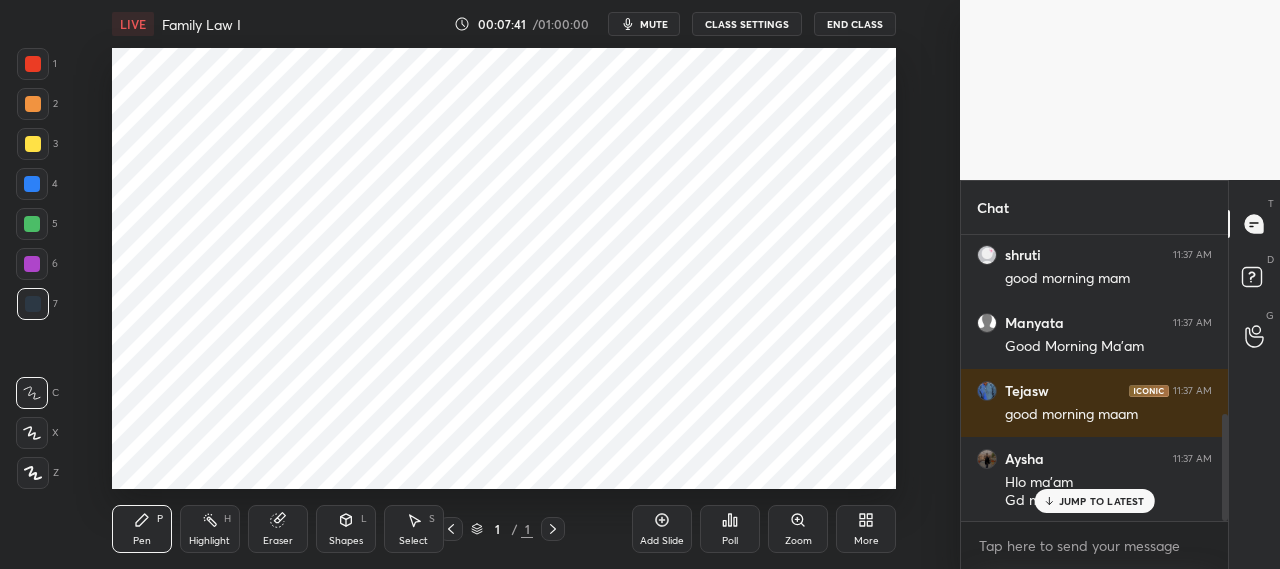 scroll, scrollTop: 546, scrollLeft: 0, axis: vertical 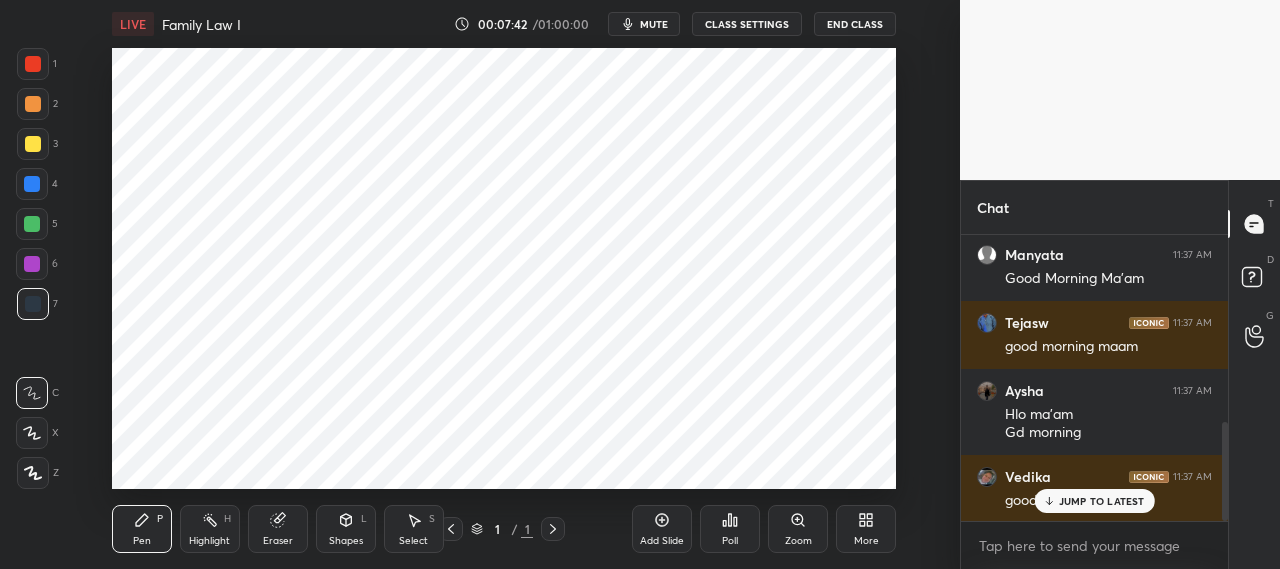 click on "More" at bounding box center [866, 541] 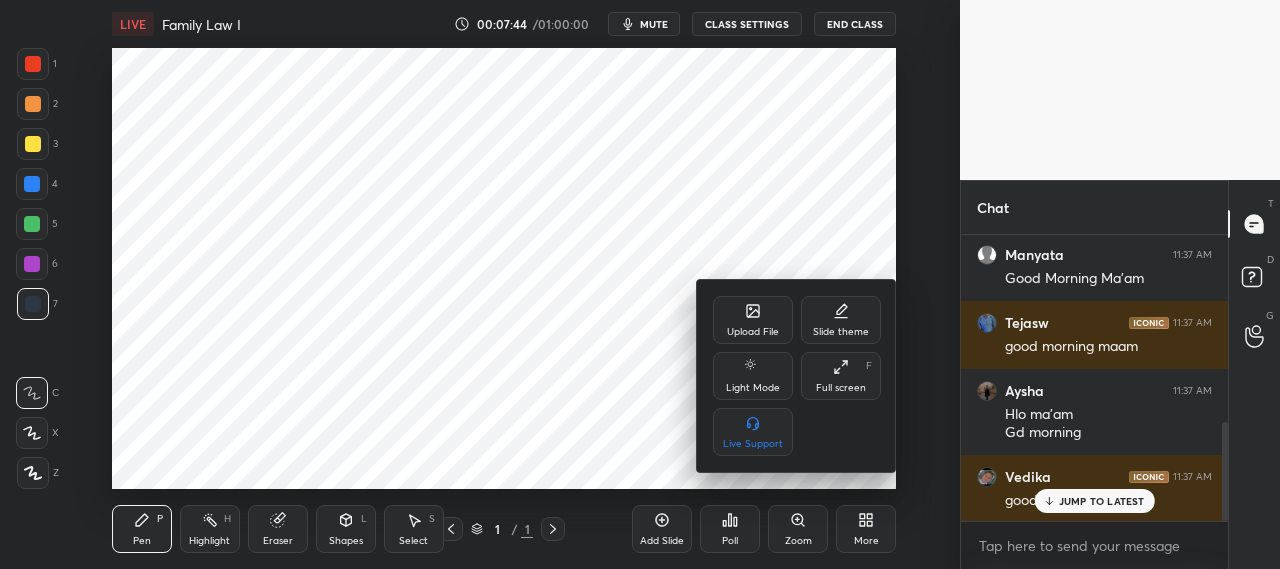 click on "Upload File" at bounding box center [753, 320] 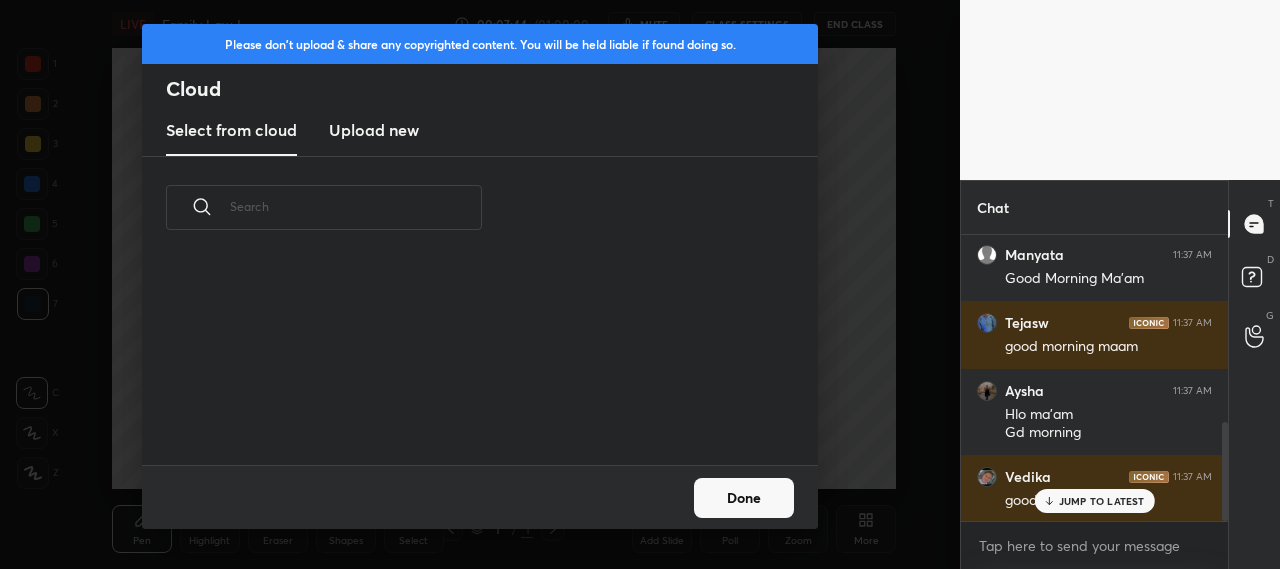 scroll, scrollTop: 6, scrollLeft: 11, axis: both 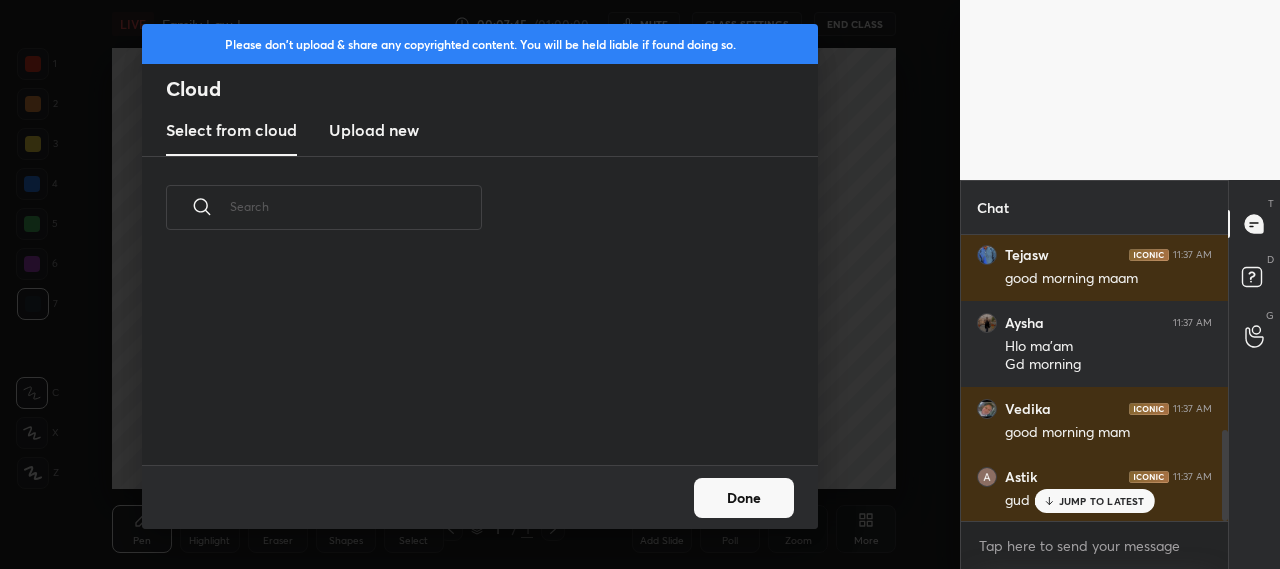 click on "Upload new" at bounding box center [374, 130] 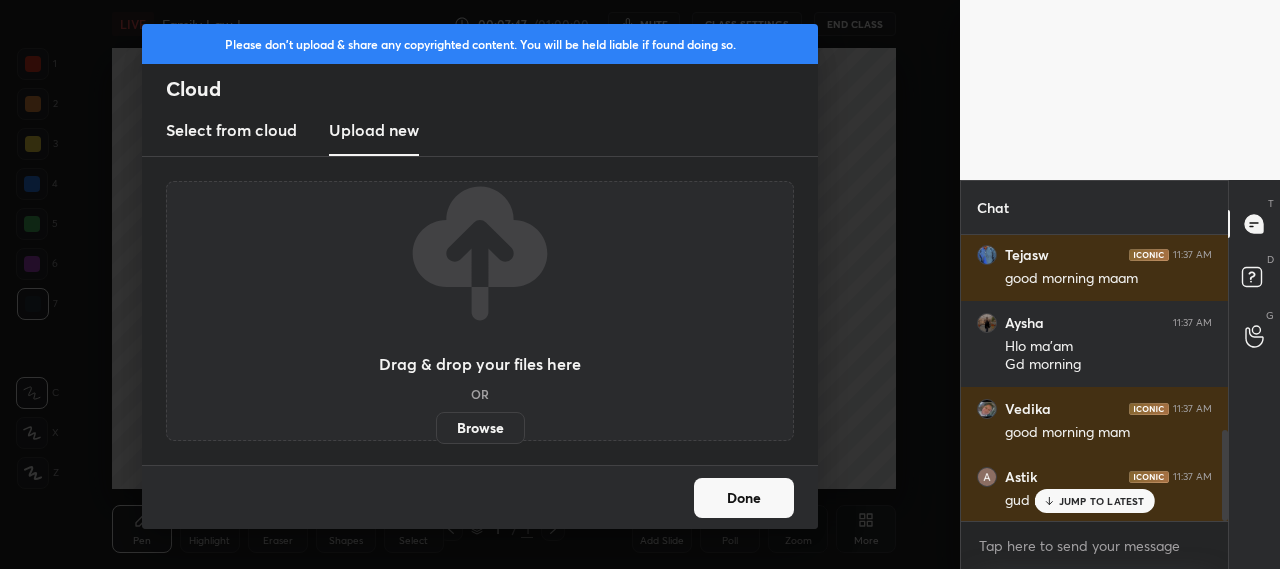 click on "Browse" at bounding box center (480, 428) 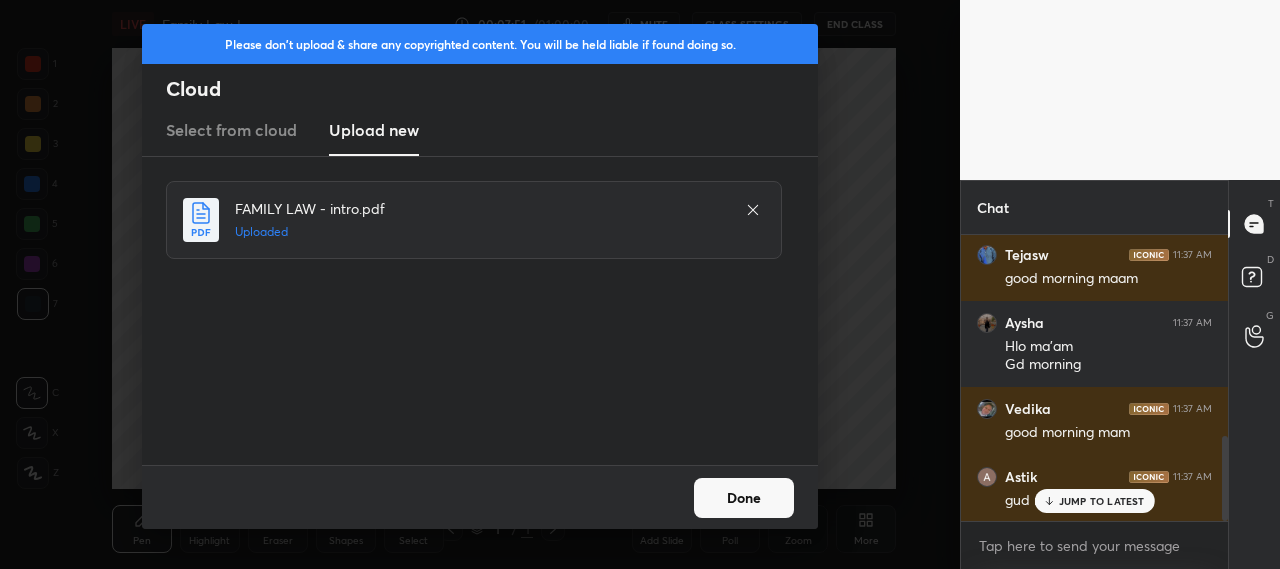 scroll, scrollTop: 682, scrollLeft: 0, axis: vertical 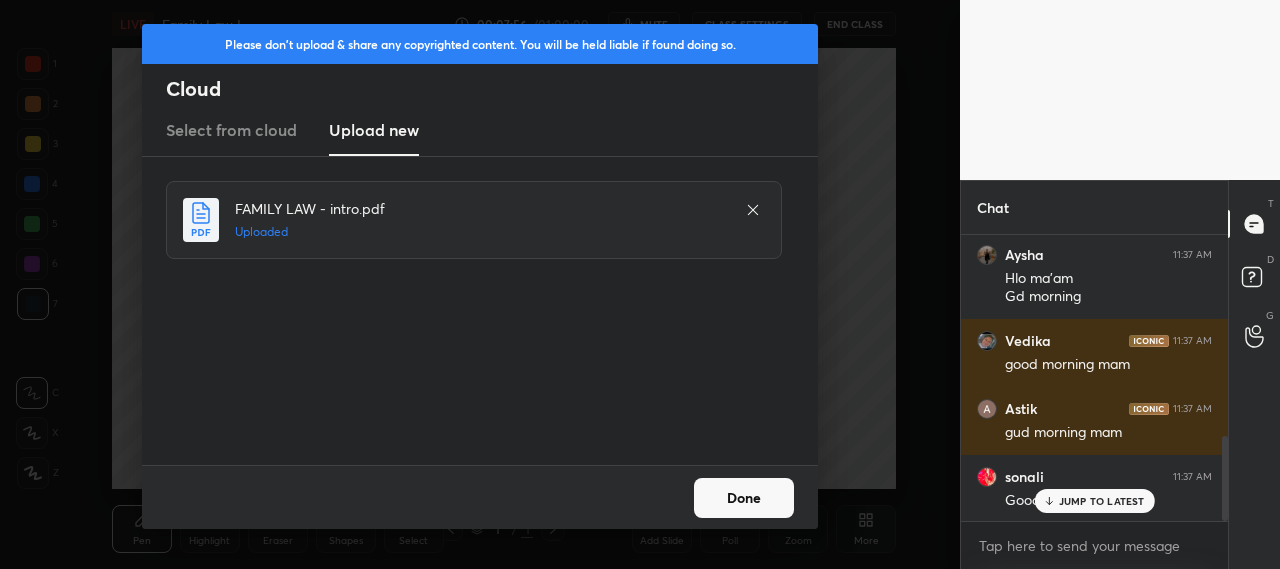click on "Done" at bounding box center [744, 498] 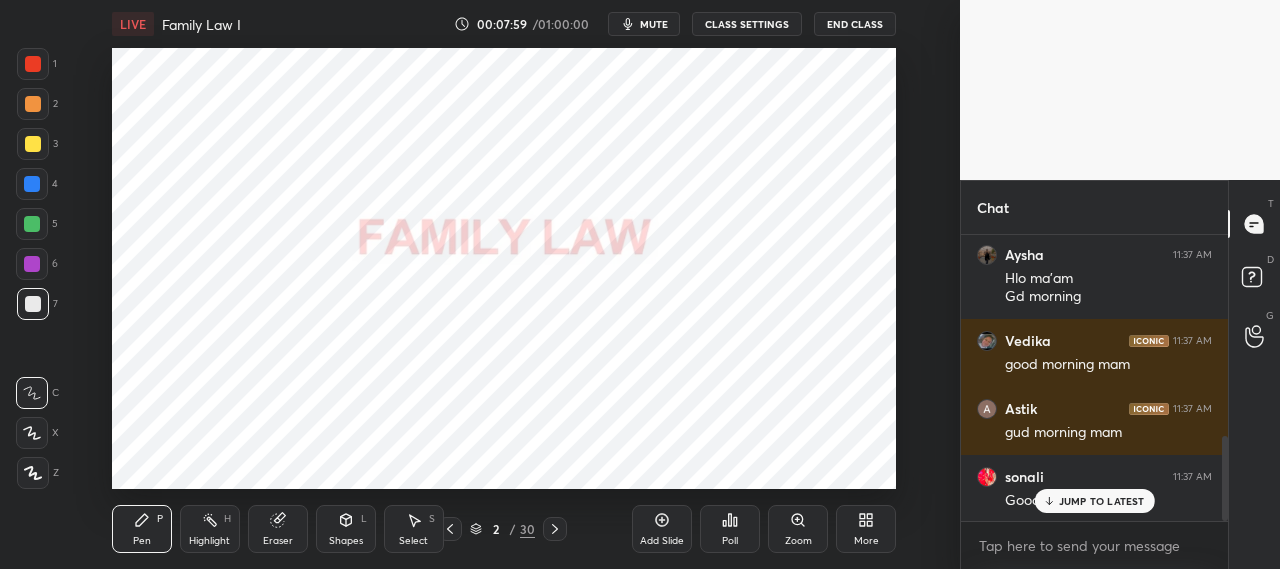 click 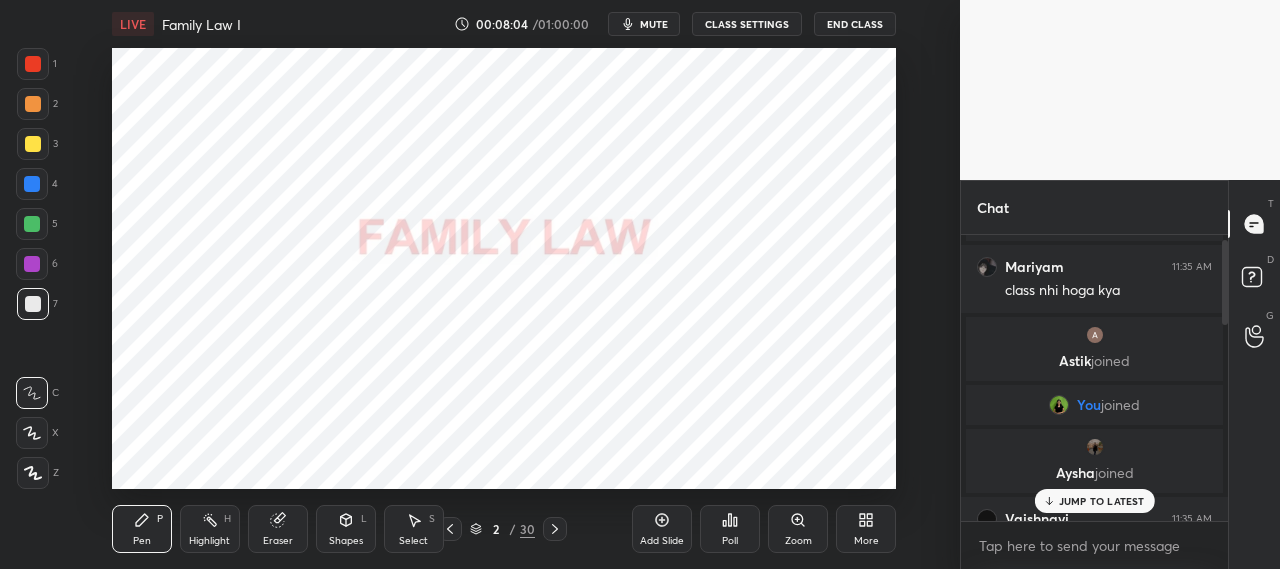 scroll, scrollTop: 2, scrollLeft: 0, axis: vertical 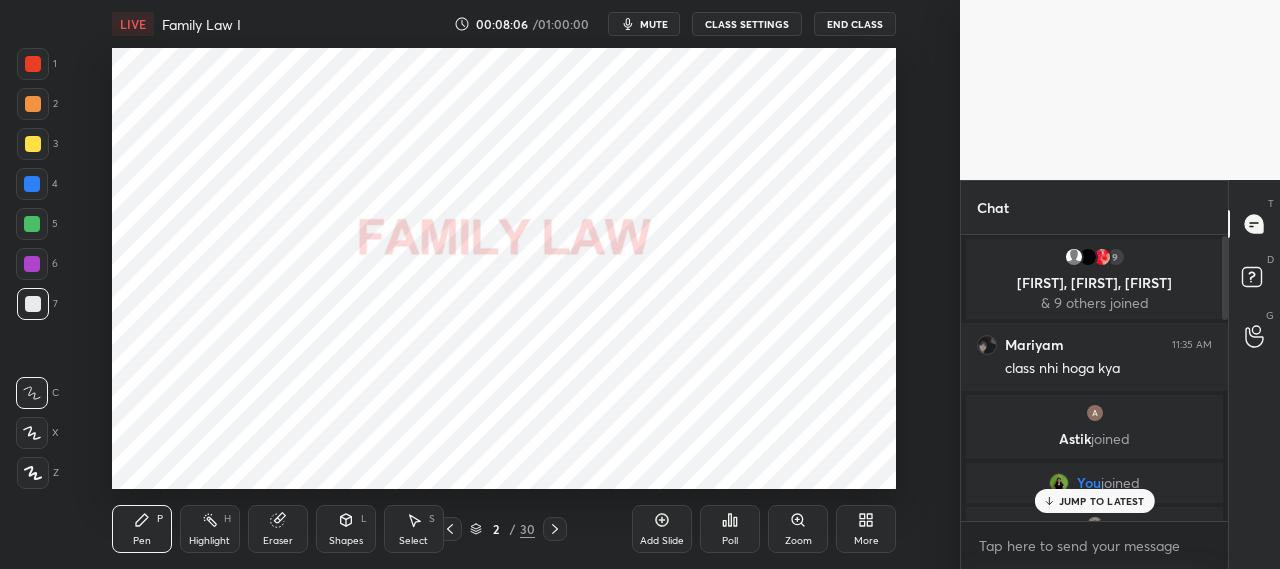click on "JUMP TO LATEST" at bounding box center (1102, 501) 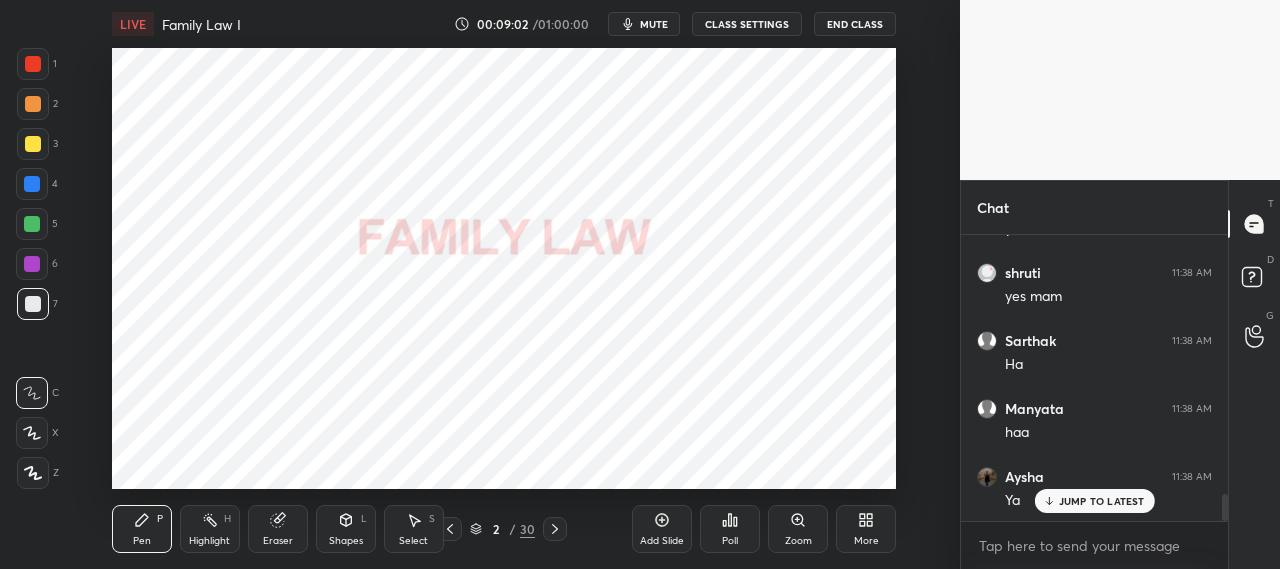 scroll, scrollTop: 2790, scrollLeft: 0, axis: vertical 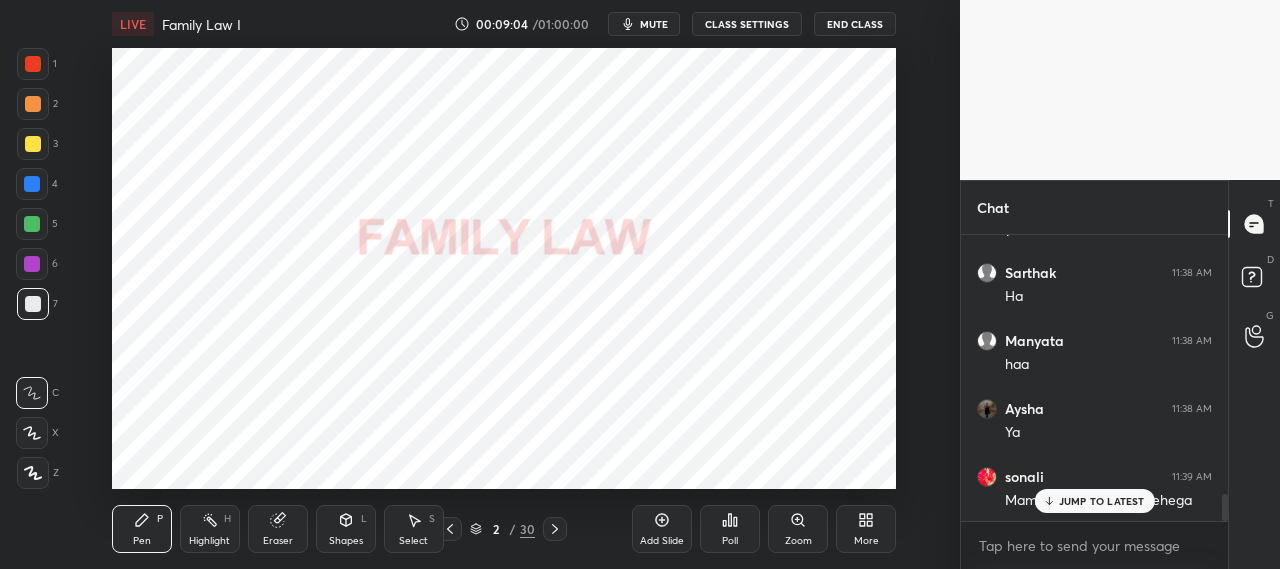 click at bounding box center (33, 64) 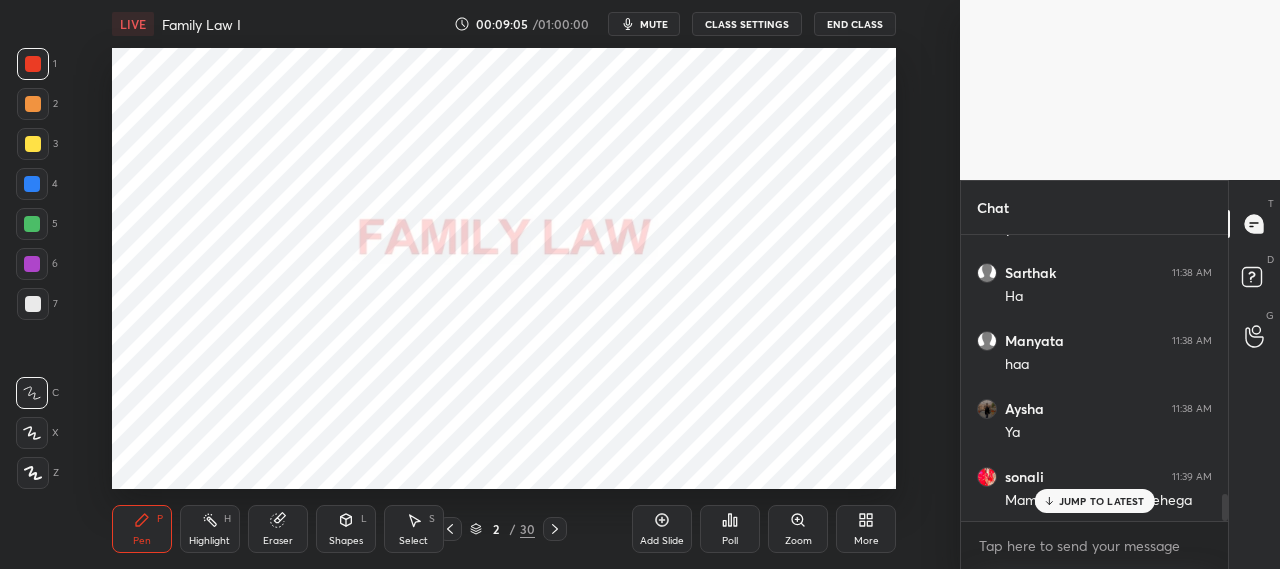 click at bounding box center (33, 473) 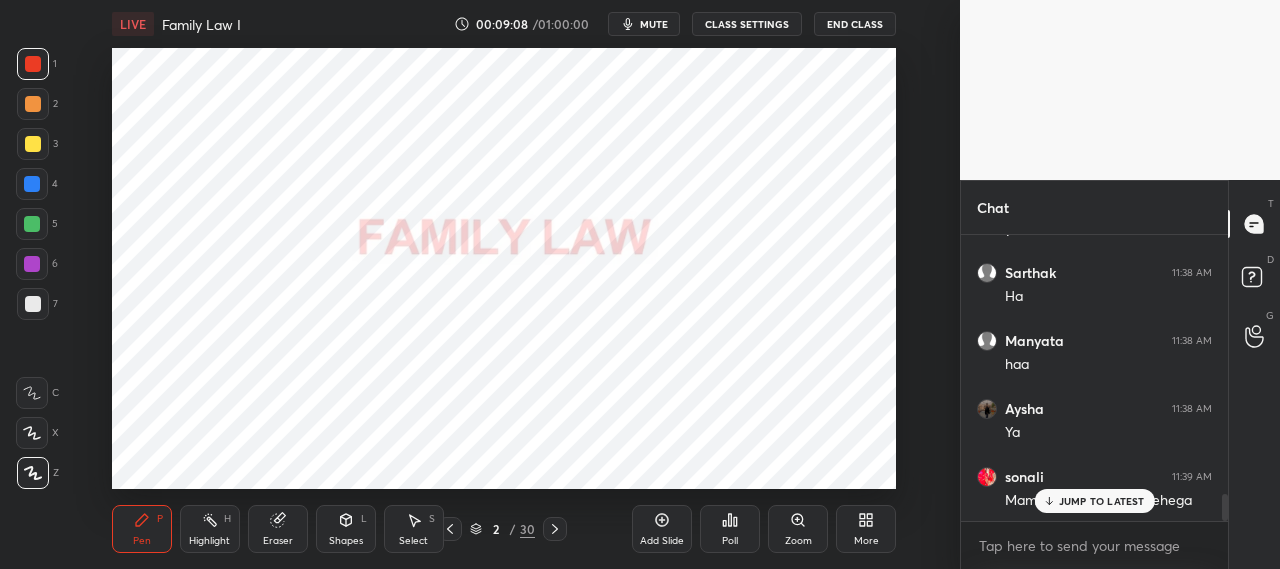 scroll, scrollTop: 2858, scrollLeft: 0, axis: vertical 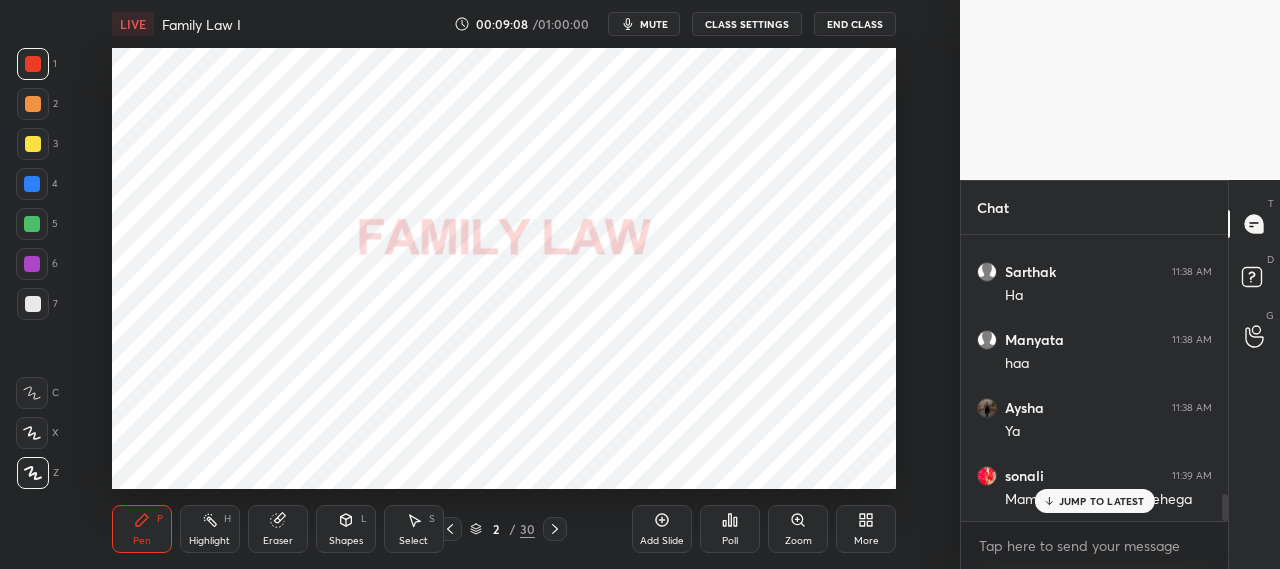 click on "JUMP TO LATEST" at bounding box center (1094, 501) 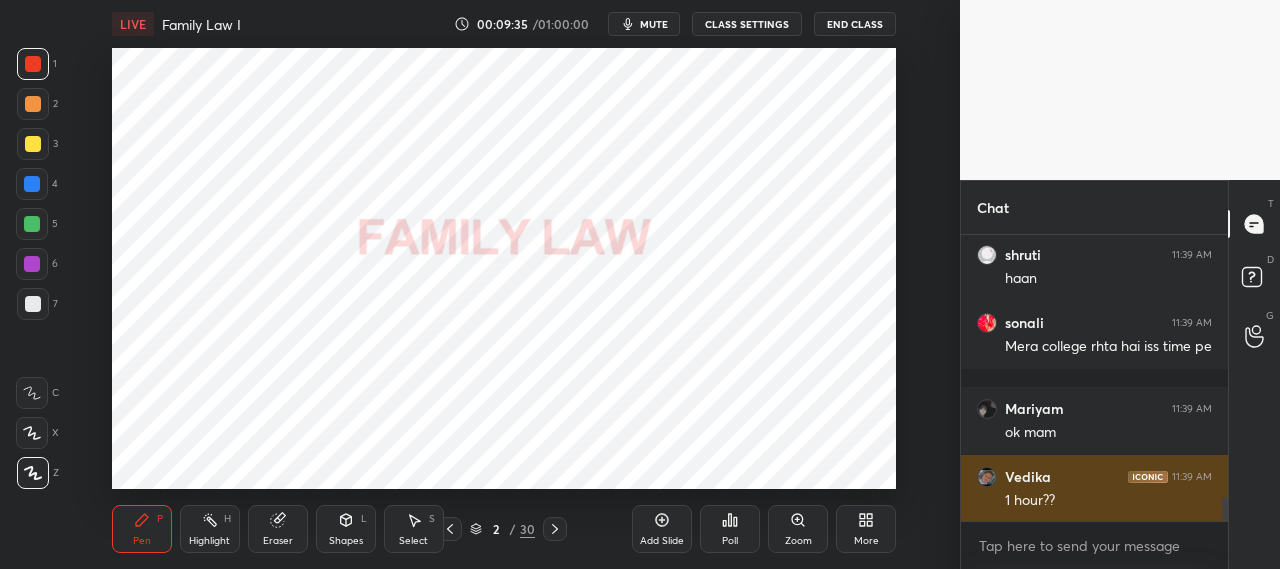 scroll, scrollTop: 3216, scrollLeft: 0, axis: vertical 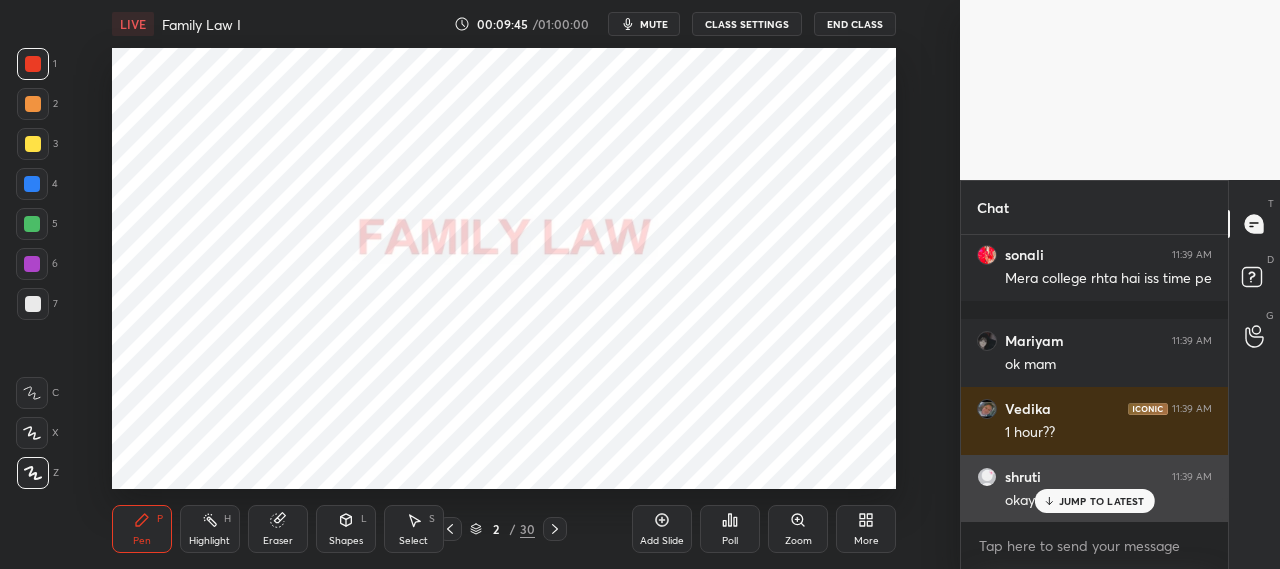 click on "JUMP TO LATEST" at bounding box center (1102, 501) 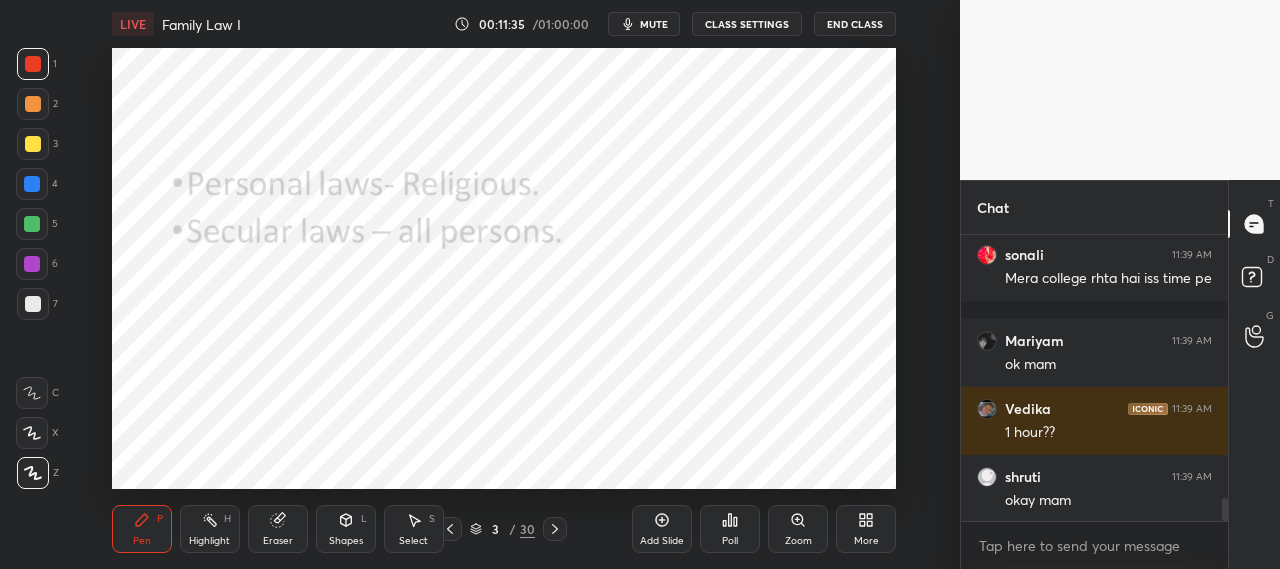 scroll, scrollTop: 3284, scrollLeft: 0, axis: vertical 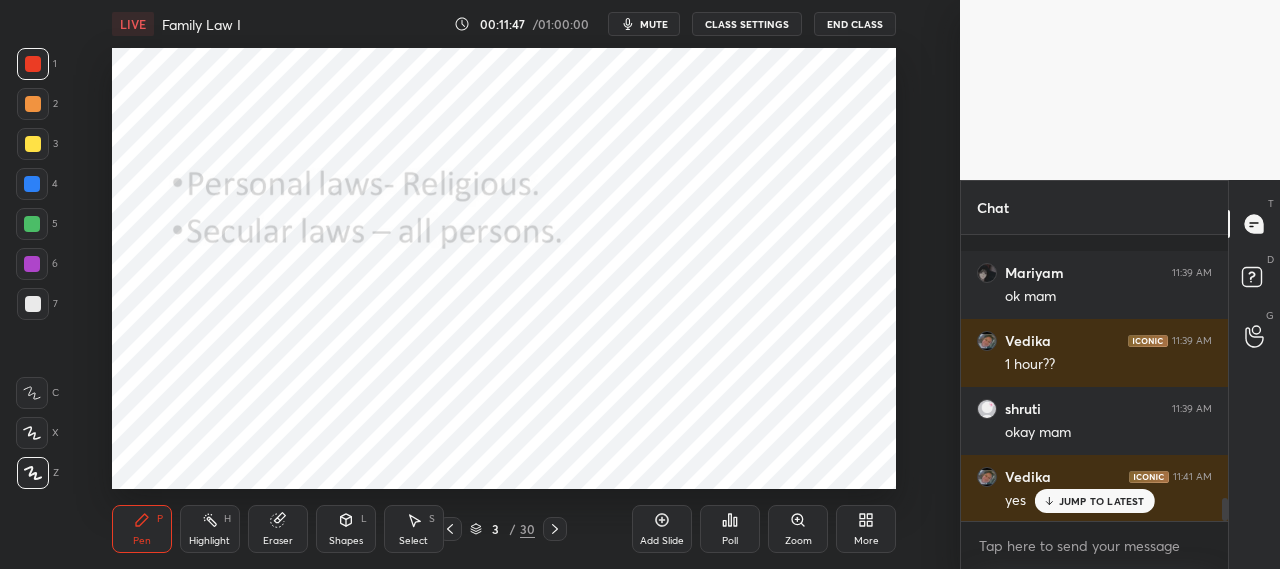 click on "JUMP TO LATEST" at bounding box center (1094, 501) 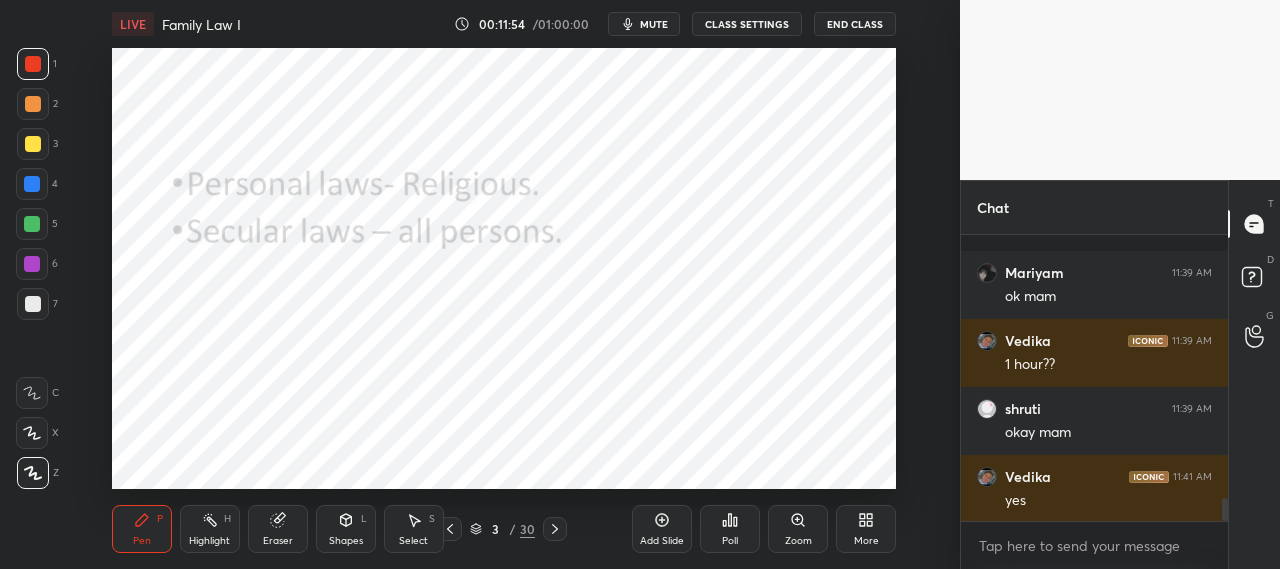 scroll, scrollTop: 3370, scrollLeft: 0, axis: vertical 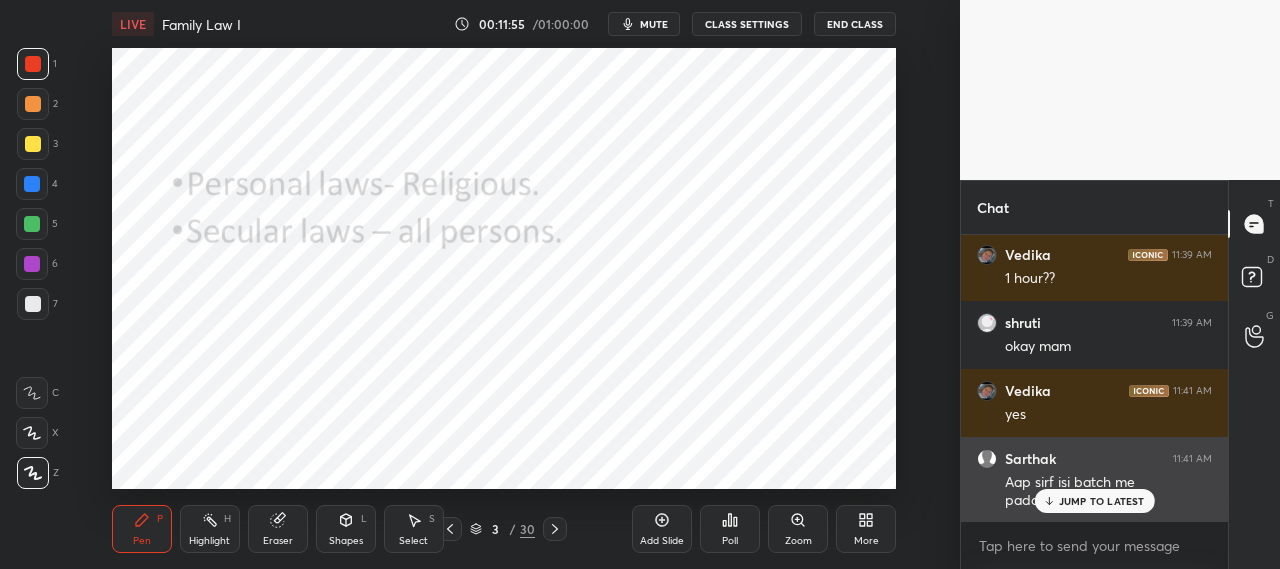 click on "JUMP TO LATEST" at bounding box center (1094, 501) 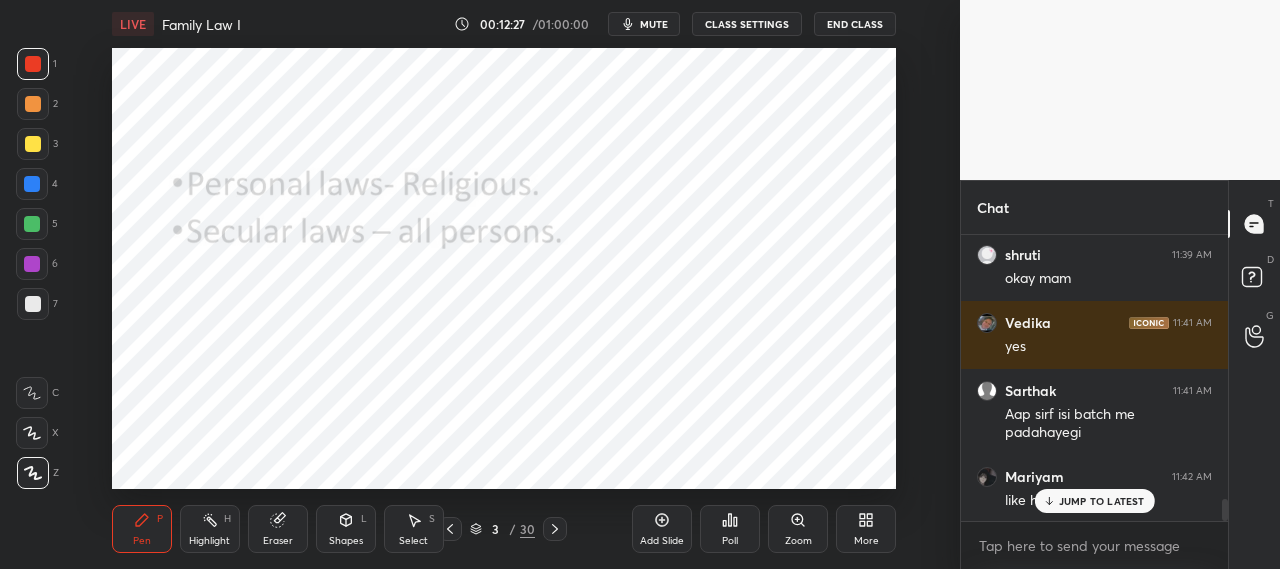 scroll, scrollTop: 3506, scrollLeft: 0, axis: vertical 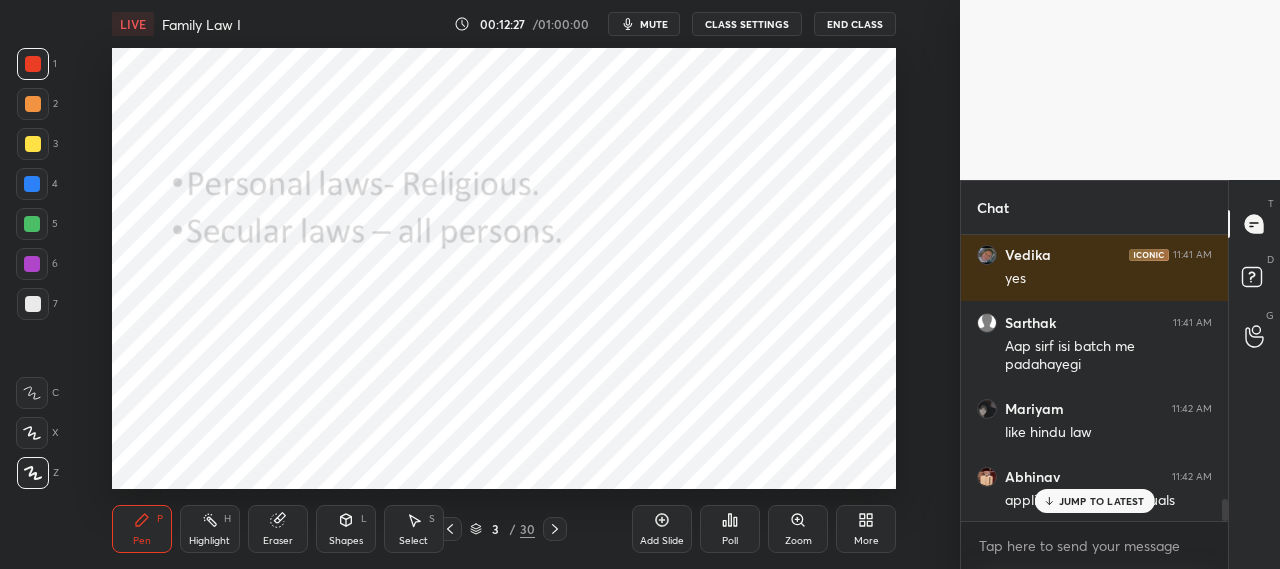click on "JUMP TO LATEST" at bounding box center [1102, 501] 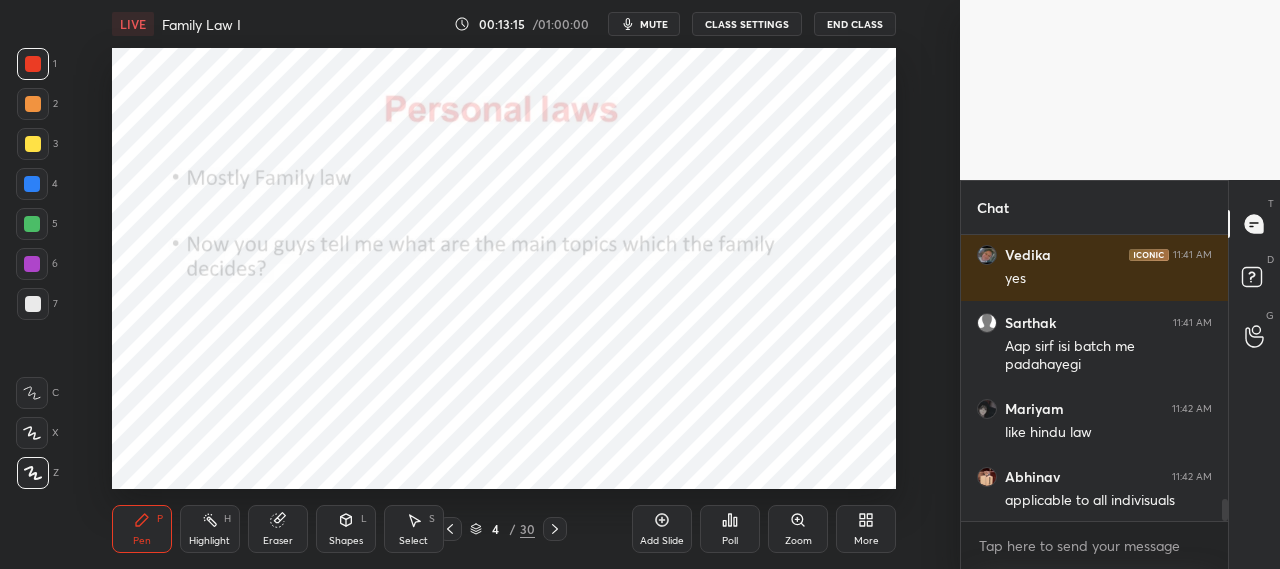 scroll, scrollTop: 3574, scrollLeft: 0, axis: vertical 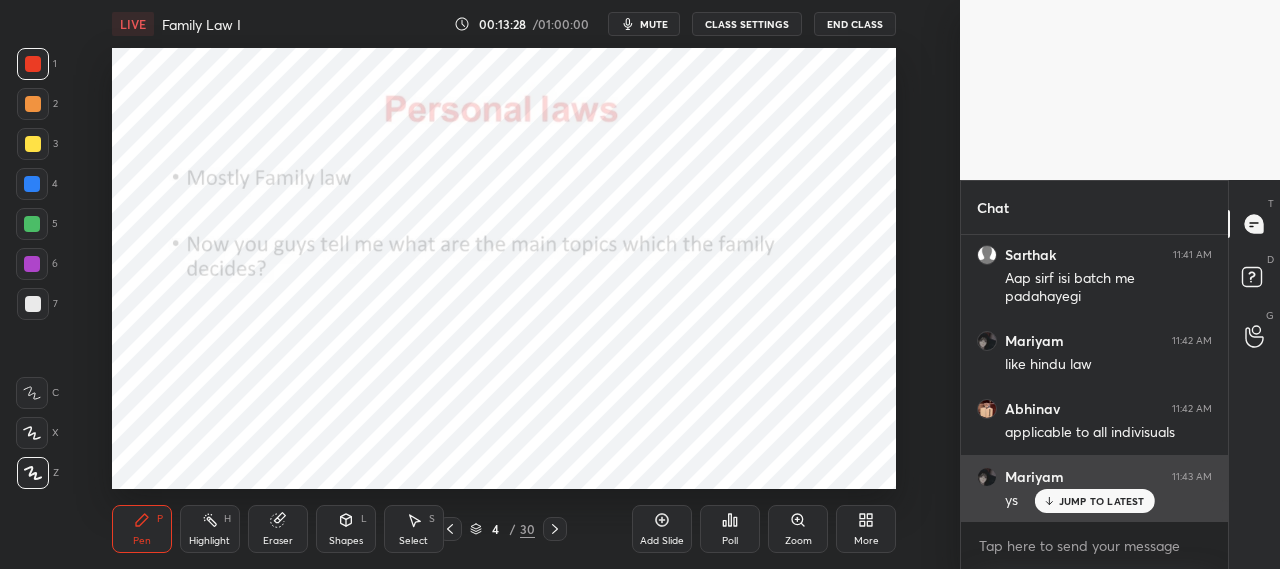 click on "JUMP TO LATEST" at bounding box center [1102, 501] 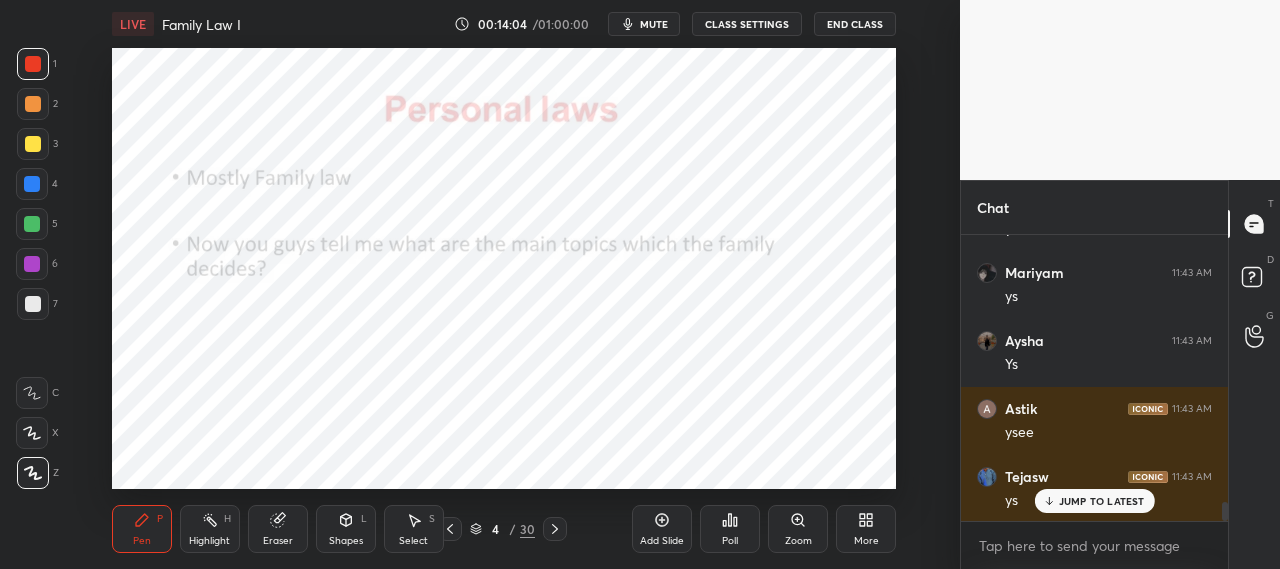scroll, scrollTop: 4050, scrollLeft: 0, axis: vertical 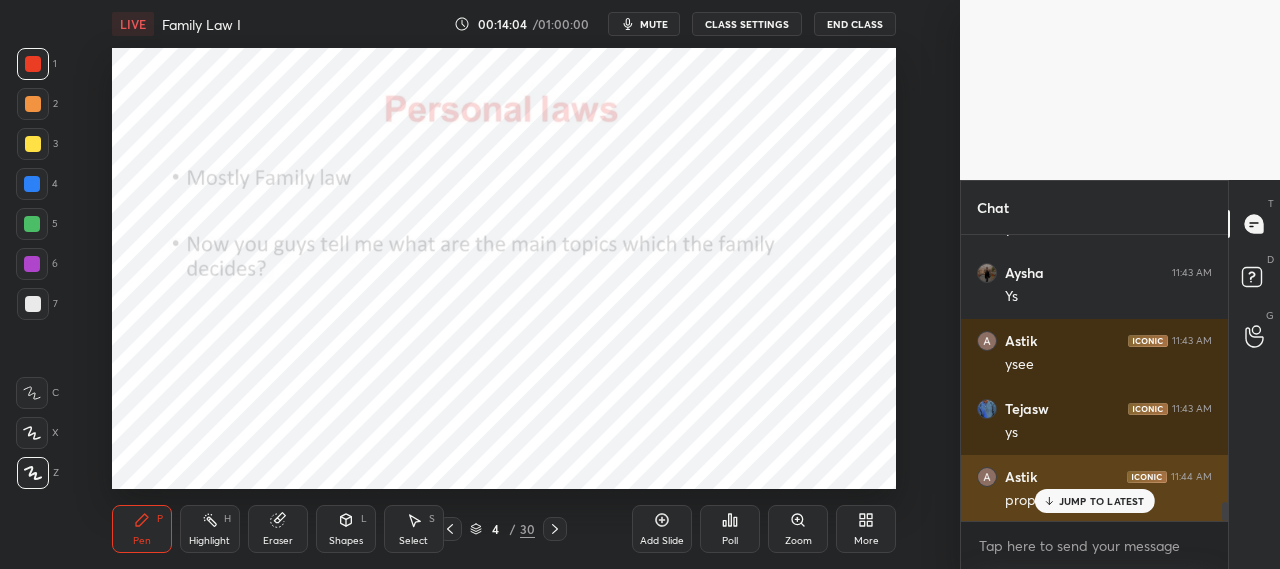 click on "JUMP TO LATEST" at bounding box center [1102, 501] 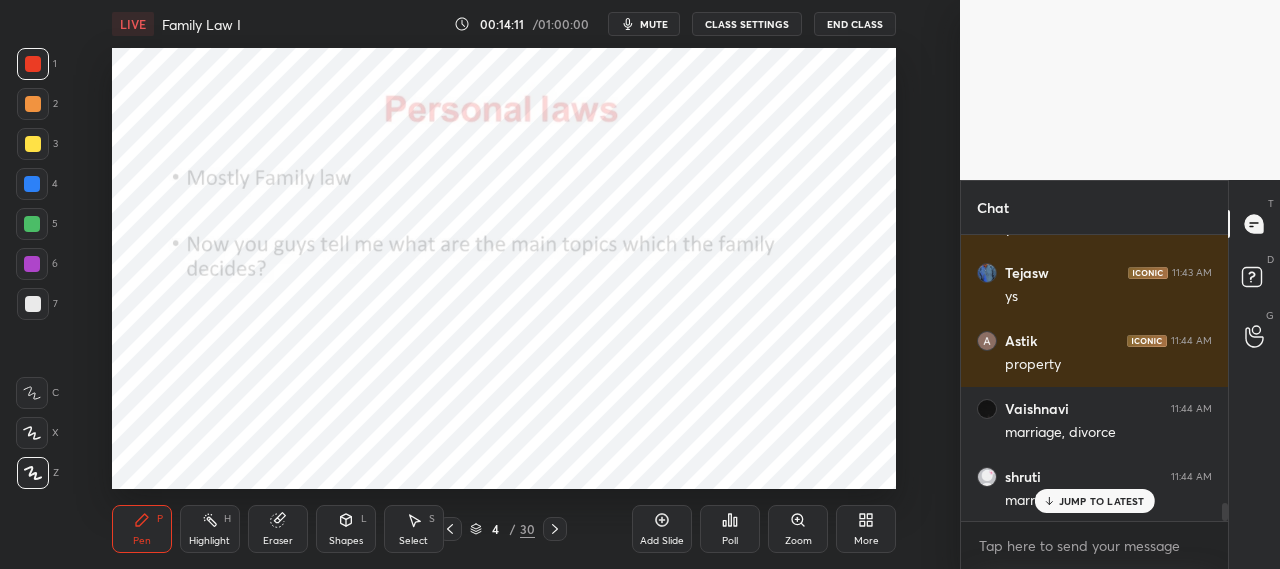 scroll, scrollTop: 4254, scrollLeft: 0, axis: vertical 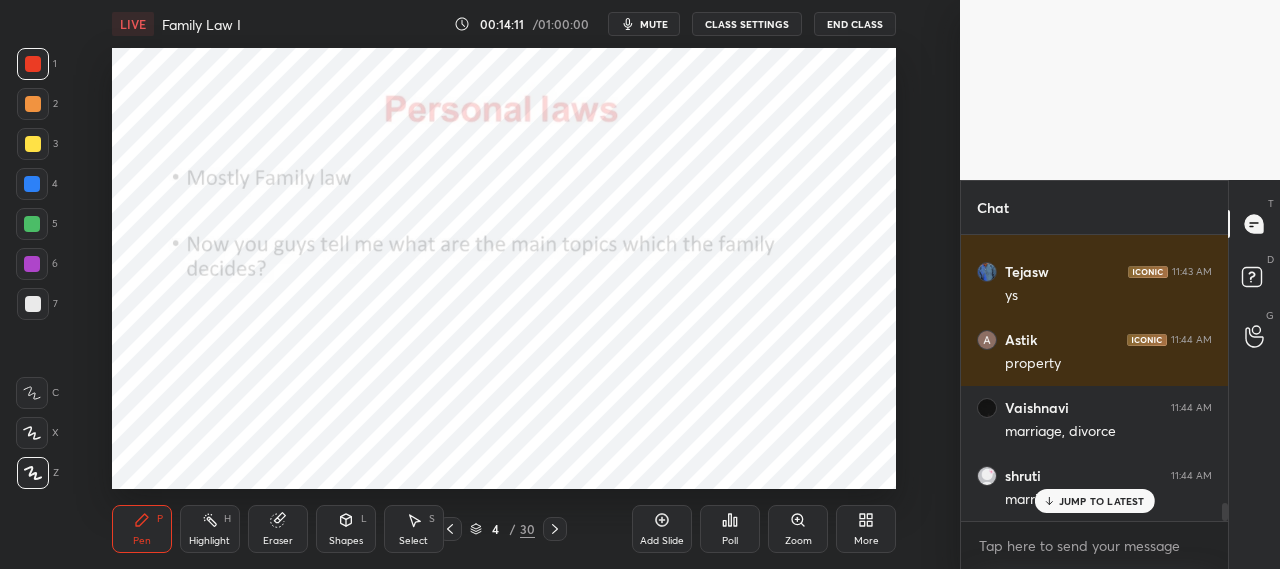 click on "JUMP TO LATEST" at bounding box center (1102, 501) 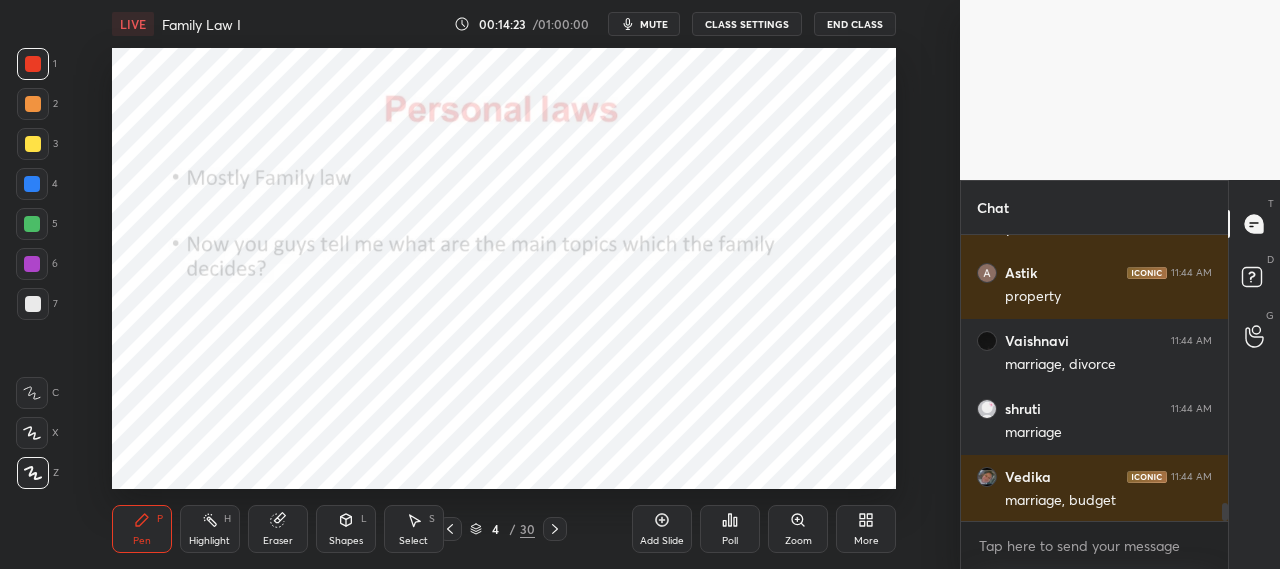 scroll, scrollTop: 4322, scrollLeft: 0, axis: vertical 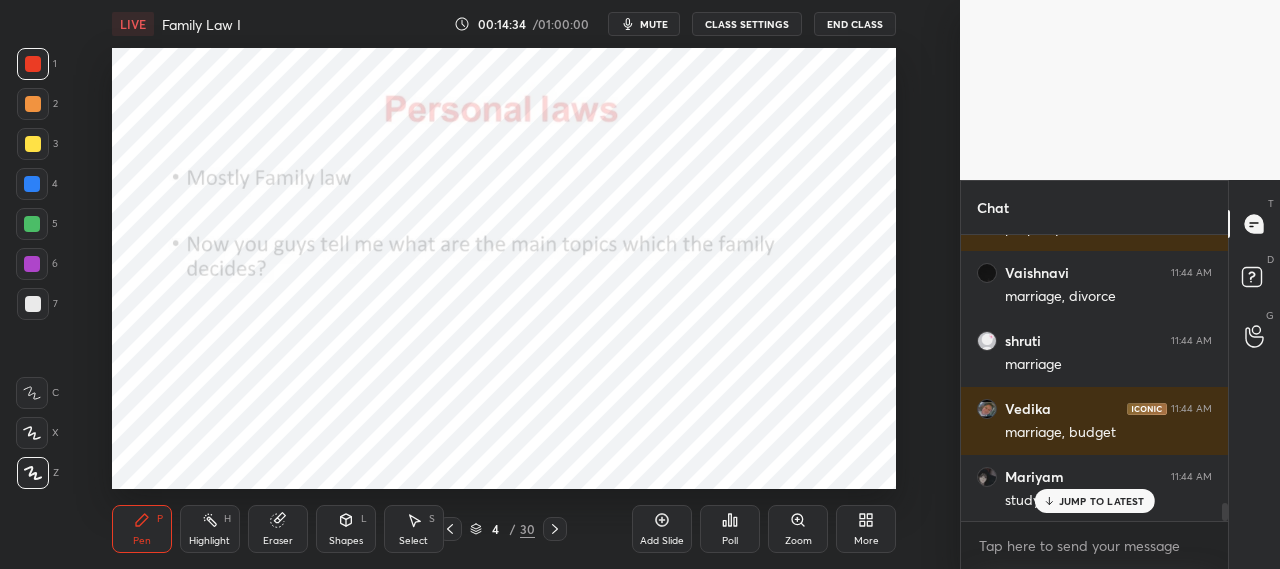 click on "JUMP TO LATEST" at bounding box center [1102, 501] 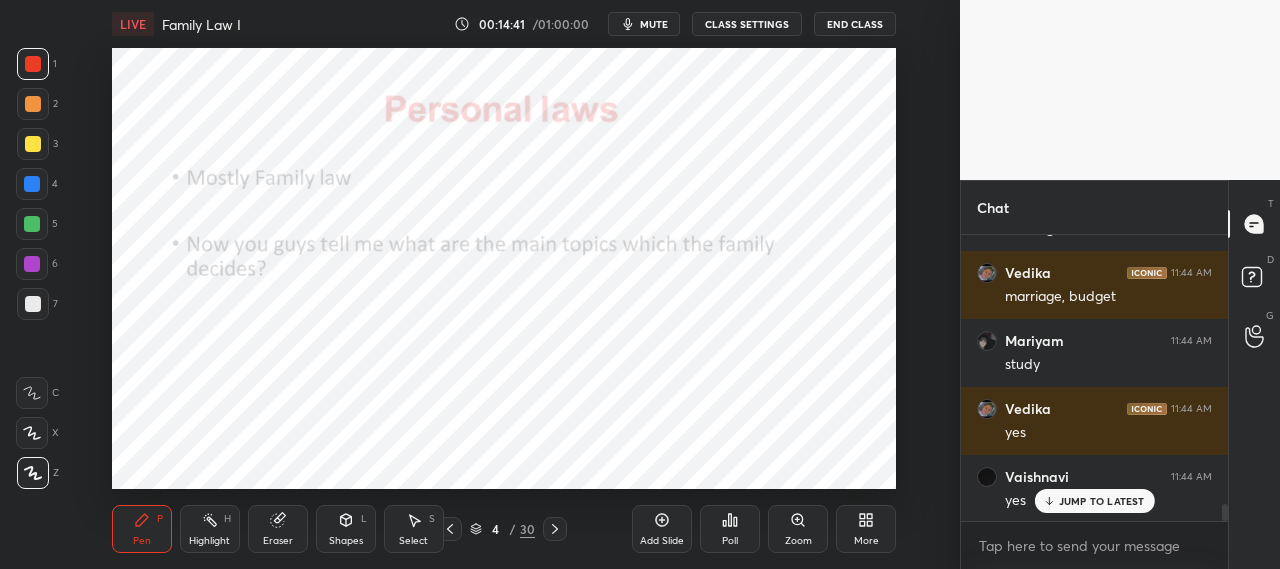 scroll, scrollTop: 4526, scrollLeft: 0, axis: vertical 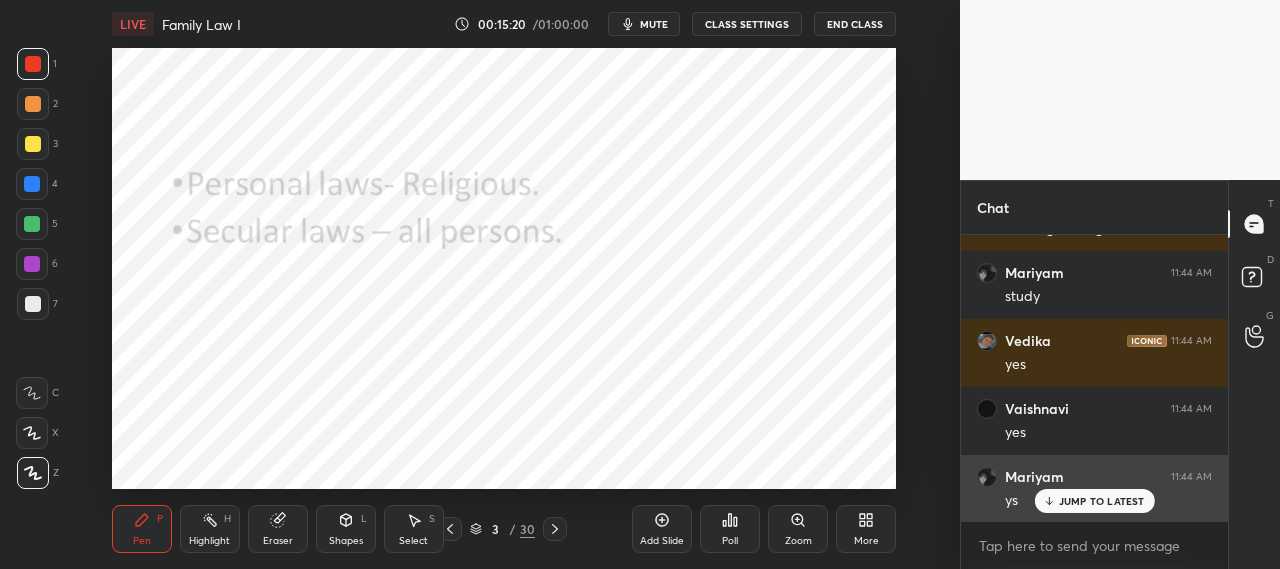 click on "JUMP TO LATEST" at bounding box center (1102, 501) 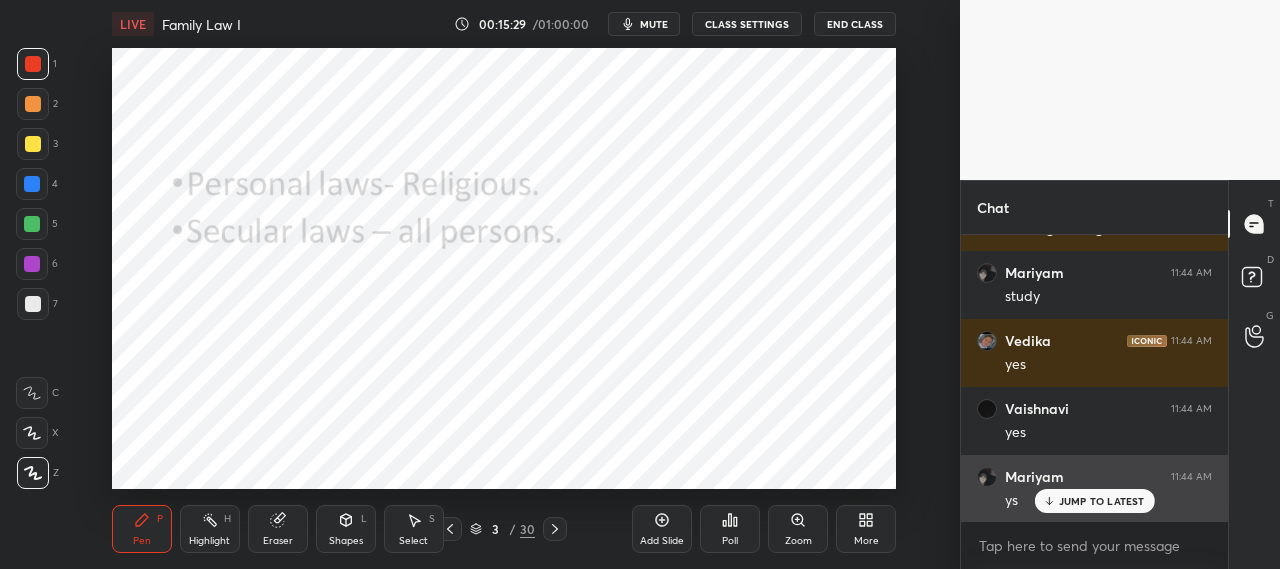scroll, scrollTop: 4594, scrollLeft: 0, axis: vertical 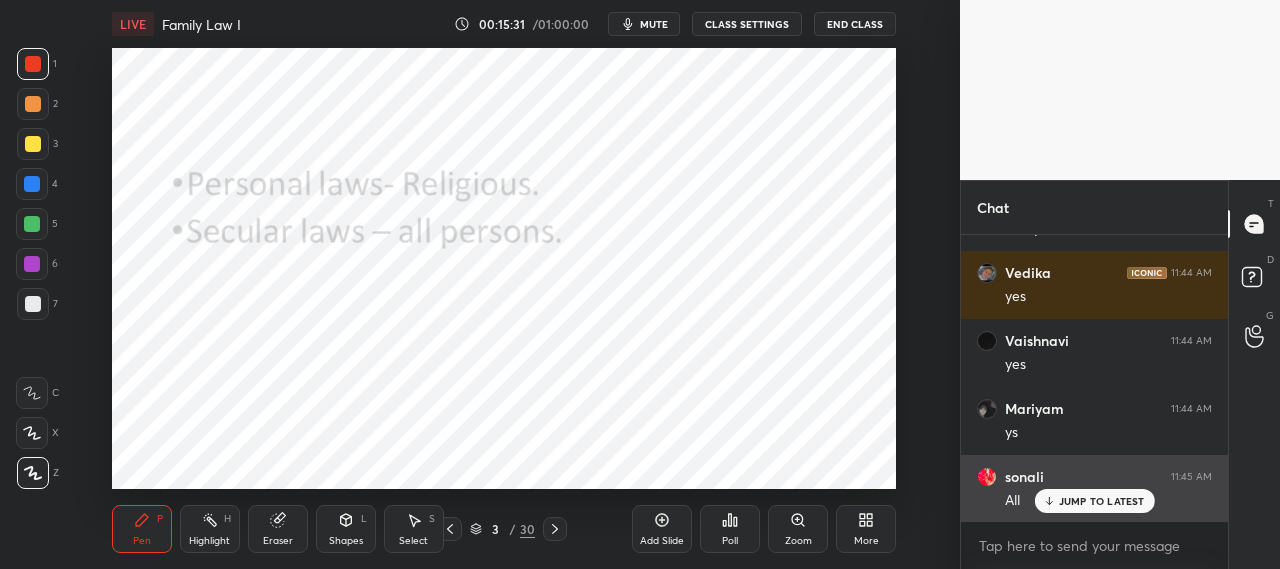 click on "JUMP TO LATEST" at bounding box center [1102, 501] 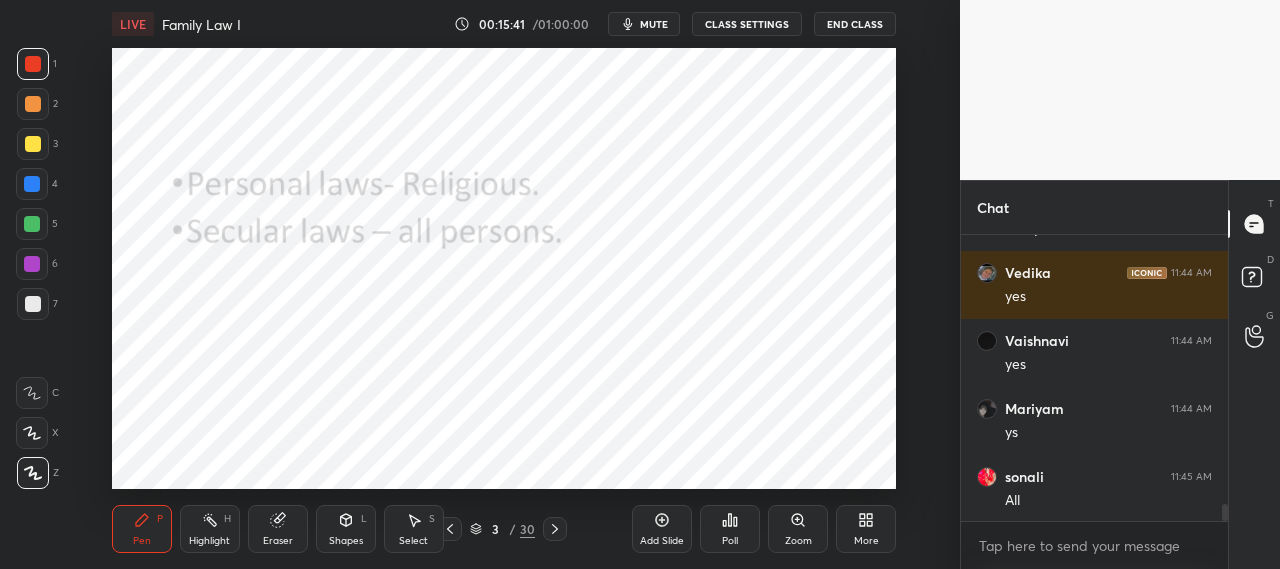 scroll, scrollTop: 4662, scrollLeft: 0, axis: vertical 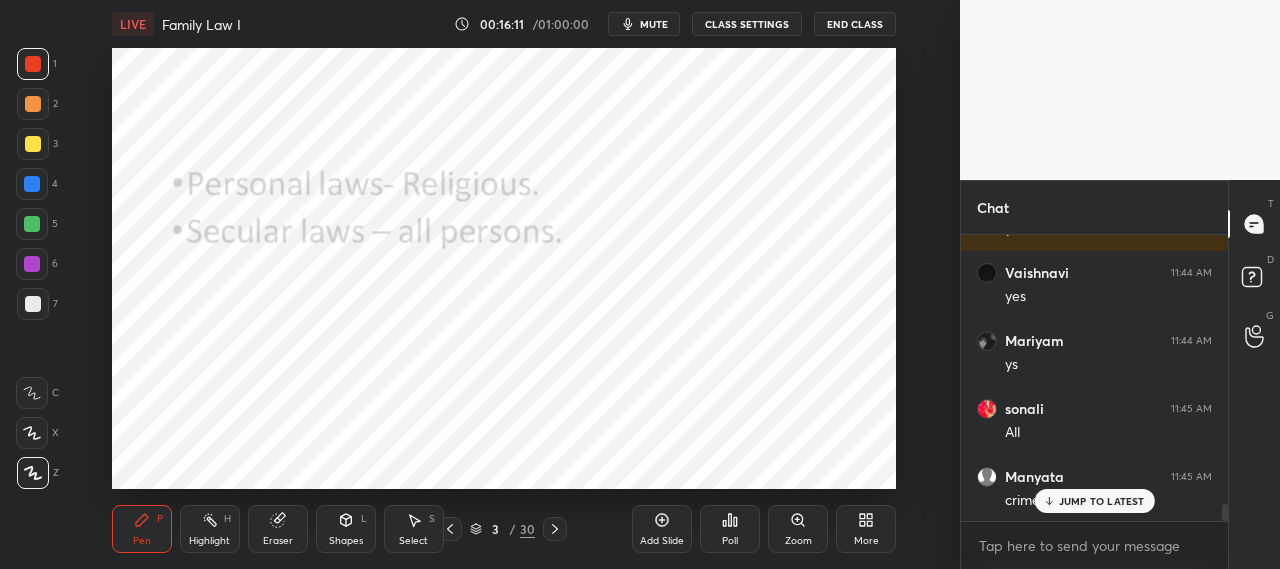 click on "JUMP TO LATEST" at bounding box center (1102, 501) 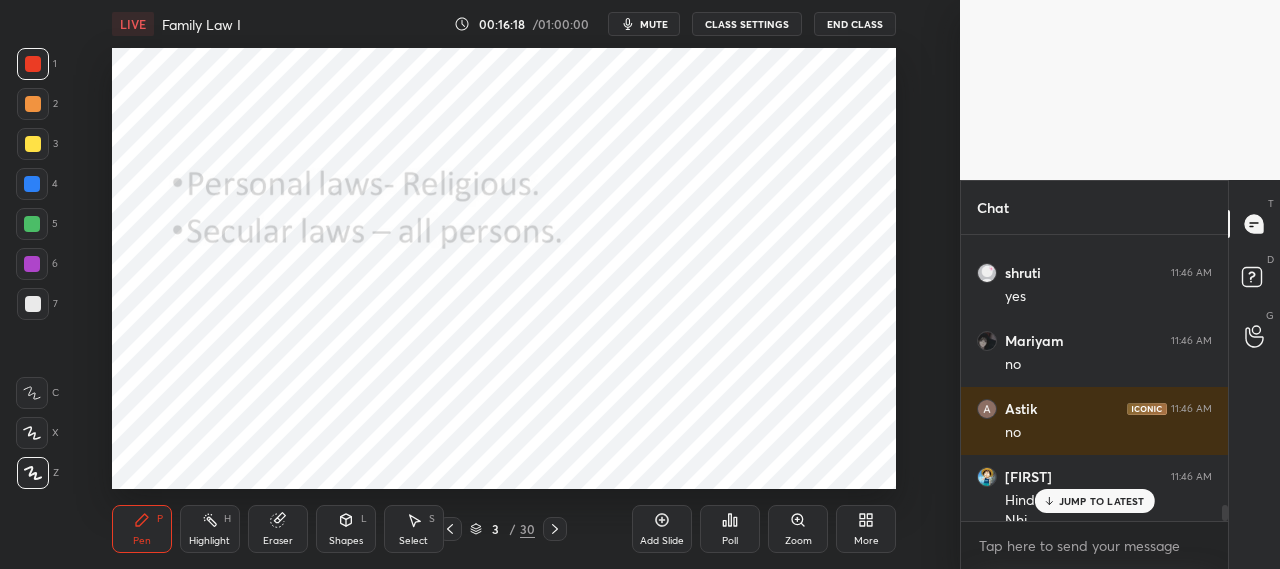 scroll, scrollTop: 4954, scrollLeft: 0, axis: vertical 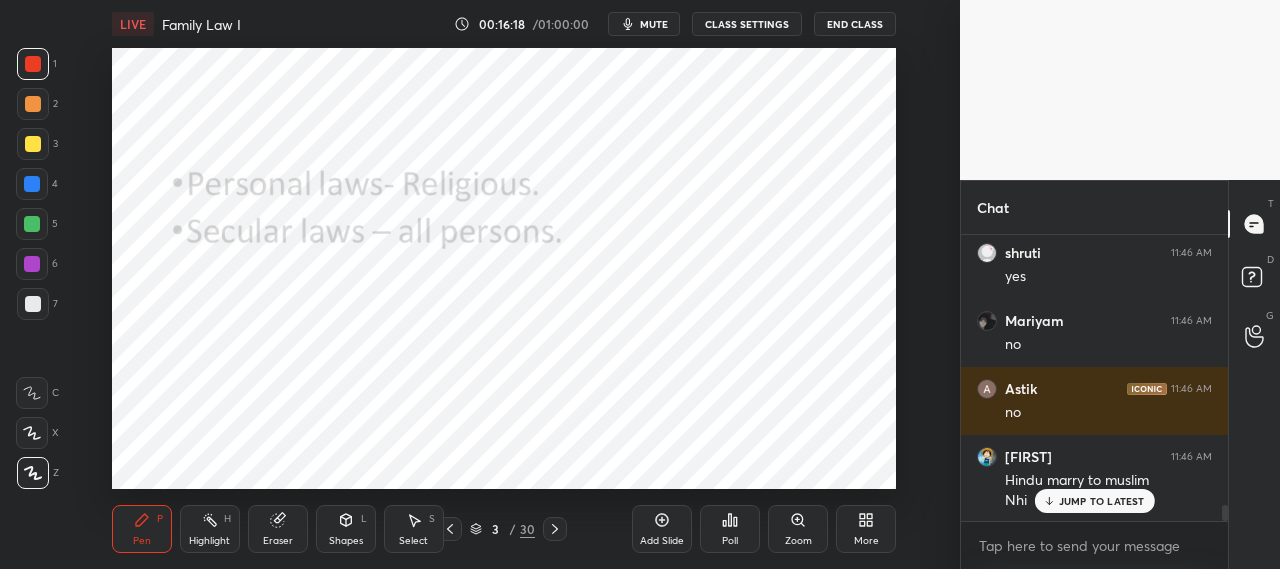 click on "JUMP TO LATEST" at bounding box center (1094, 501) 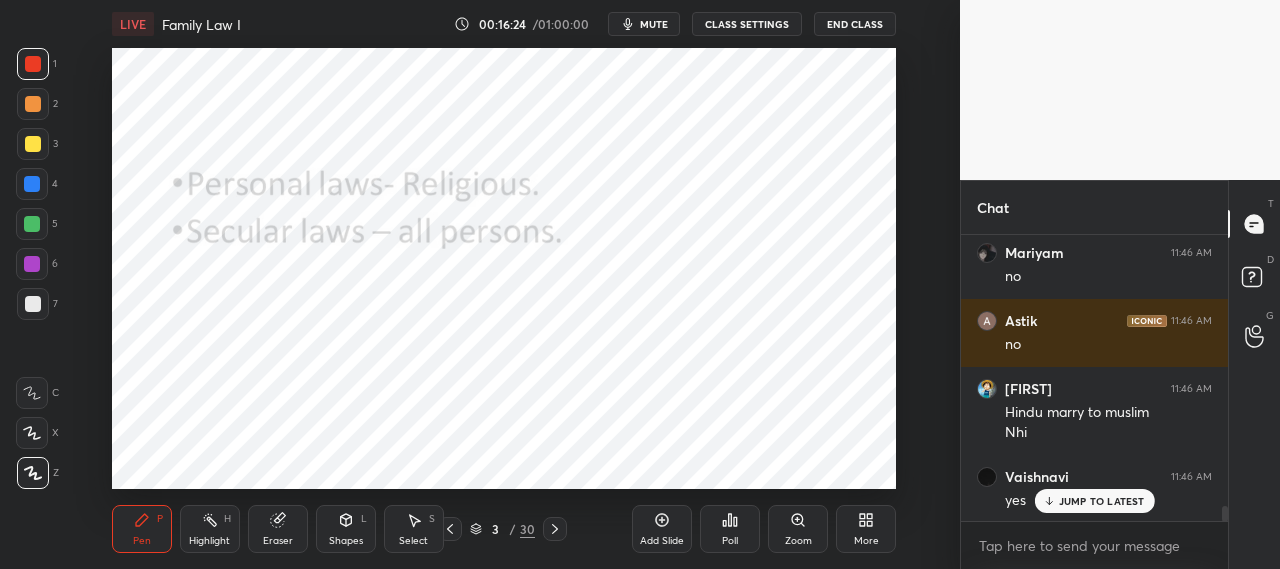 scroll, scrollTop: 5090, scrollLeft: 0, axis: vertical 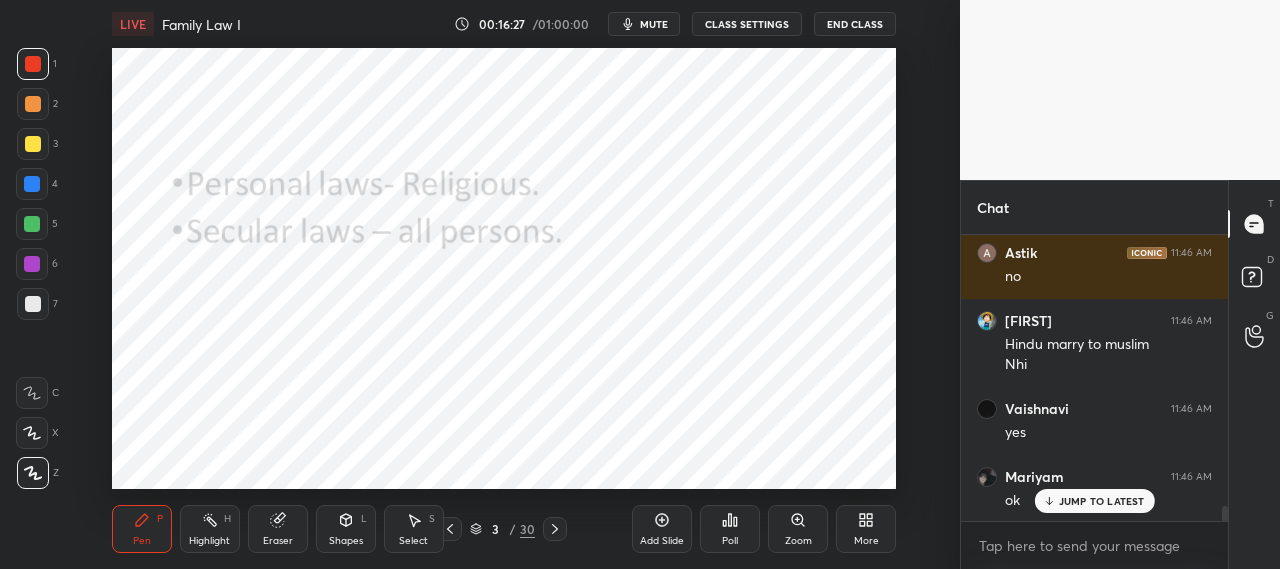 click at bounding box center (32, 224) 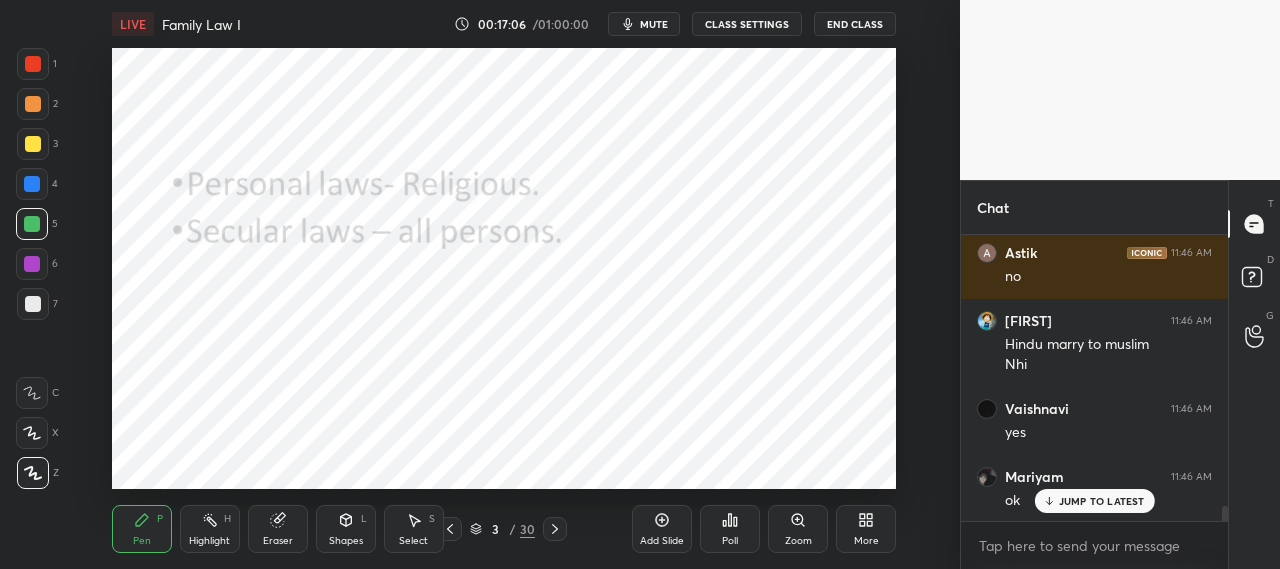 click on "JUMP TO LATEST" at bounding box center [1102, 501] 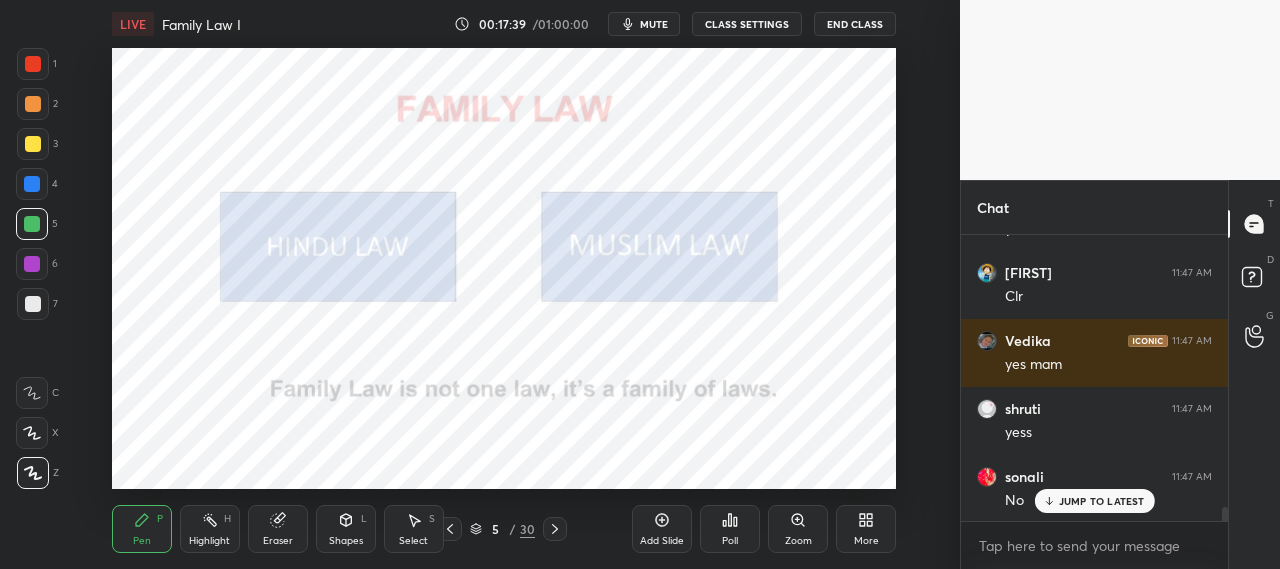scroll, scrollTop: 5566, scrollLeft: 0, axis: vertical 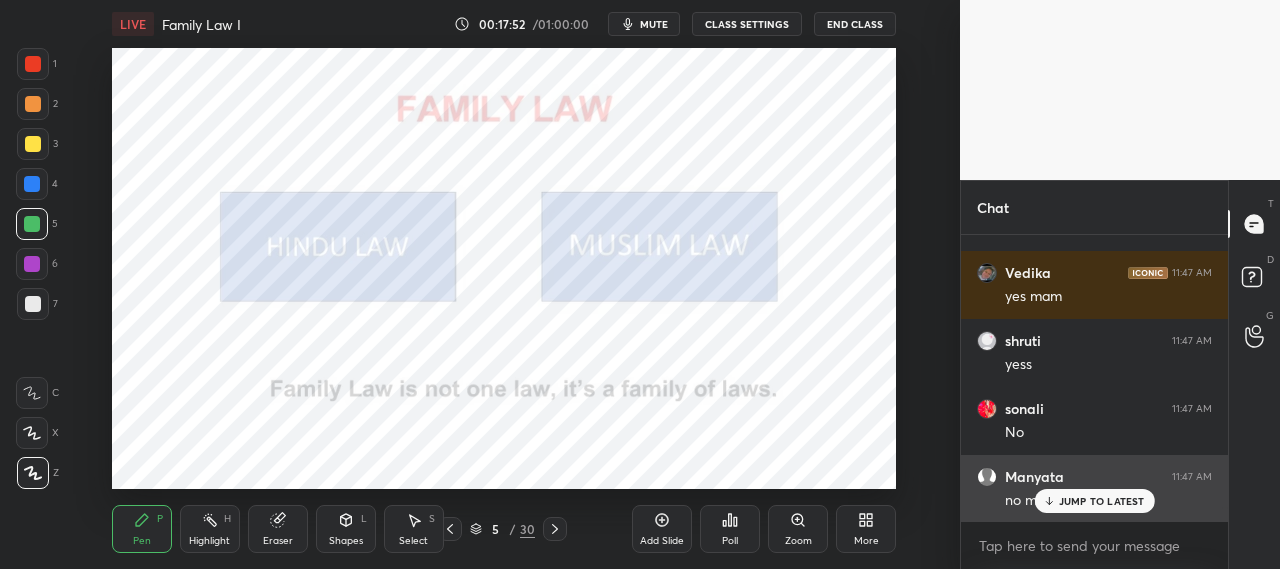 click on "JUMP TO LATEST" at bounding box center [1102, 501] 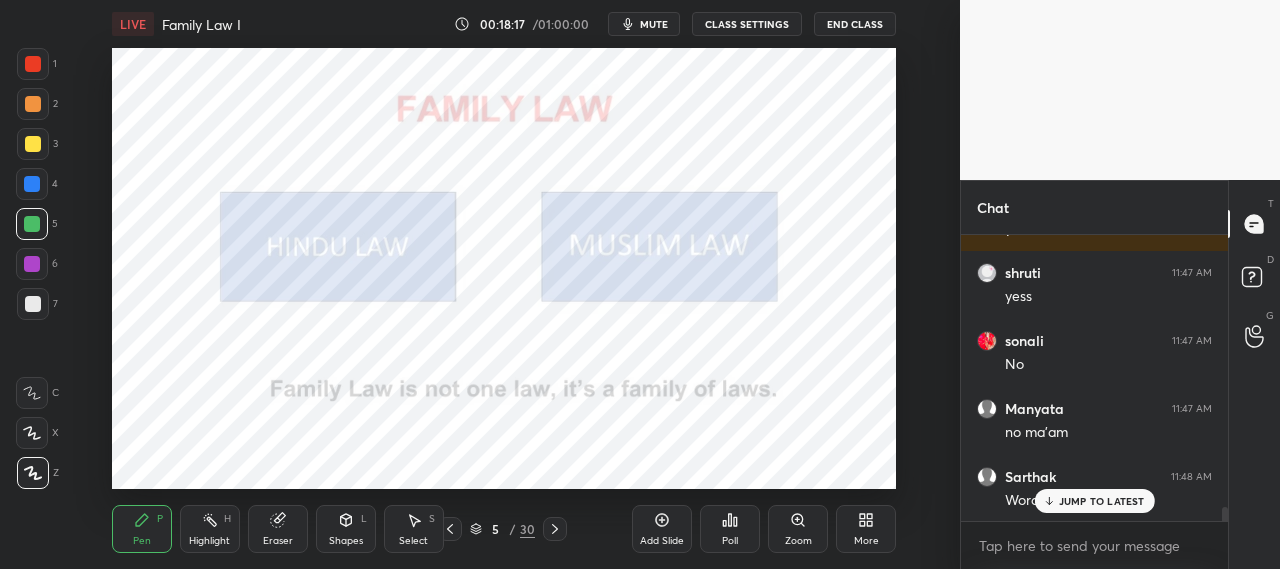 scroll, scrollTop: 5702, scrollLeft: 0, axis: vertical 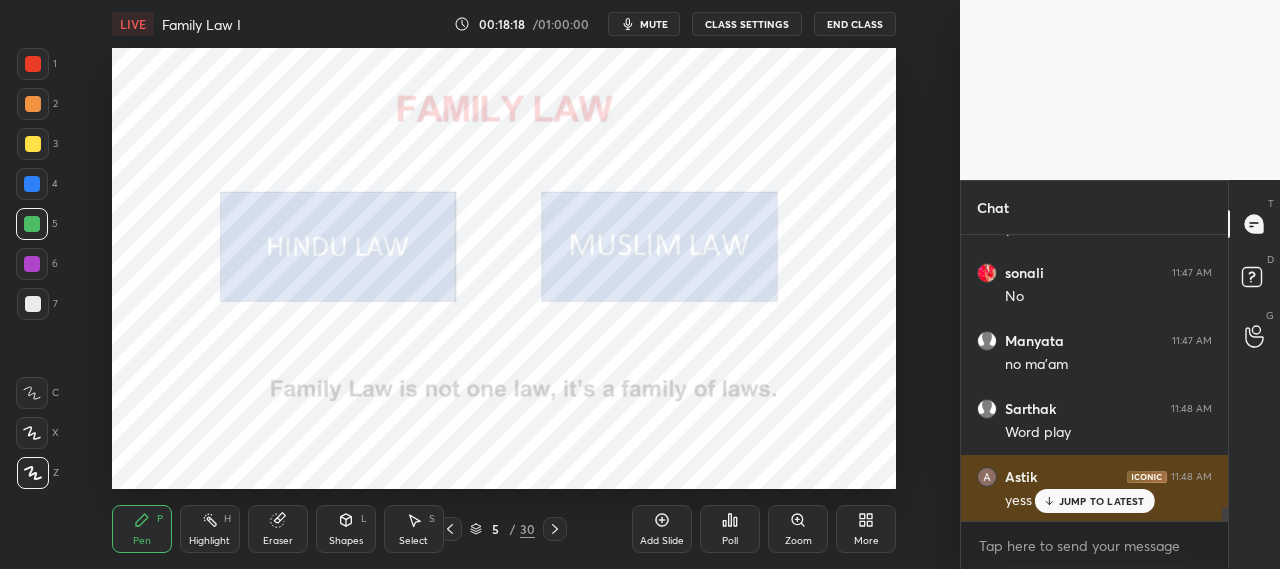 click on "JUMP TO LATEST" at bounding box center (1102, 501) 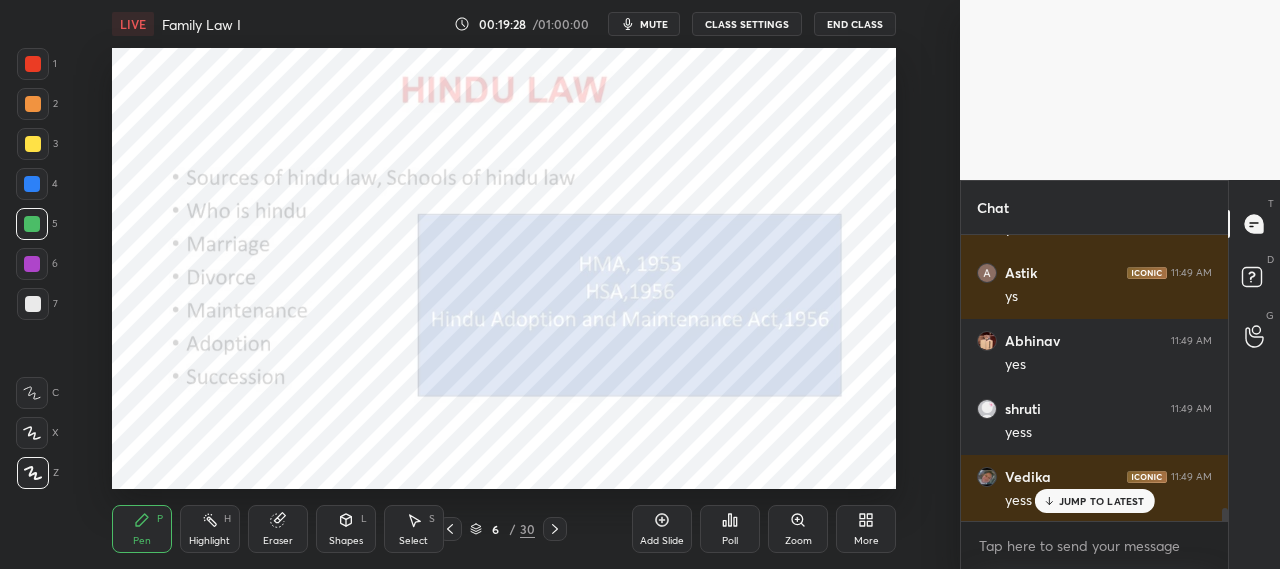 scroll, scrollTop: 6110, scrollLeft: 0, axis: vertical 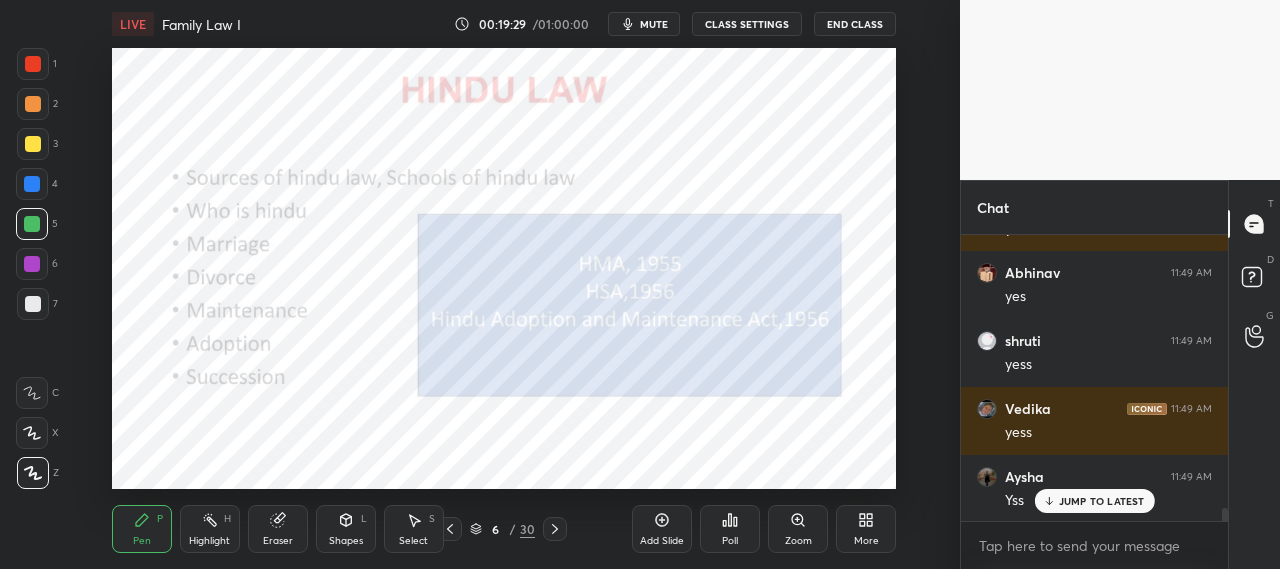 click on "JUMP TO LATEST" at bounding box center [1102, 501] 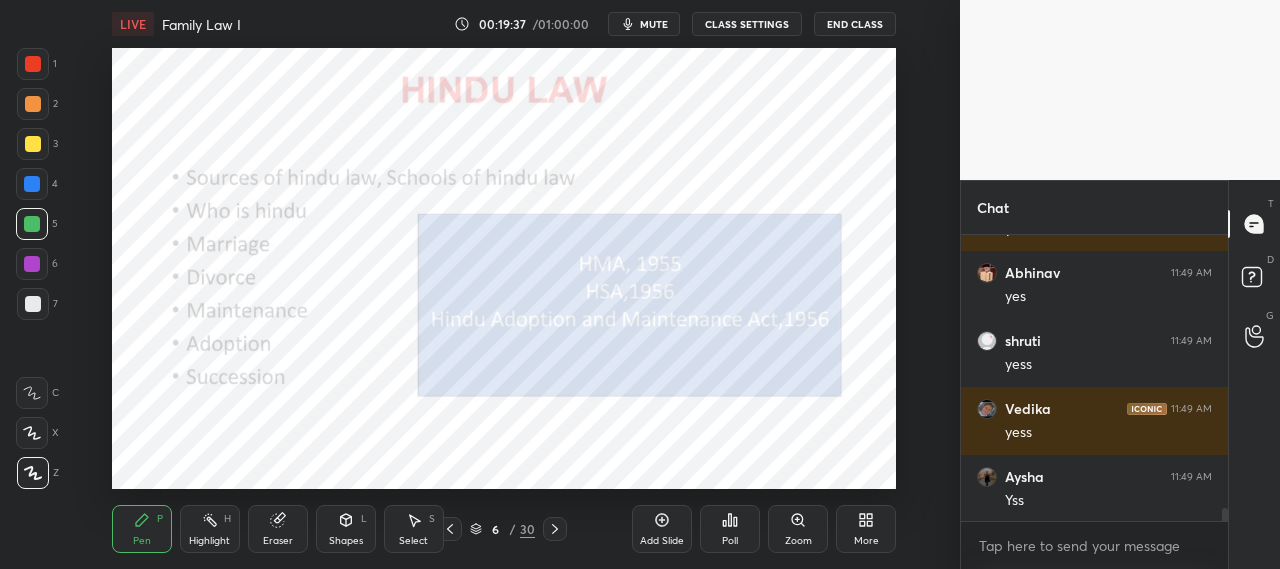 scroll, scrollTop: 6178, scrollLeft: 0, axis: vertical 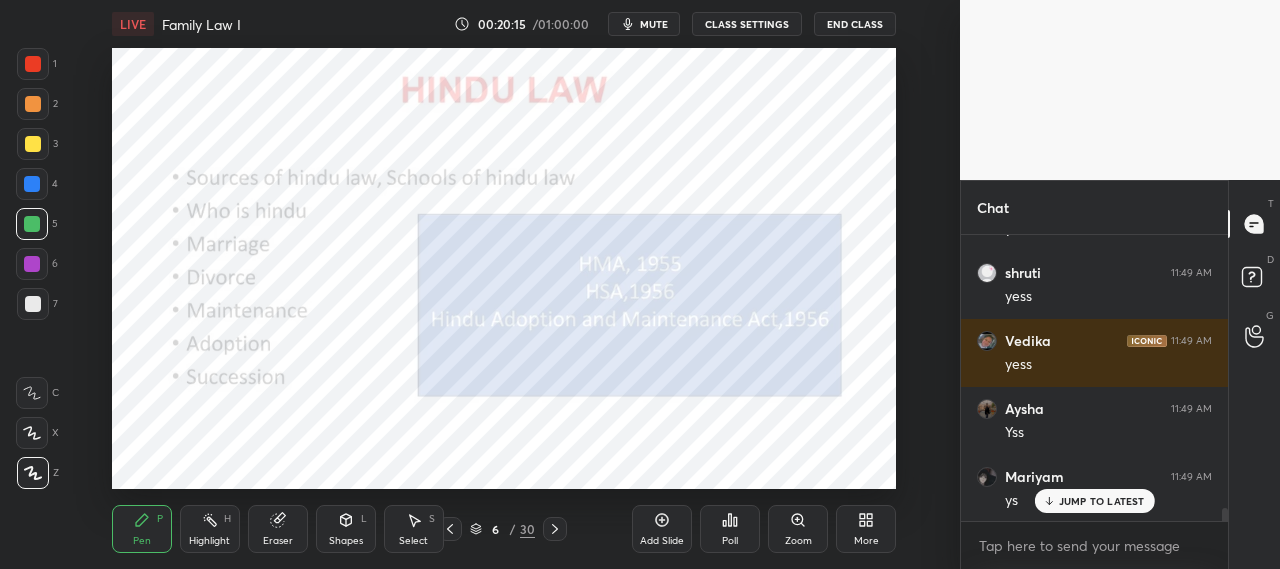 click on "JUMP TO LATEST" at bounding box center [1102, 501] 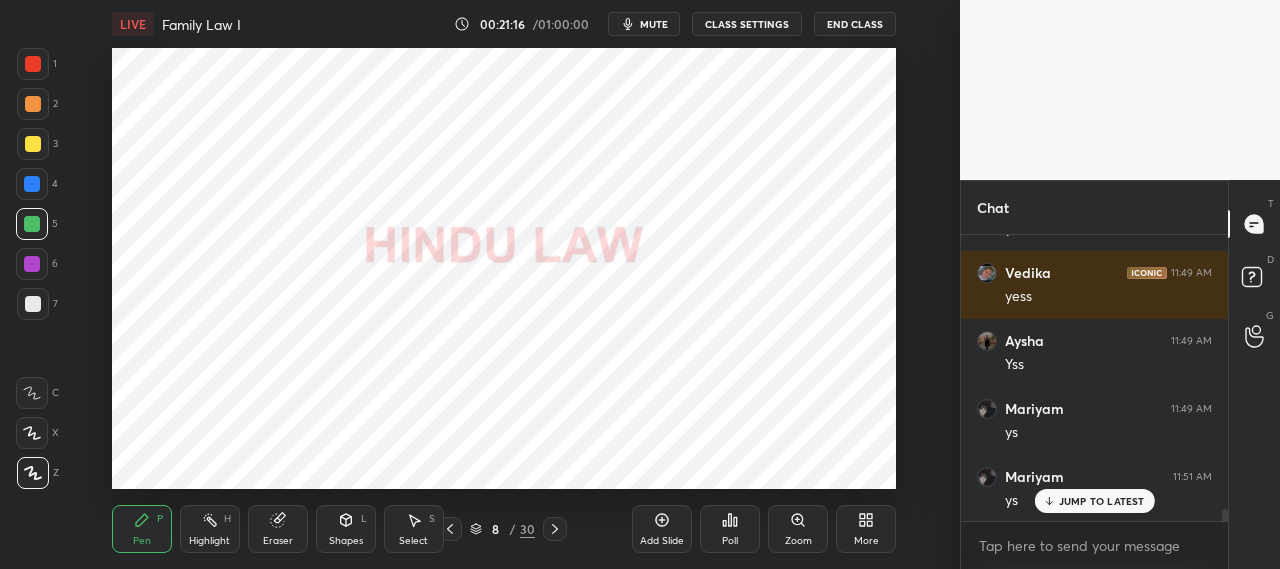 scroll, scrollTop: 6314, scrollLeft: 0, axis: vertical 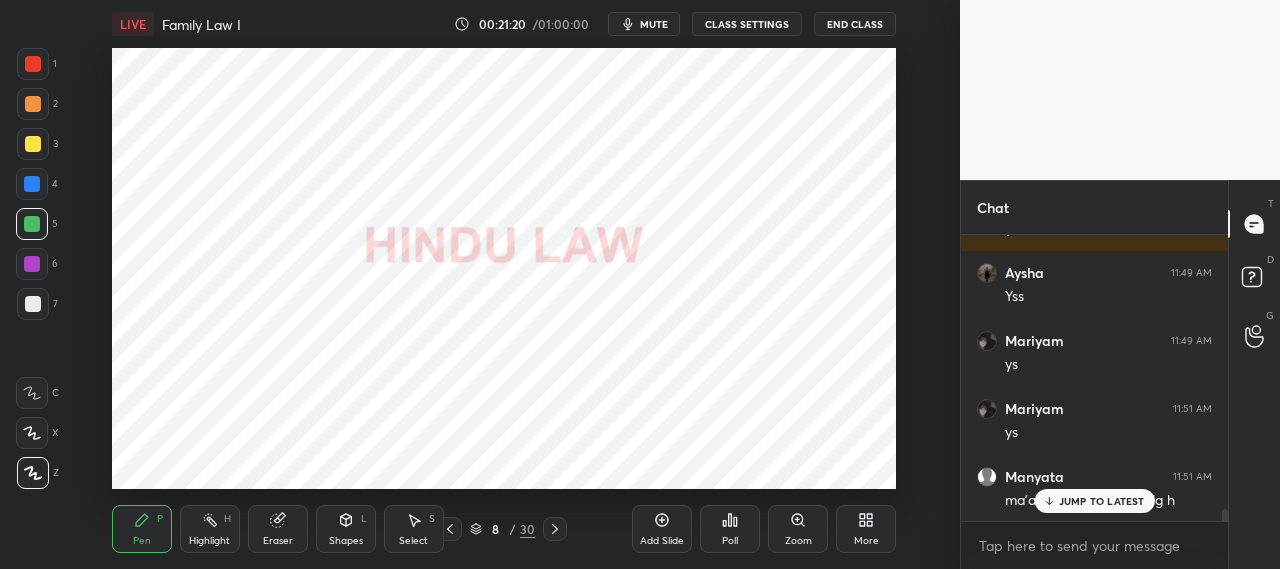 click on "JUMP TO LATEST" at bounding box center [1102, 501] 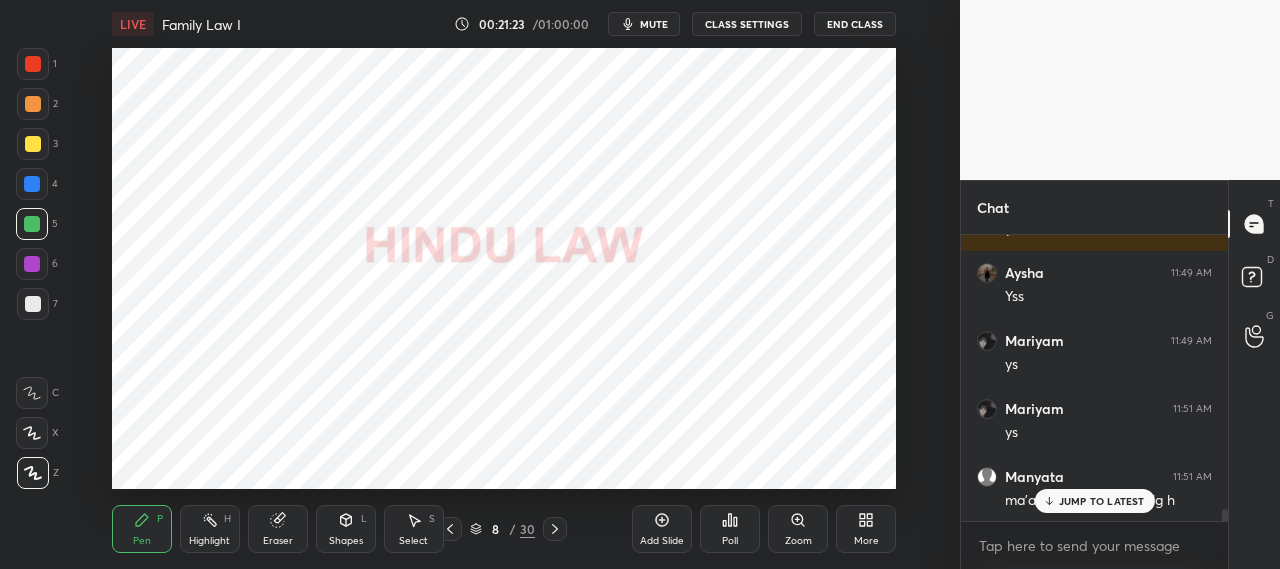 scroll, scrollTop: 6418, scrollLeft: 0, axis: vertical 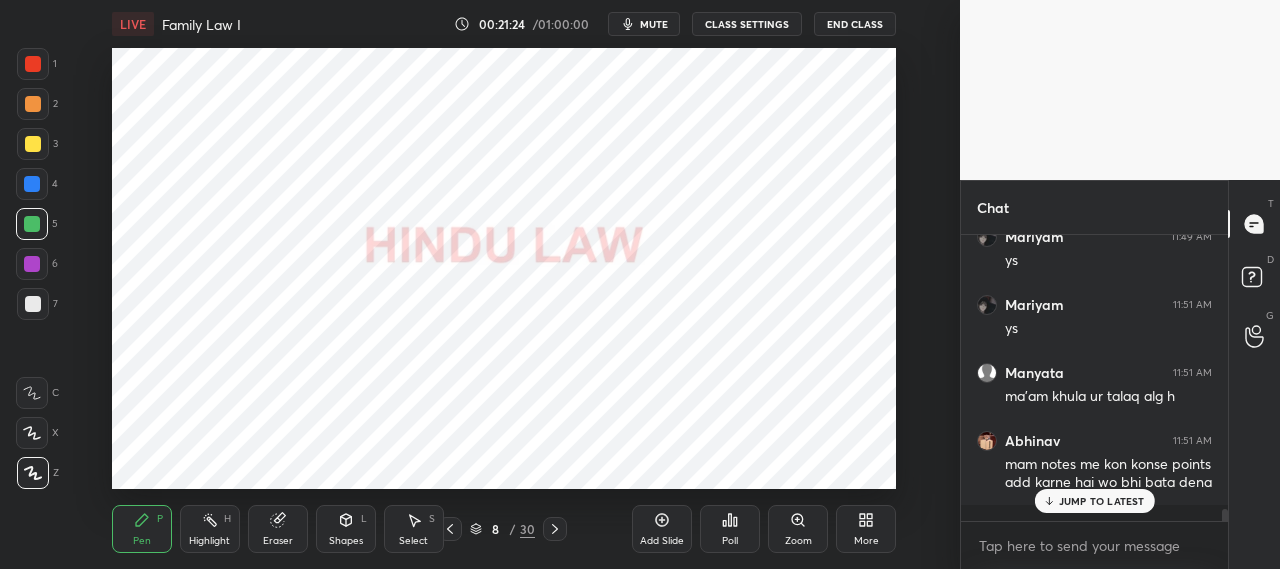 click on "JUMP TO LATEST" at bounding box center (1102, 501) 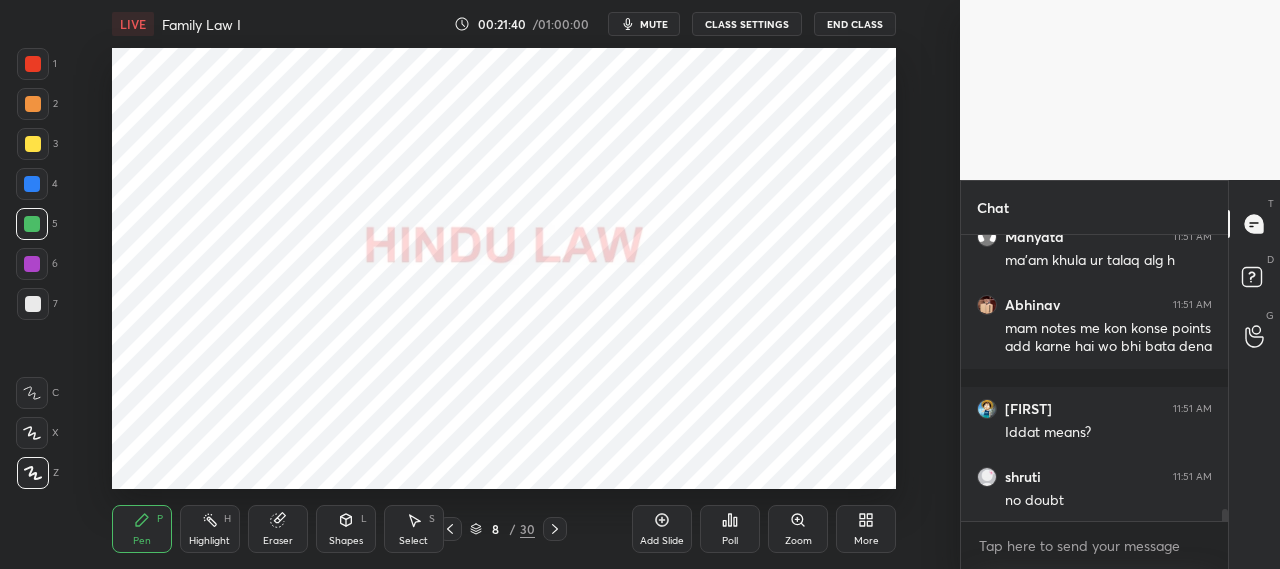 scroll, scrollTop: 6622, scrollLeft: 0, axis: vertical 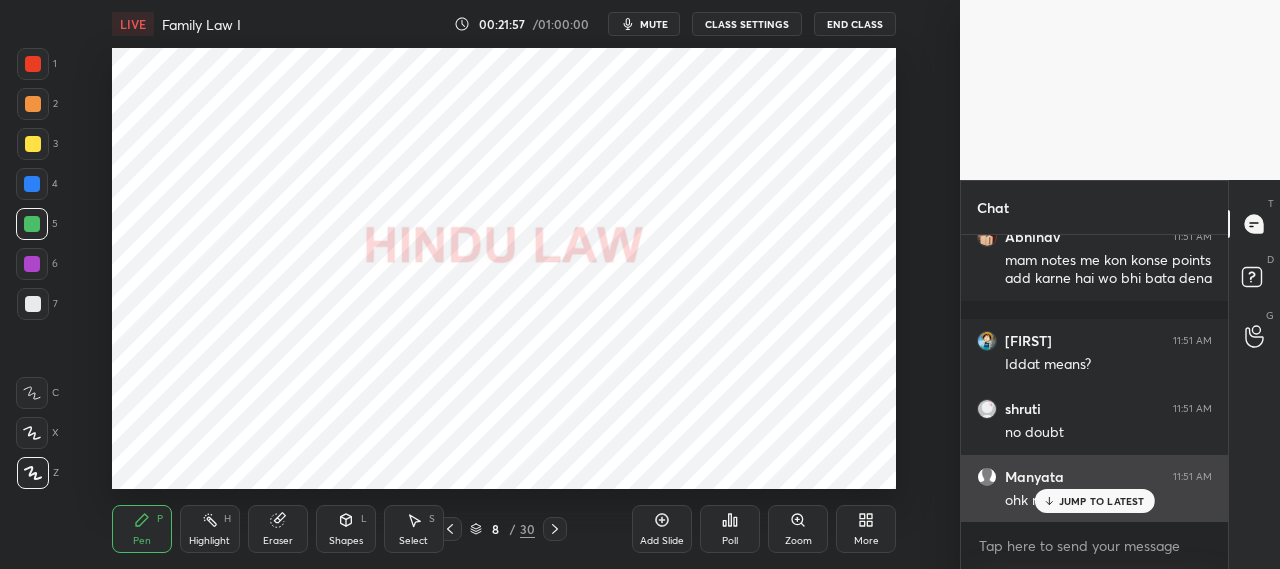 click on "JUMP TO LATEST" at bounding box center [1102, 501] 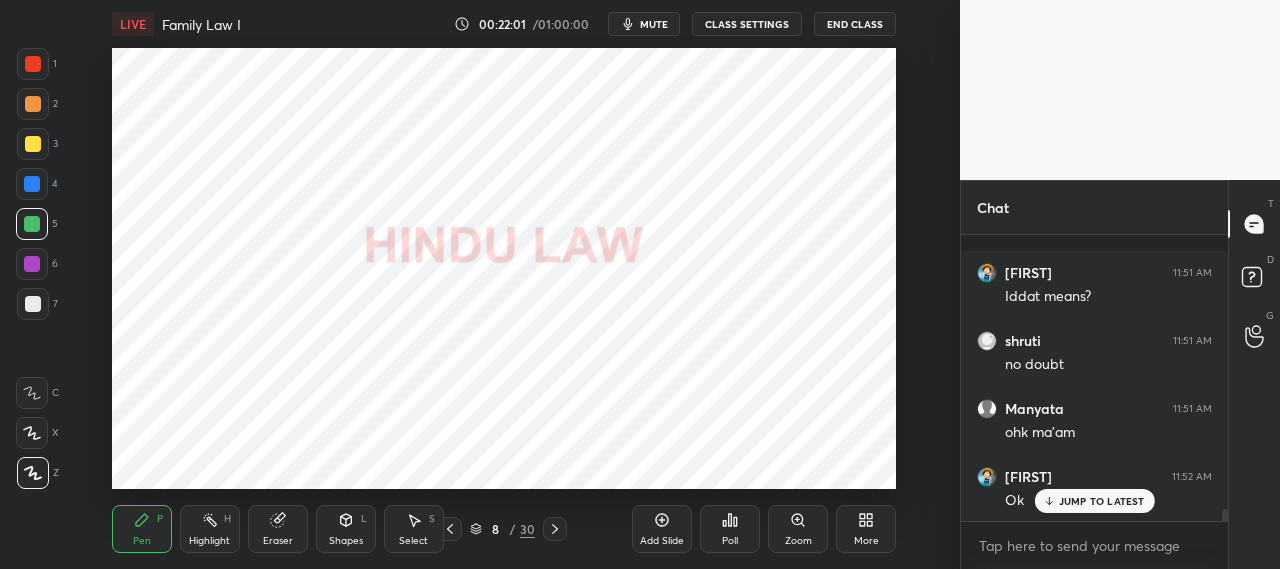 scroll, scrollTop: 6758, scrollLeft: 0, axis: vertical 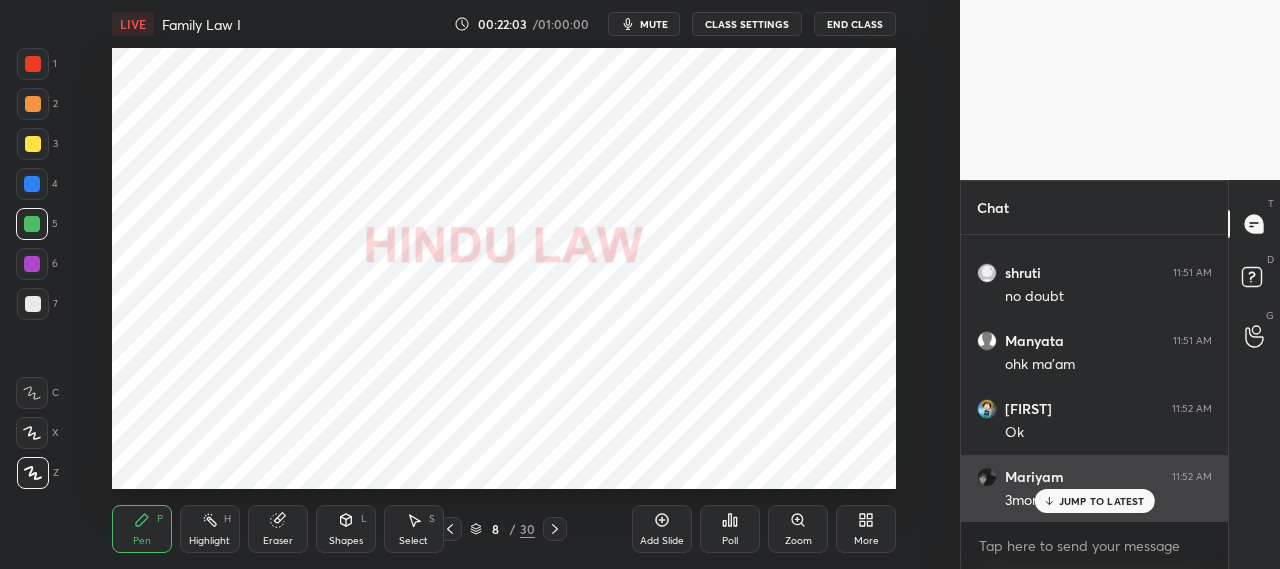 click on "JUMP TO LATEST" at bounding box center (1102, 501) 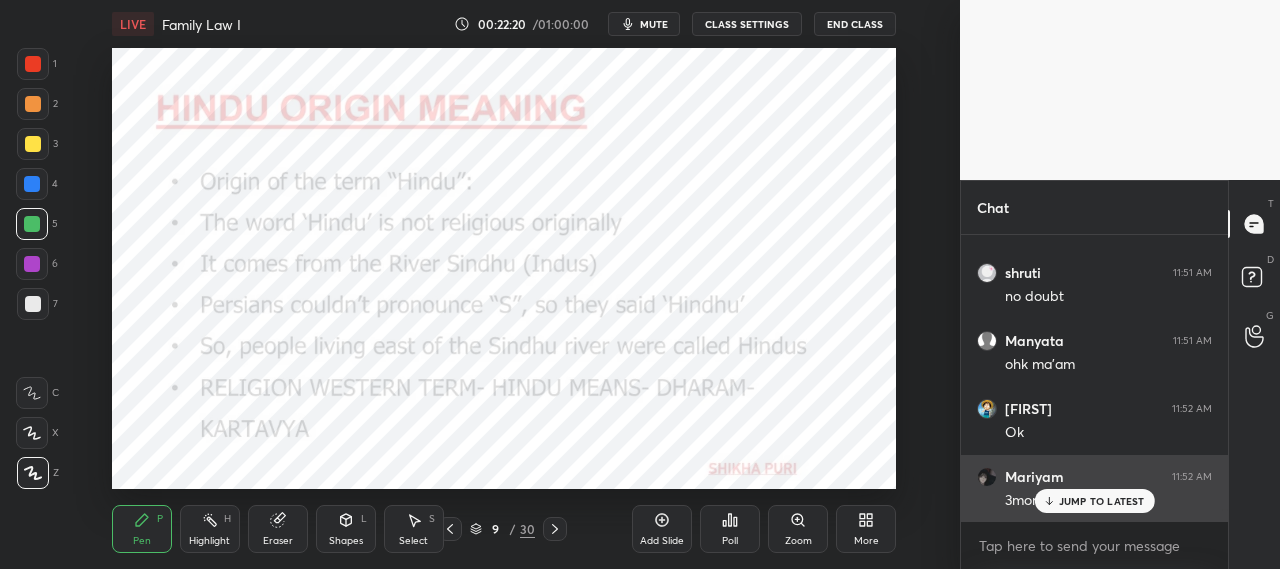 scroll, scrollTop: 6826, scrollLeft: 0, axis: vertical 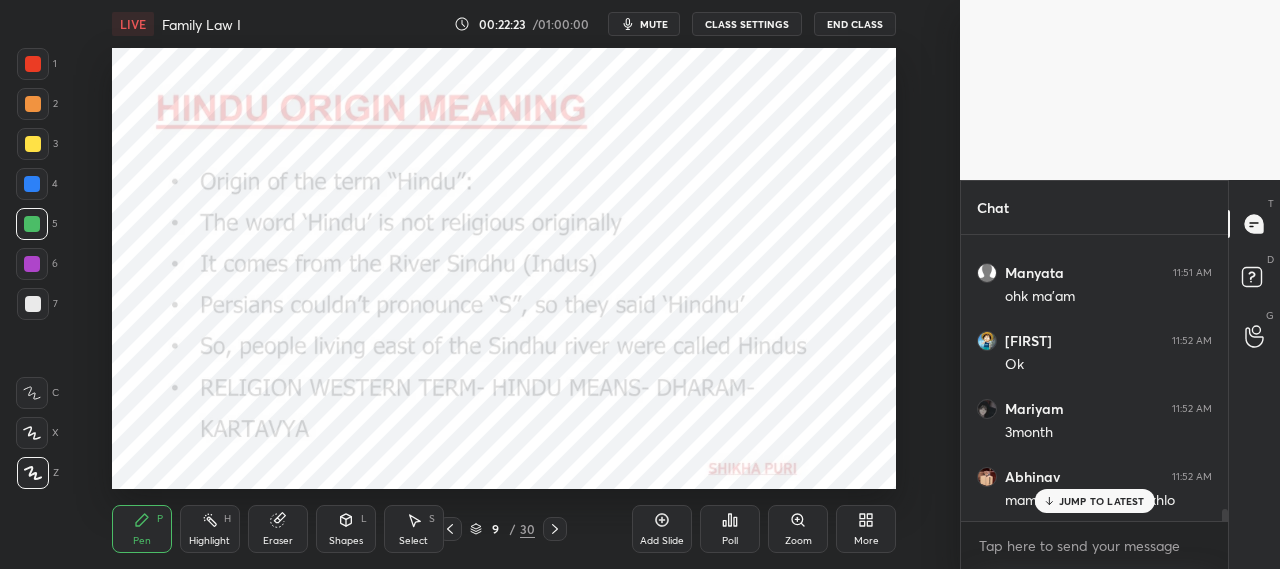 click on "JUMP TO LATEST" at bounding box center [1102, 501] 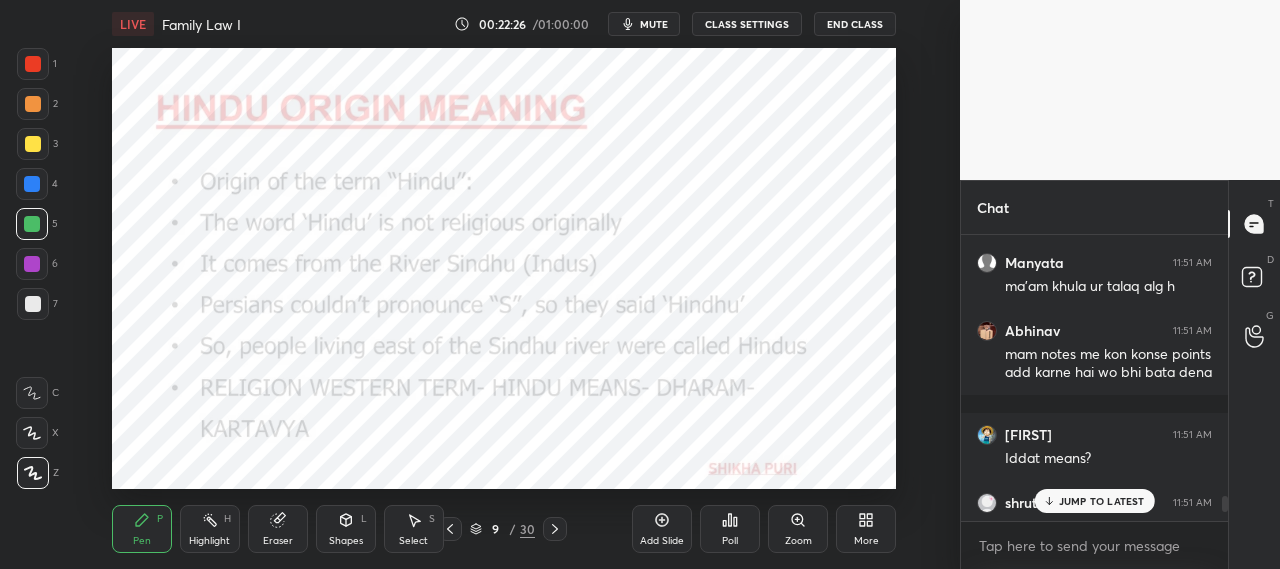 scroll, scrollTop: 6498, scrollLeft: 0, axis: vertical 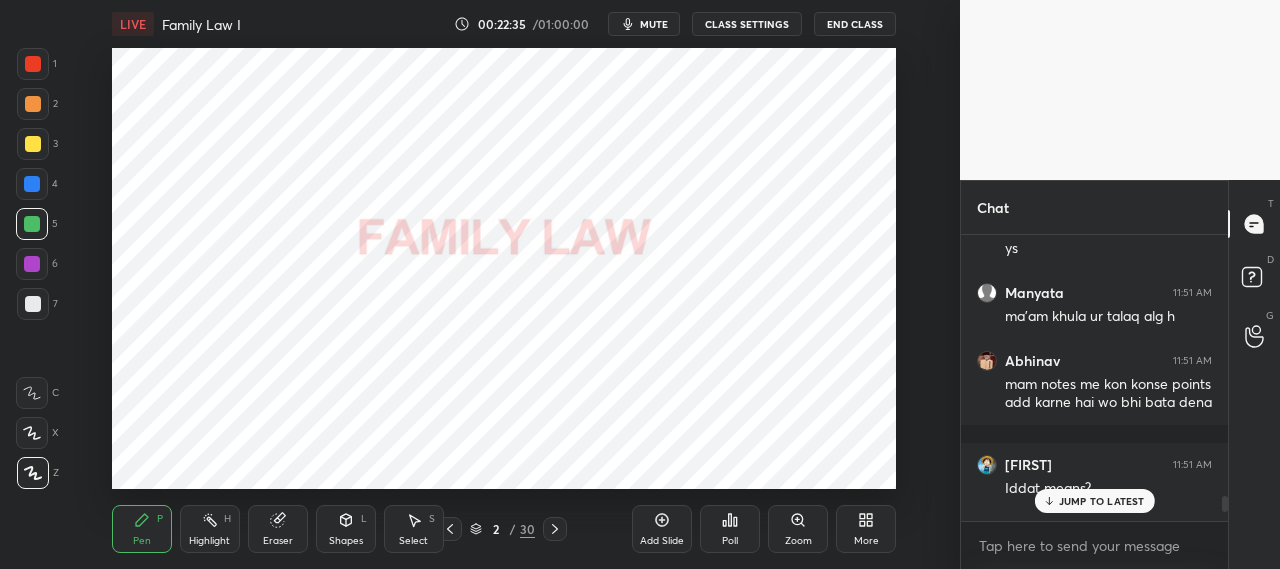 click on "JUMP TO LATEST" at bounding box center [1102, 501] 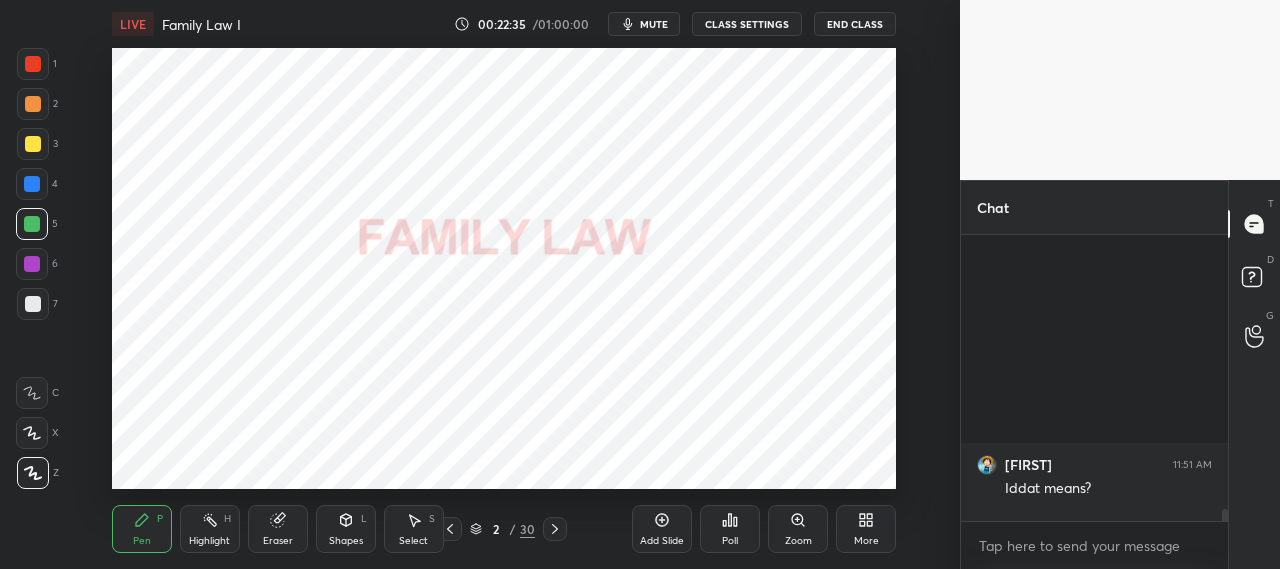 scroll, scrollTop: 6826, scrollLeft: 0, axis: vertical 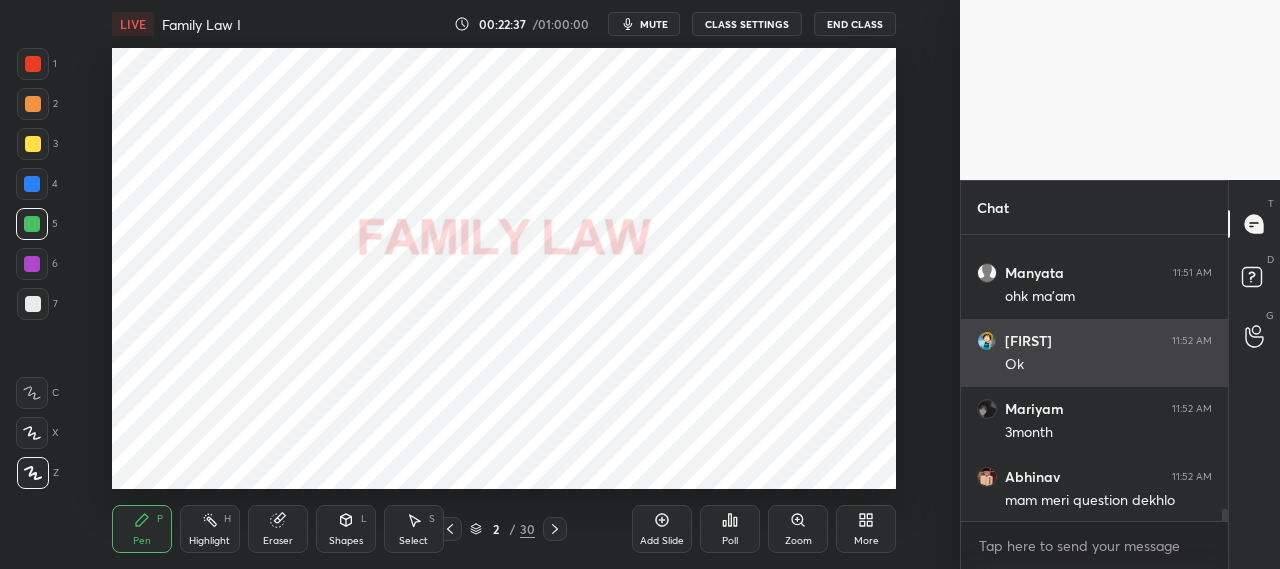 drag, startPoint x: 1048, startPoint y: 404, endPoint x: 1050, endPoint y: 375, distance: 29.068884 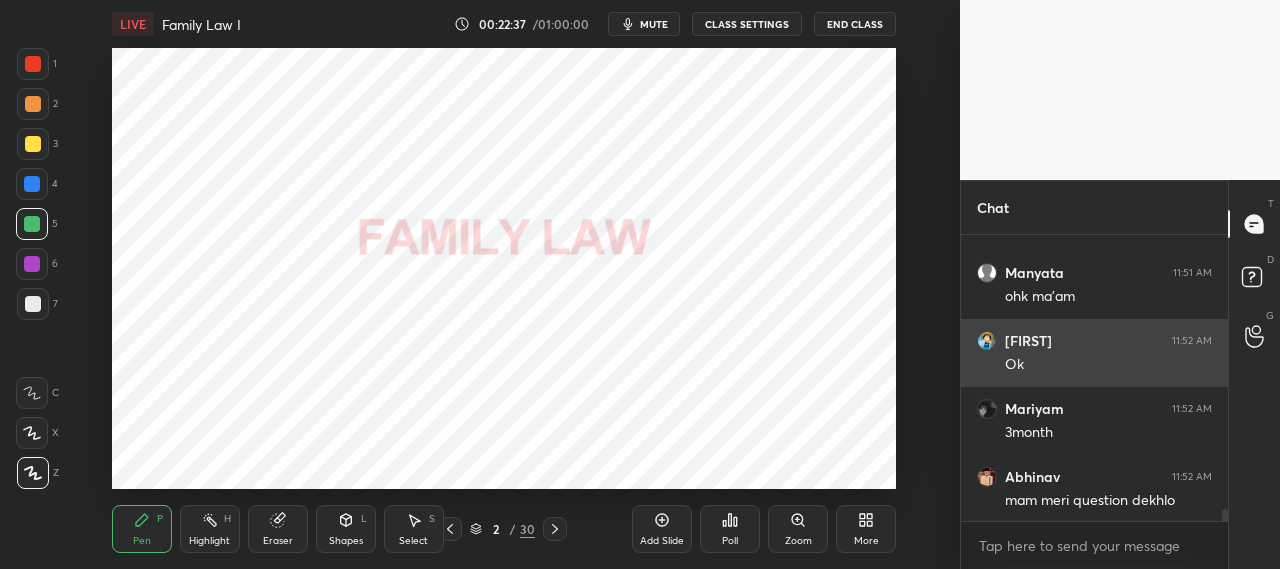 click on "[PERSON] 11:51 AM Iddat means? [PERSON] 11:51 AM no doubt [PERSON] 11:51 AM ohk ma'am [PERSON] 11:52 AM Ok [PERSON] 11:52 AM 3month [PERSON] 11:52 AM mam meri question dekhlo" at bounding box center [1094, -3034] 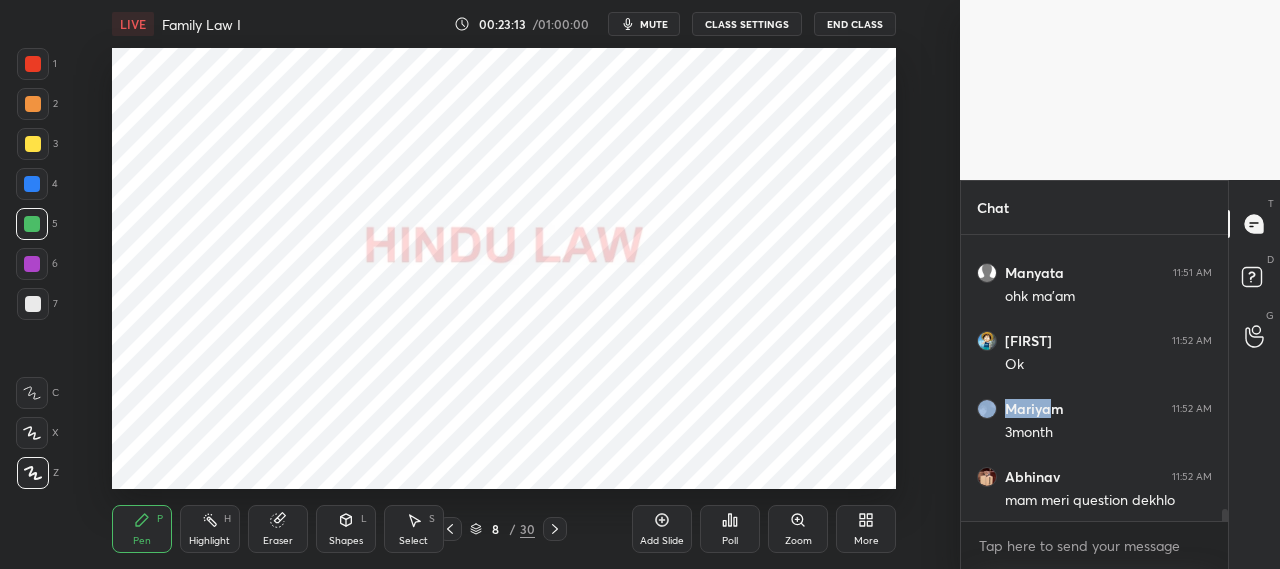 scroll, scrollTop: 6894, scrollLeft: 0, axis: vertical 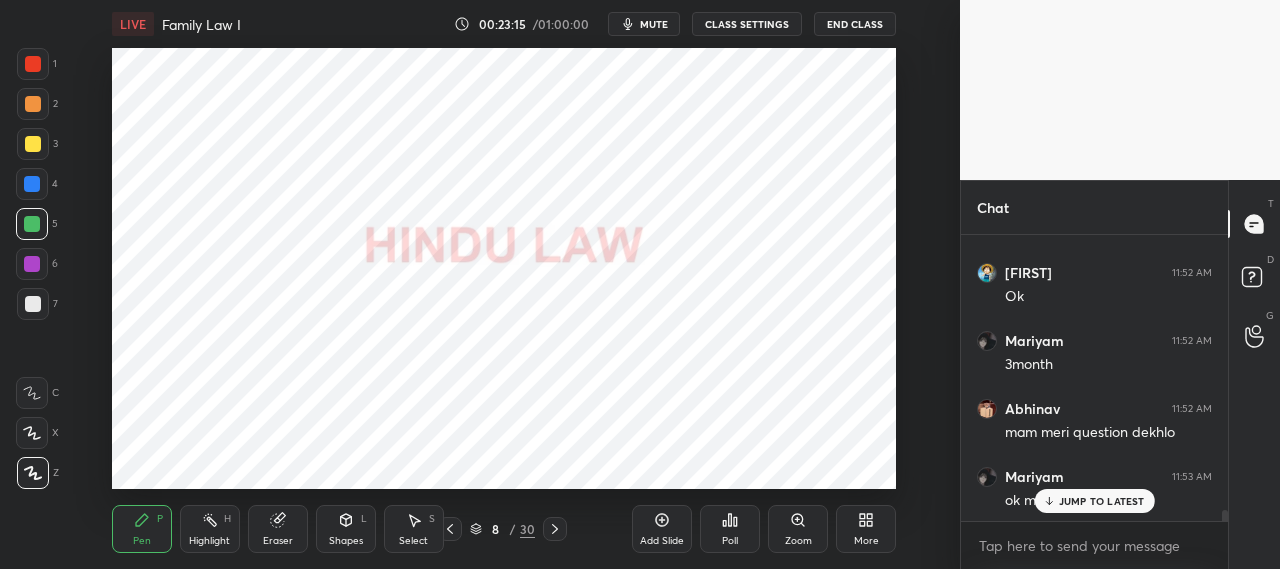 click on "JUMP TO LATEST" at bounding box center (1102, 501) 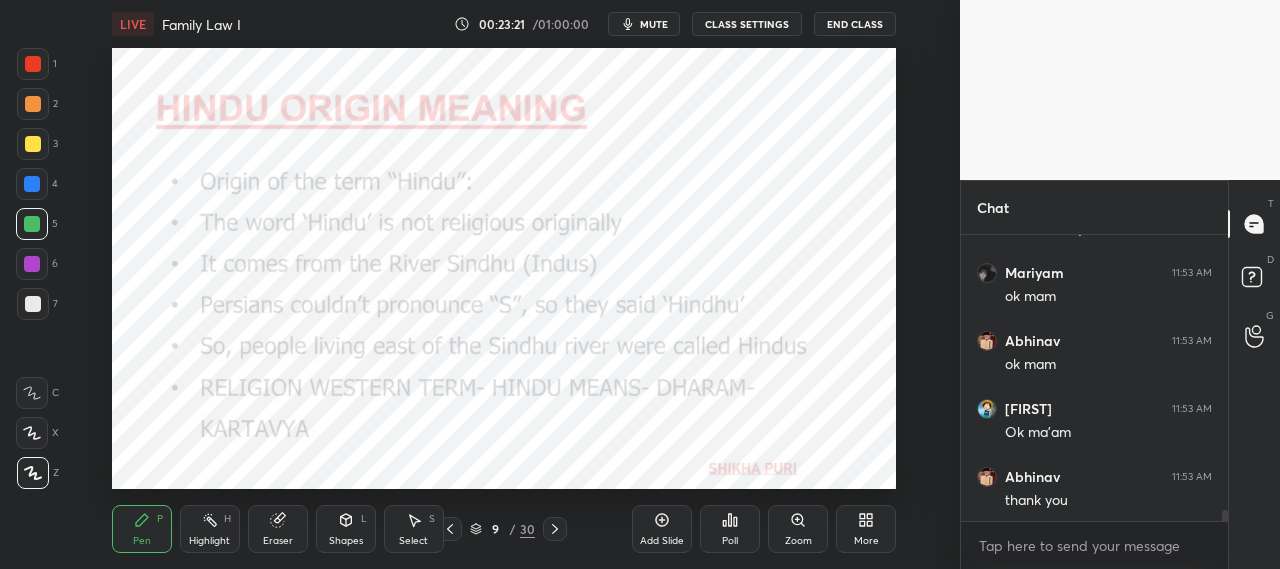 scroll, scrollTop: 7166, scrollLeft: 0, axis: vertical 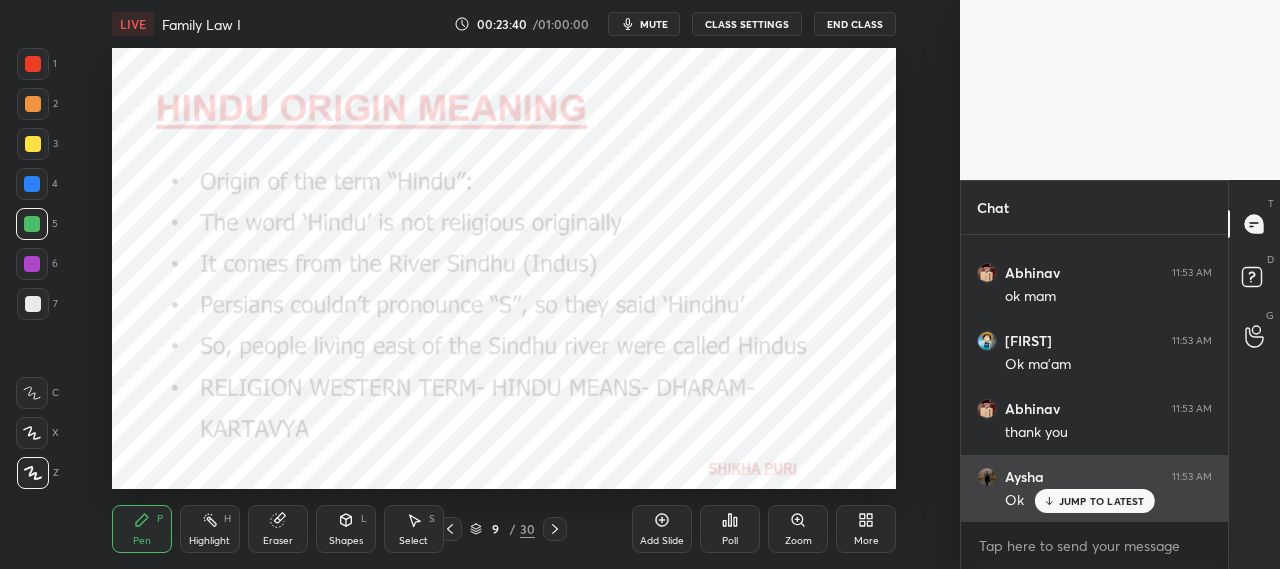 click on "JUMP TO LATEST" at bounding box center (1102, 501) 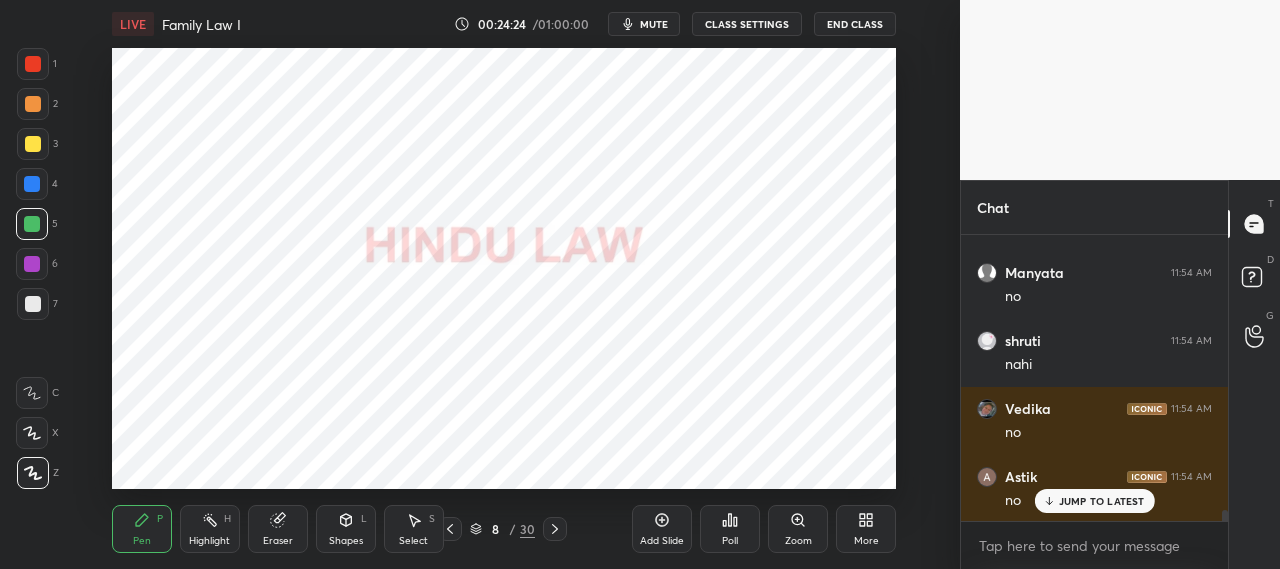 scroll, scrollTop: 7506, scrollLeft: 0, axis: vertical 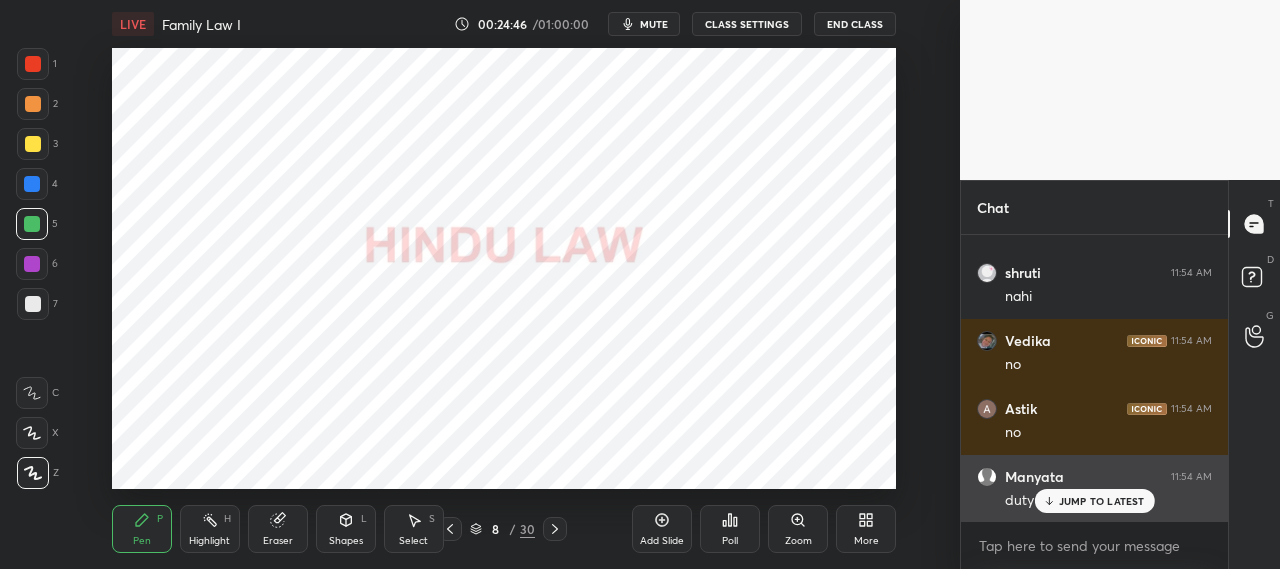 click on "JUMP TO LATEST" at bounding box center (1102, 501) 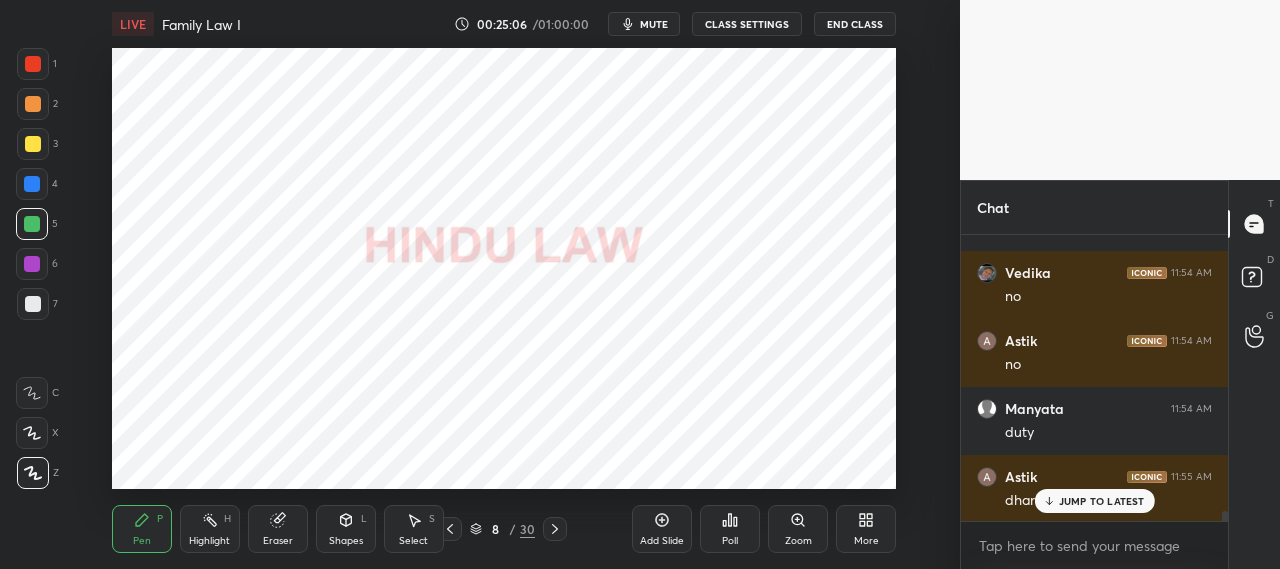 scroll, scrollTop: 7642, scrollLeft: 0, axis: vertical 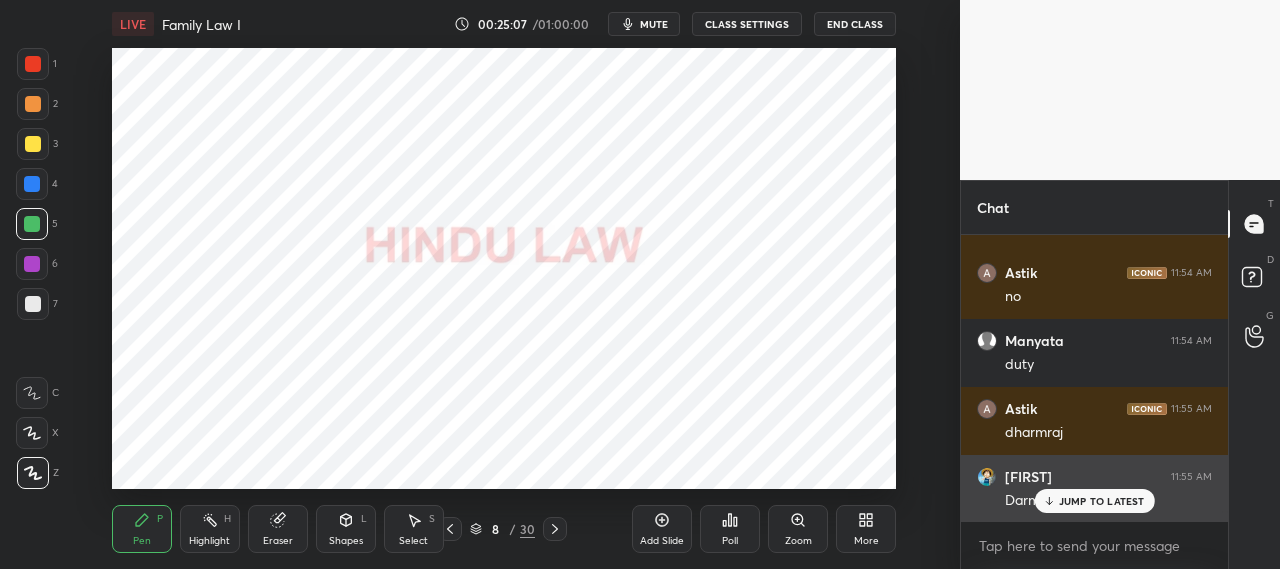 click on "JUMP TO LATEST" at bounding box center (1102, 501) 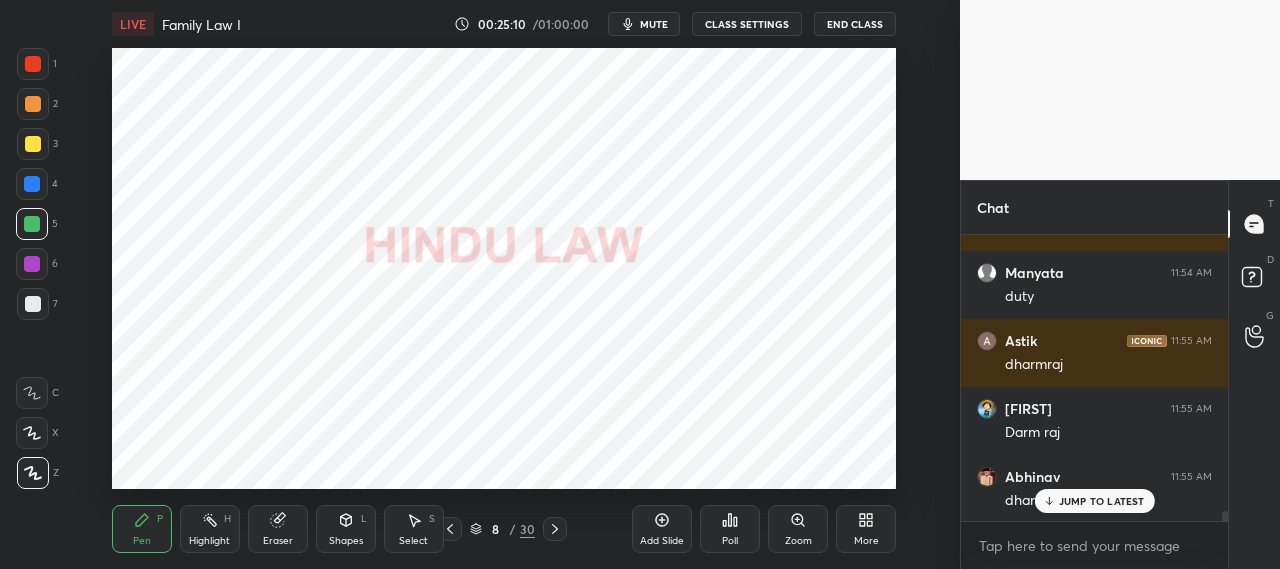 scroll, scrollTop: 7778, scrollLeft: 0, axis: vertical 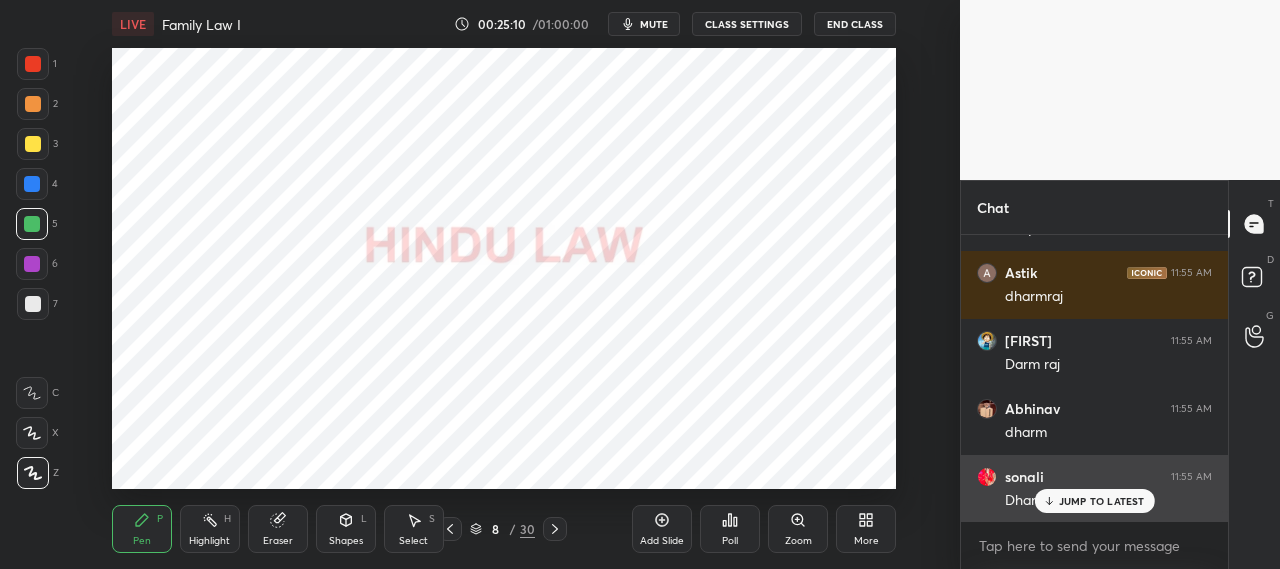 click on "JUMP TO LATEST" at bounding box center [1102, 501] 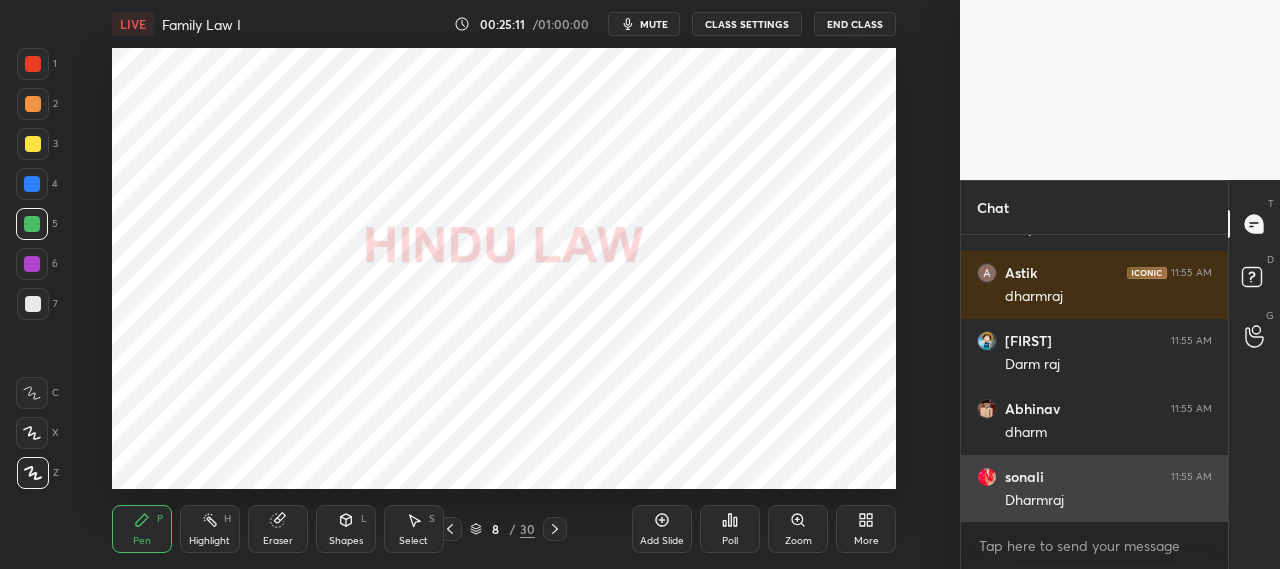 scroll, scrollTop: 7846, scrollLeft: 0, axis: vertical 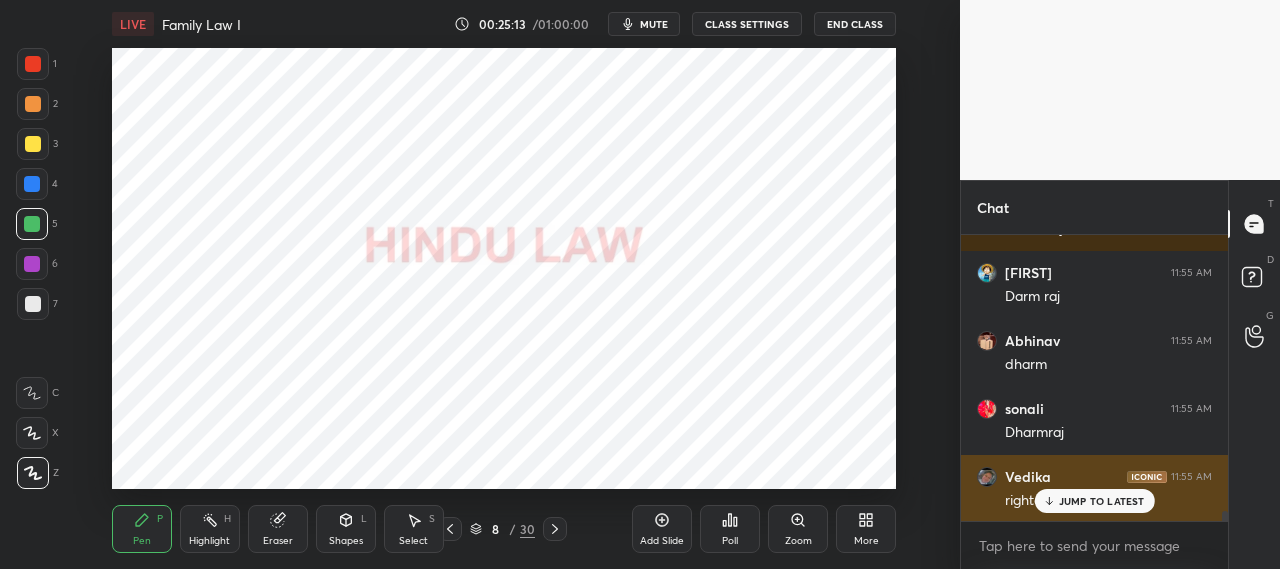 click on "JUMP TO LATEST" at bounding box center (1102, 501) 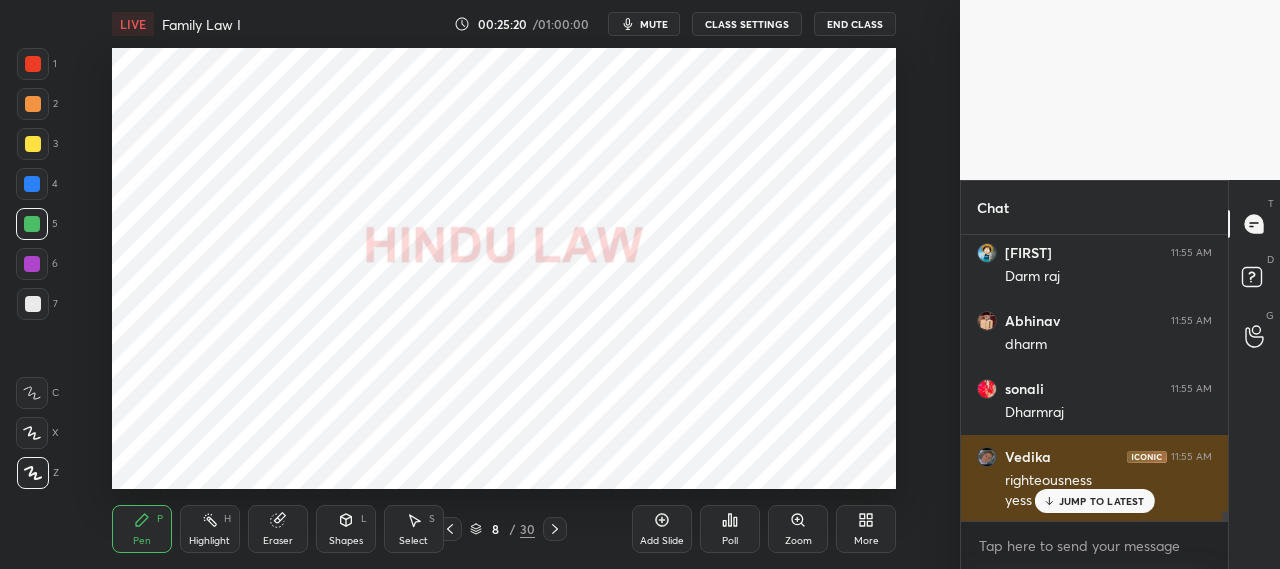 scroll, scrollTop: 7934, scrollLeft: 0, axis: vertical 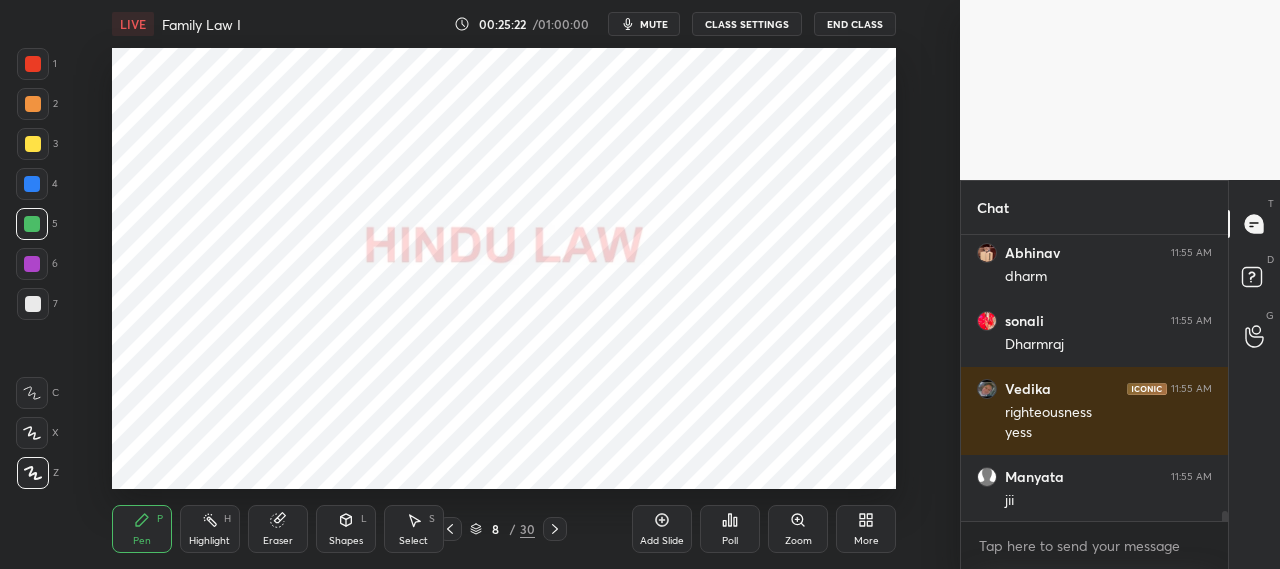click on "[FIRST] 11:55 AM [FIRST] [FIRST] 11:55 AM [FIRST] [FIRST] 11:55 AM righteousness yess [FIRST] 11:55 AM jii [FIRST] 11:55 AM bo" at bounding box center [1094, 378] 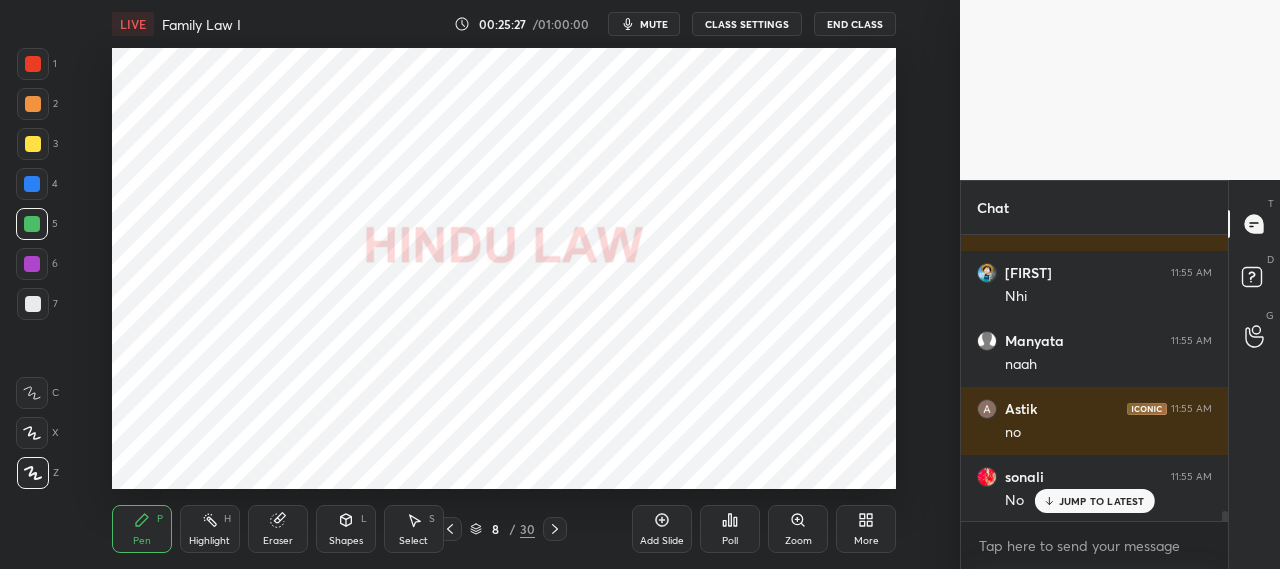 scroll, scrollTop: 8342, scrollLeft: 0, axis: vertical 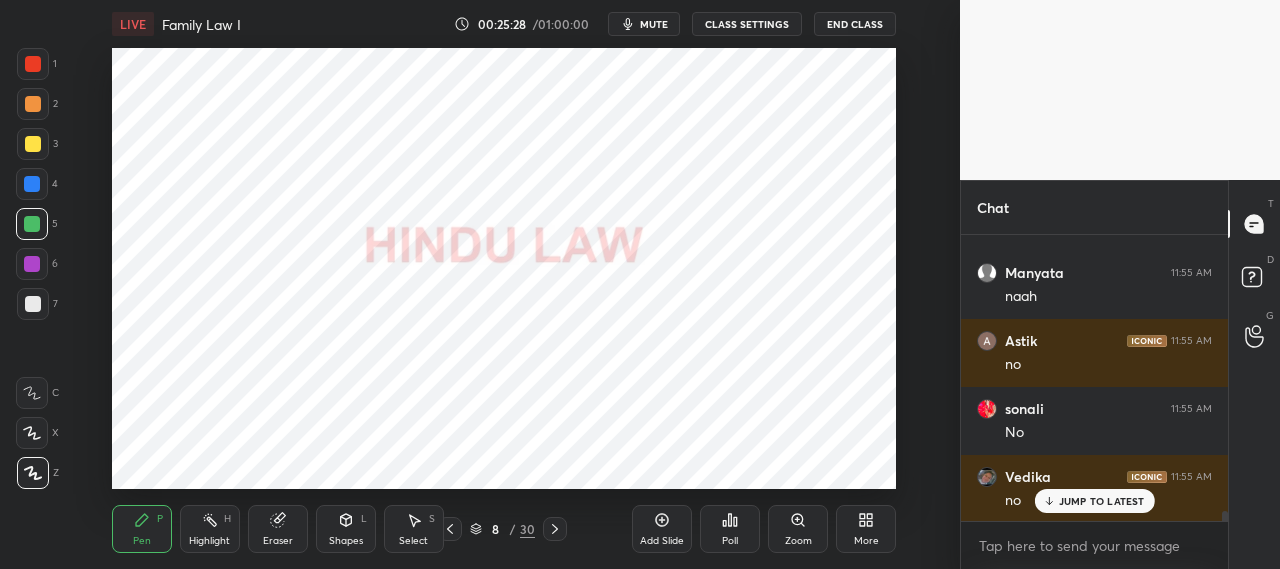 click on "[PERSON] 11:54 AM no [PERSON] 11:54 AM no [PERSON] 11:54 AM duty [PERSON] 11:55 AM dharmraj [PERSON] 11:55 AM Darm raj [PERSON] 11:55 AM dharm [PERSON] 11:55 AM Dharmraj [PERSON] 11:55 AM righteousness yess [PERSON] 11:55 AM jii [PERSON] 11:55 AM bo [PERSON] 11:55 AM Nhi [PERSON] 11:55 AM naah [PERSON] 11:55 AM no [PERSON] 11:55 AM No [PERSON] 11:55 AM no" at bounding box center [1094, 378] 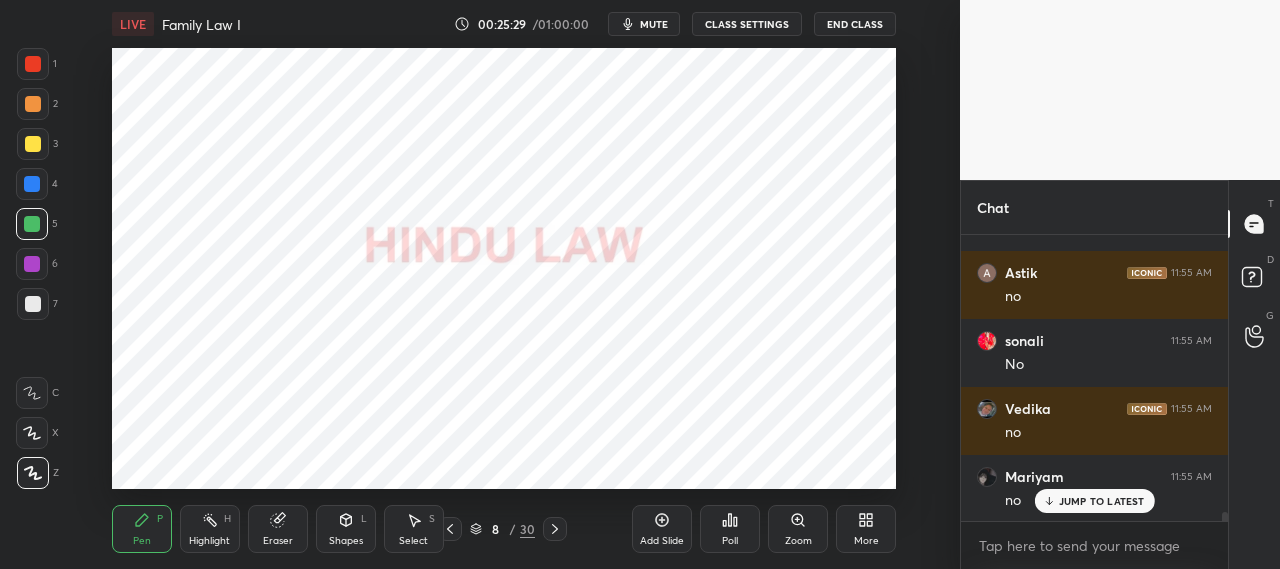 click on "no" at bounding box center [1108, 499] 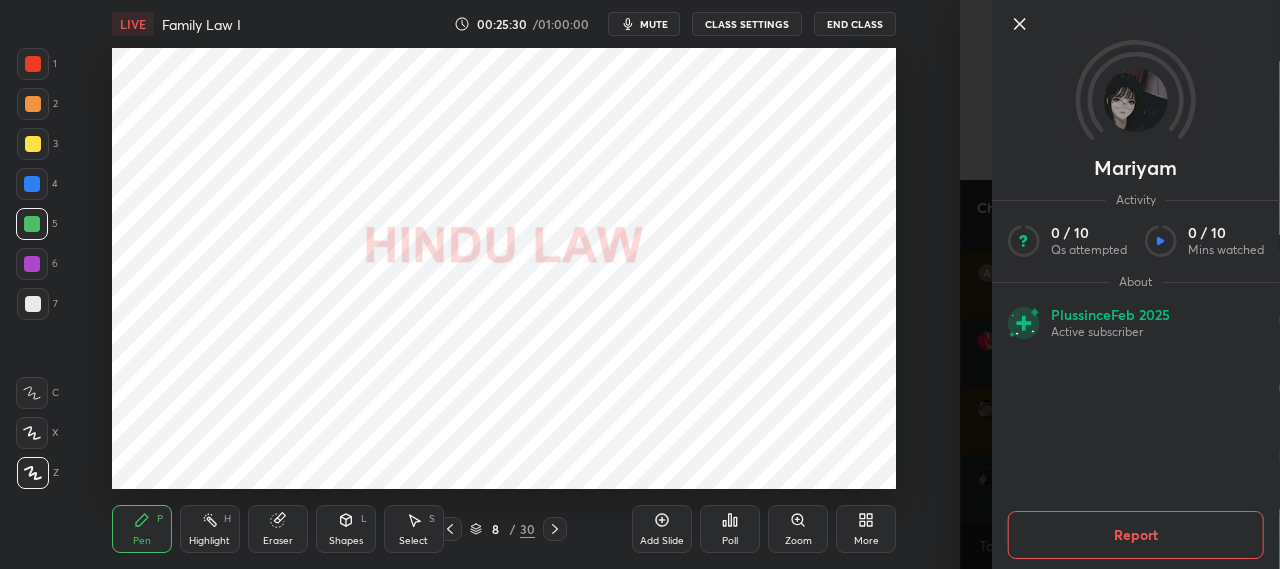 click 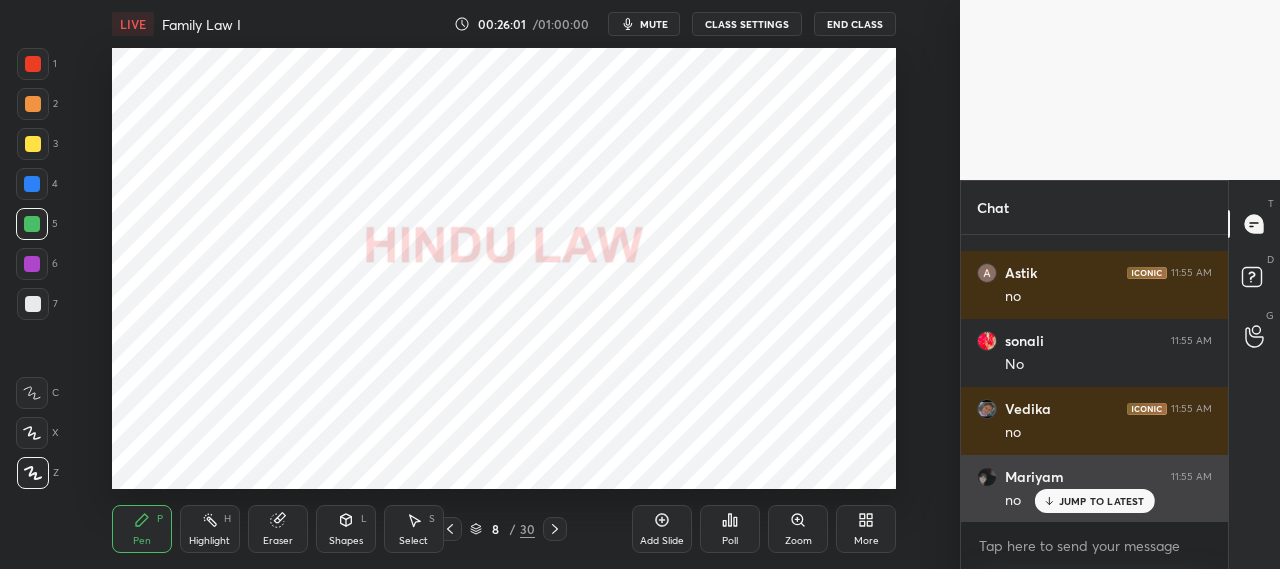 click on "JUMP TO LATEST" at bounding box center (1094, 501) 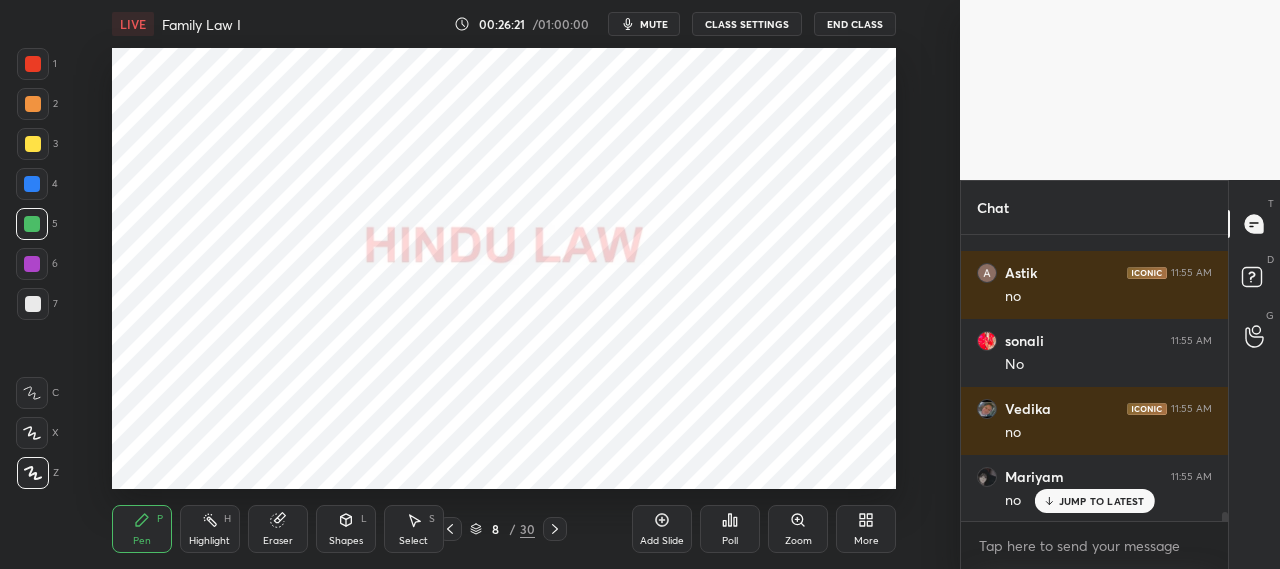 scroll, scrollTop: 8478, scrollLeft: 0, axis: vertical 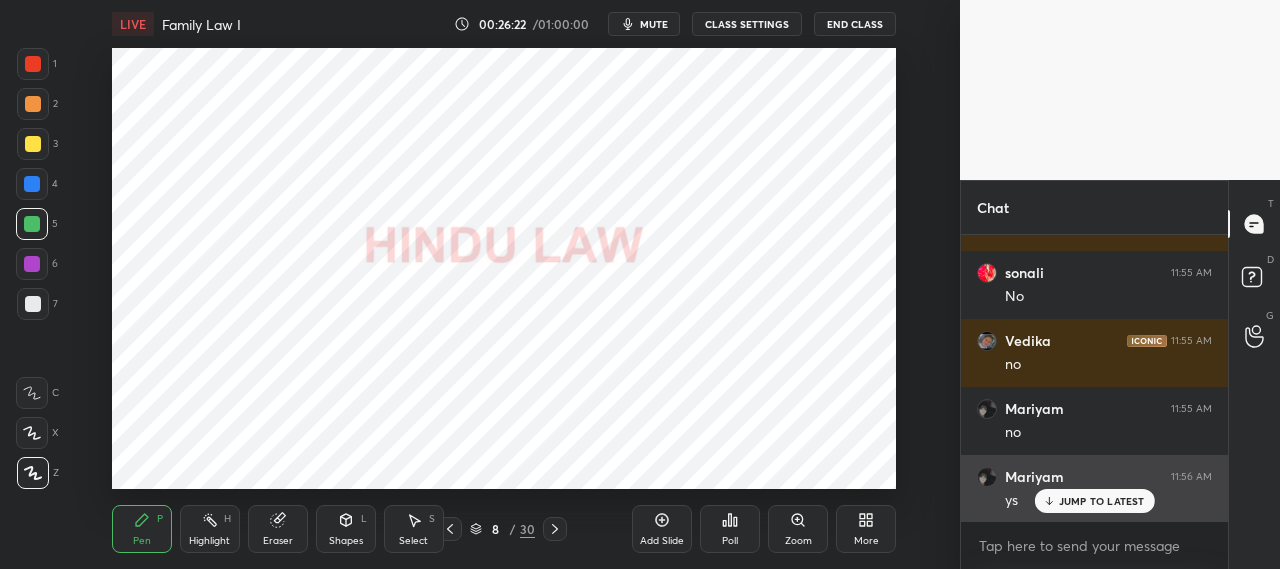 click on "JUMP TO LATEST" at bounding box center (1102, 501) 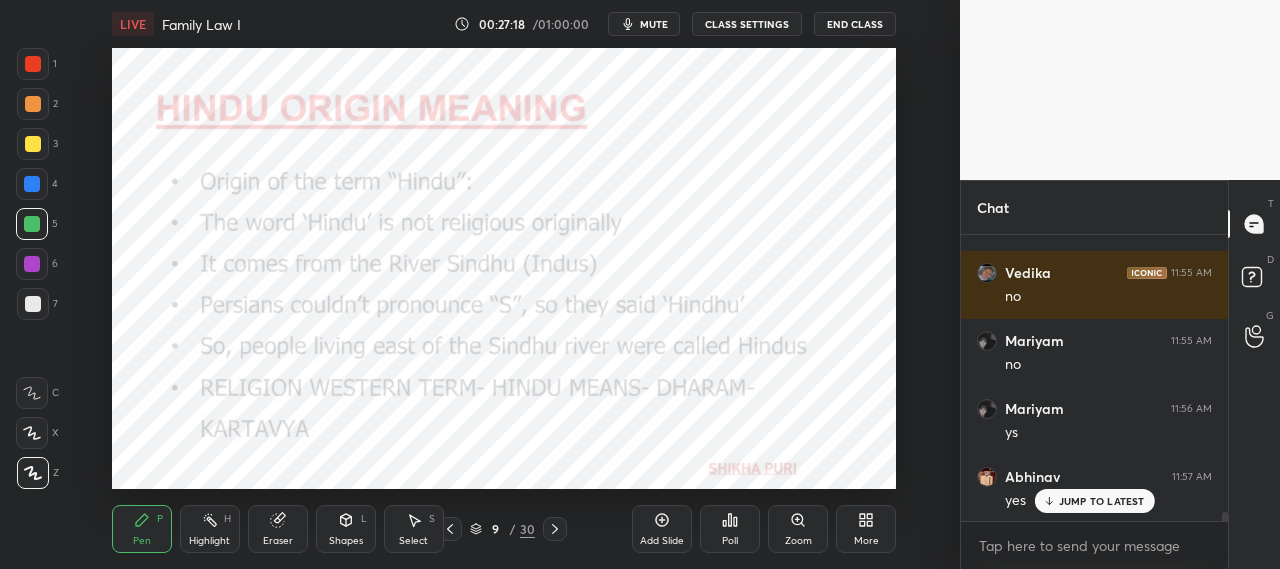 scroll, scrollTop: 8614, scrollLeft: 0, axis: vertical 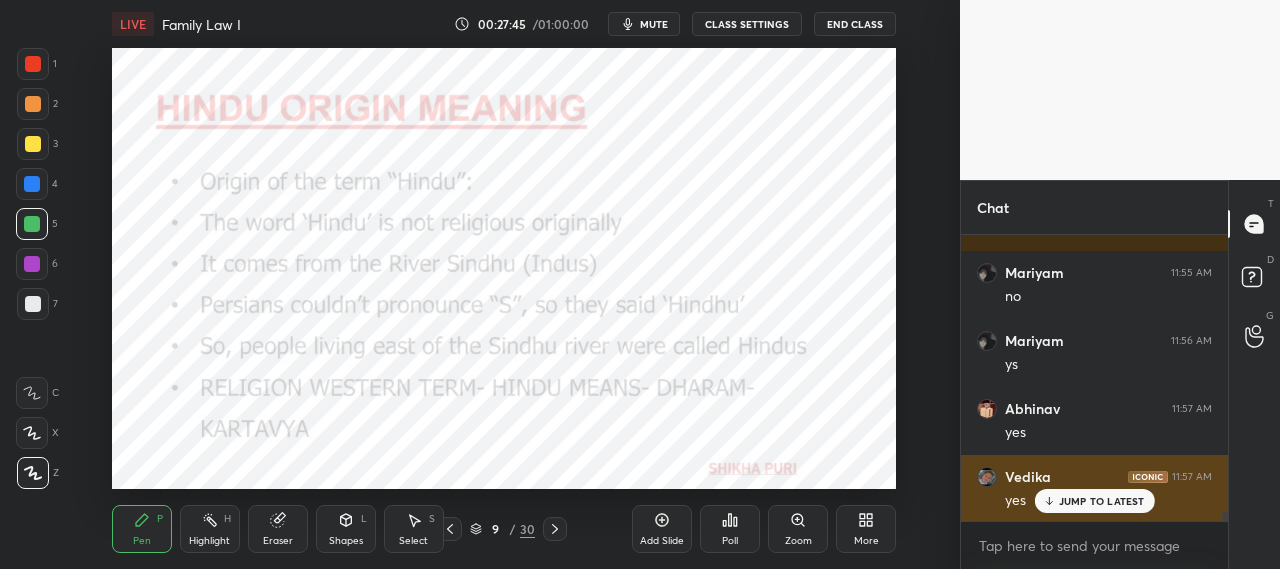 click on "JUMP TO LATEST" at bounding box center (1102, 501) 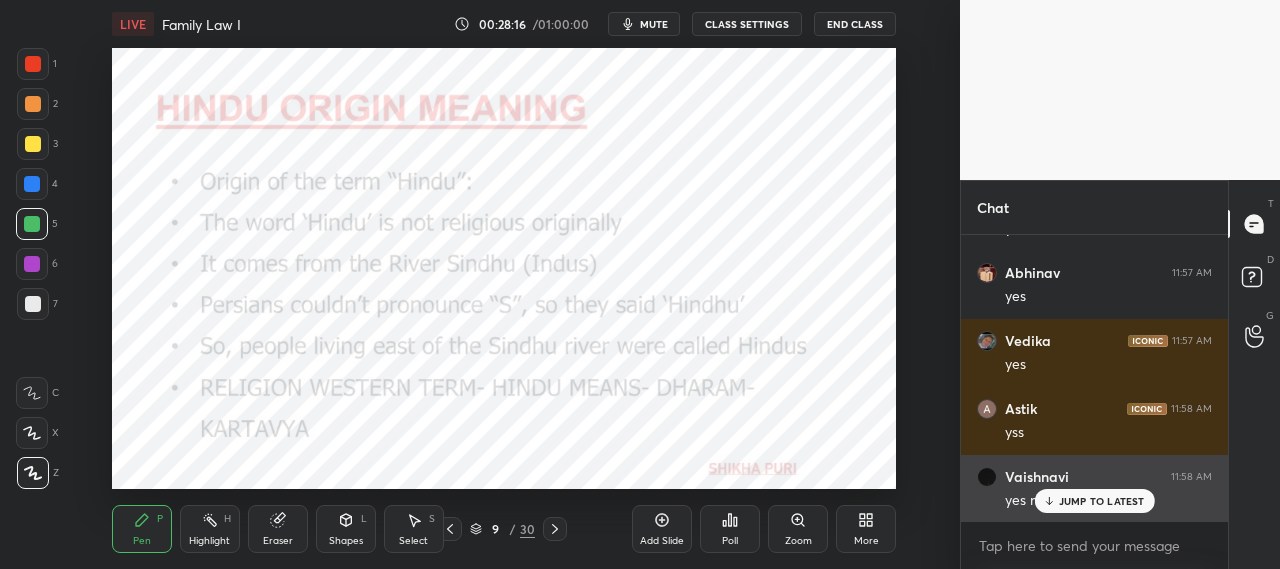 scroll, scrollTop: 8818, scrollLeft: 0, axis: vertical 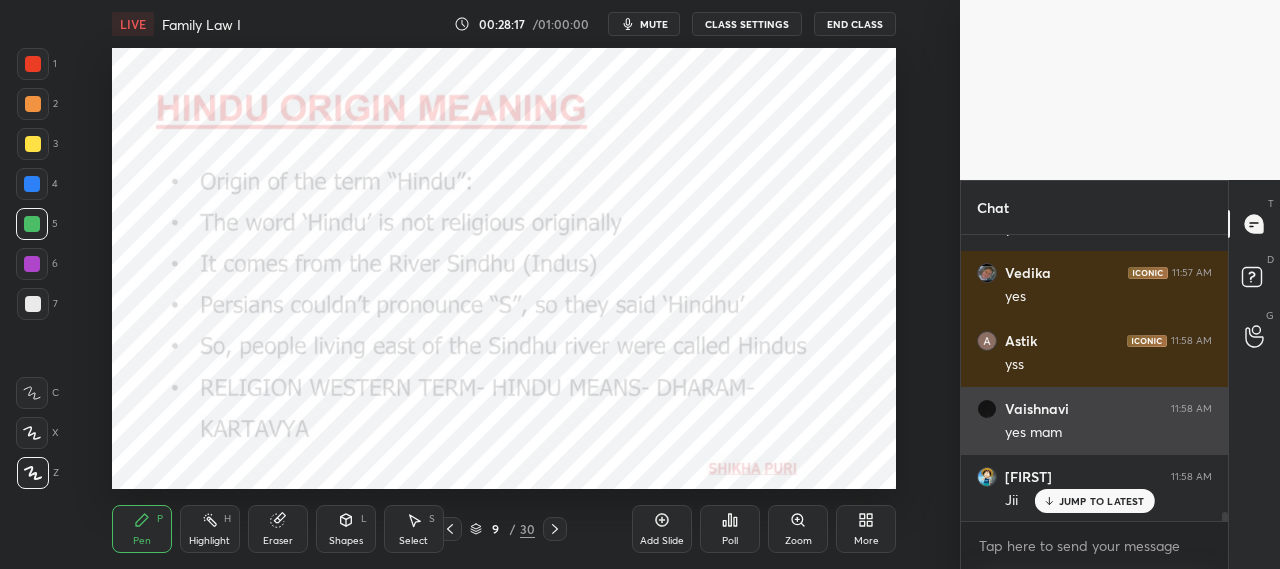 click on "yes mam" at bounding box center [1108, 433] 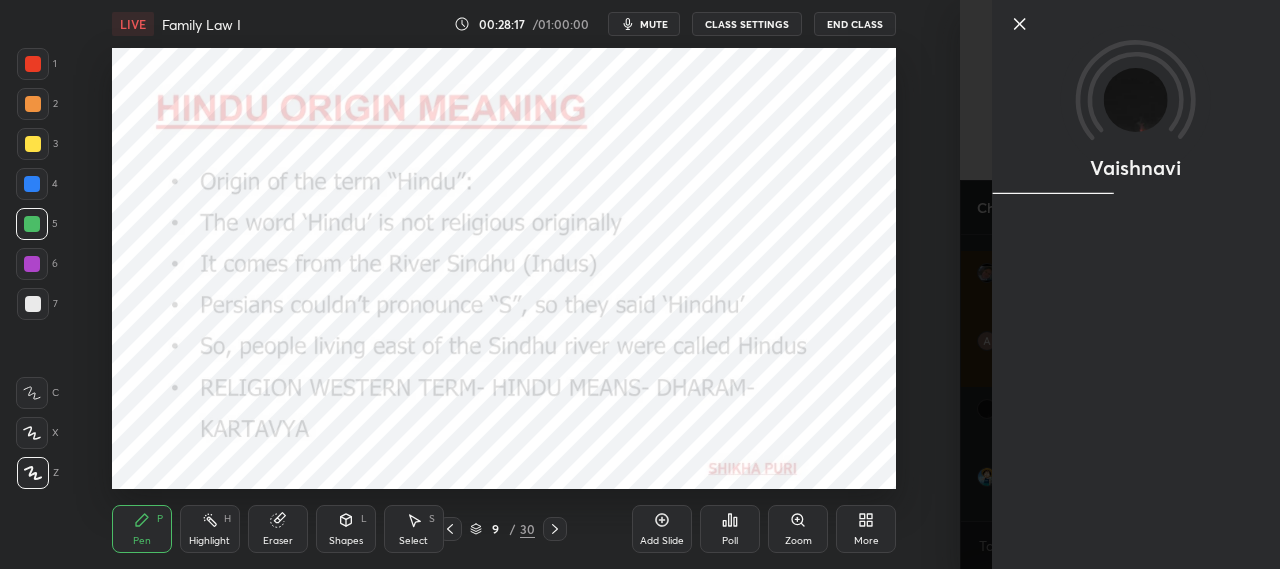 scroll, scrollTop: 9022, scrollLeft: 0, axis: vertical 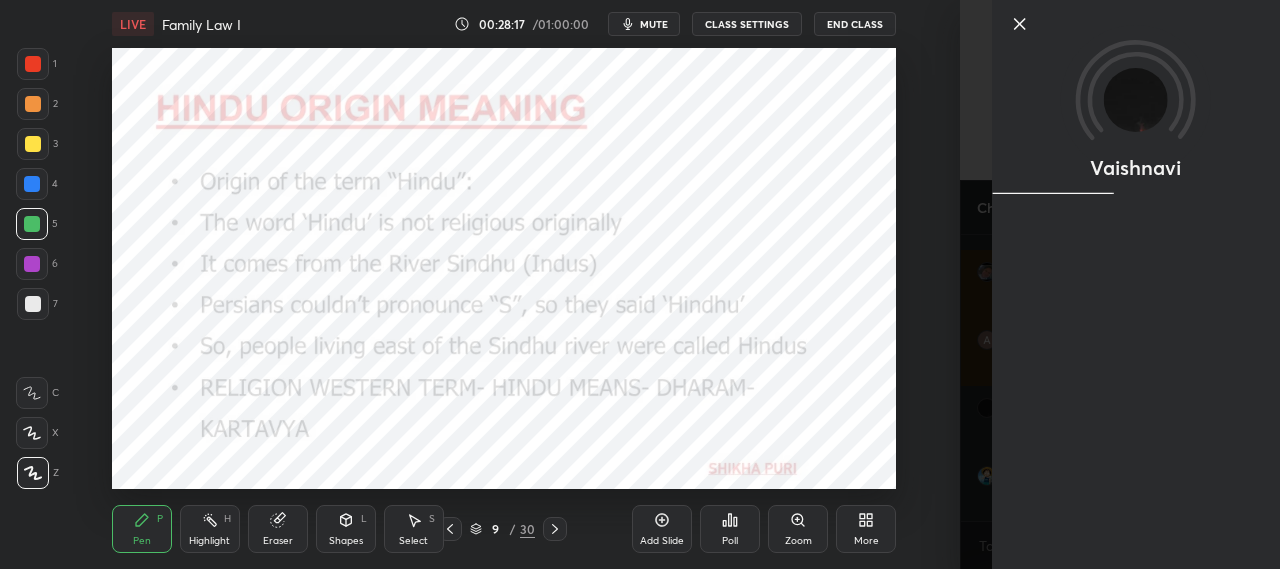 click on "Vaishnavi" at bounding box center (1136, 284) 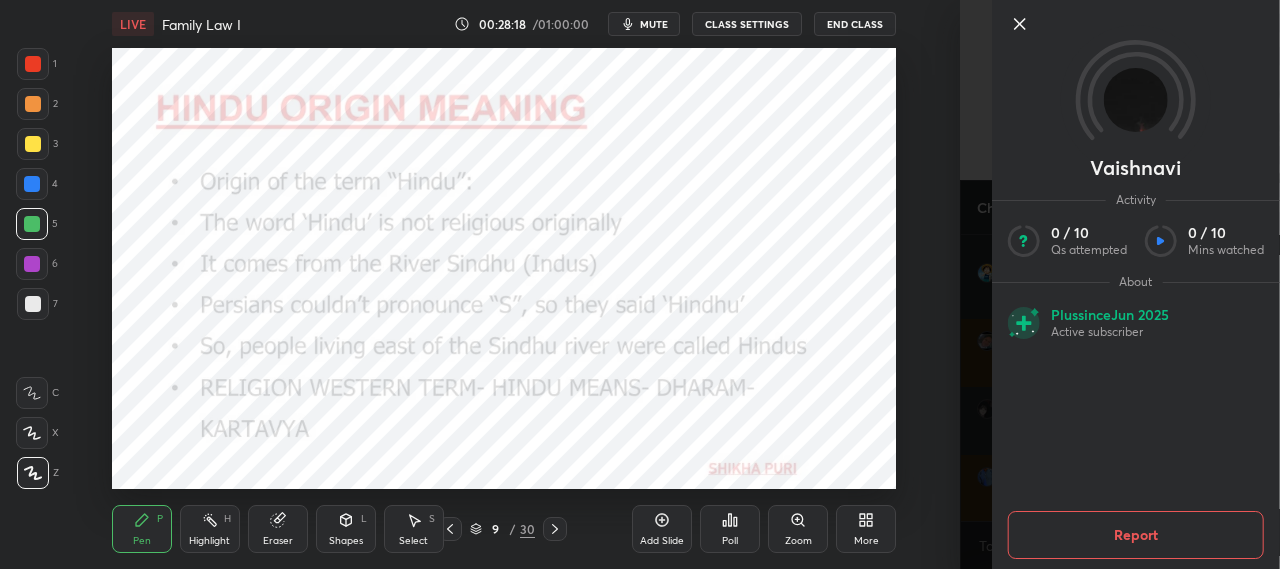 scroll, scrollTop: 9158, scrollLeft: 0, axis: vertical 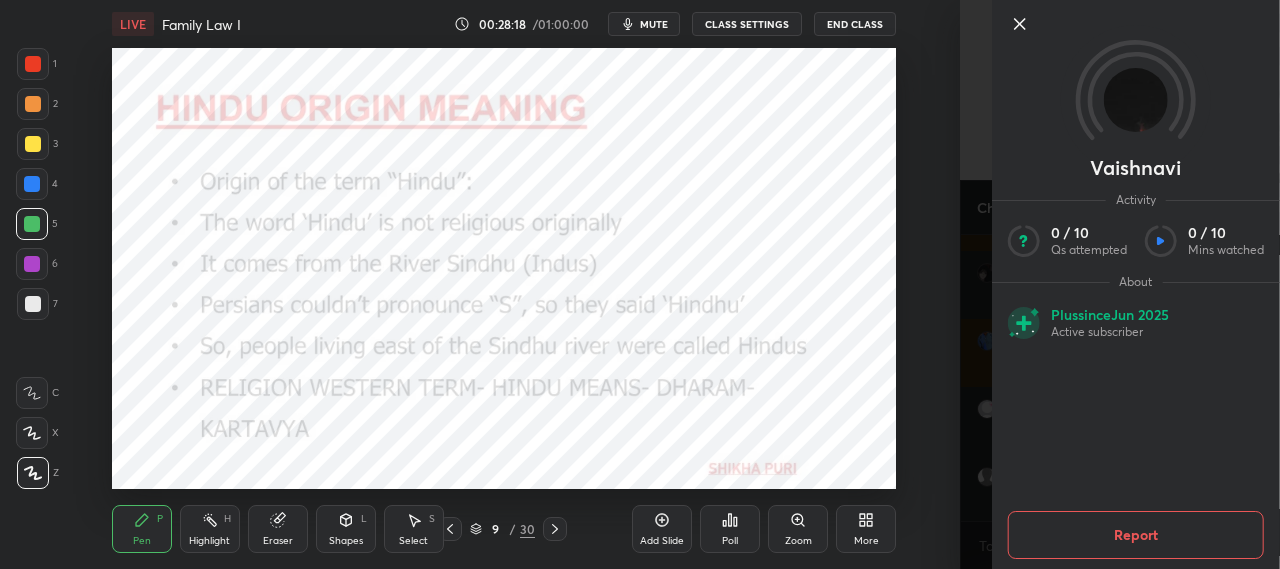 click 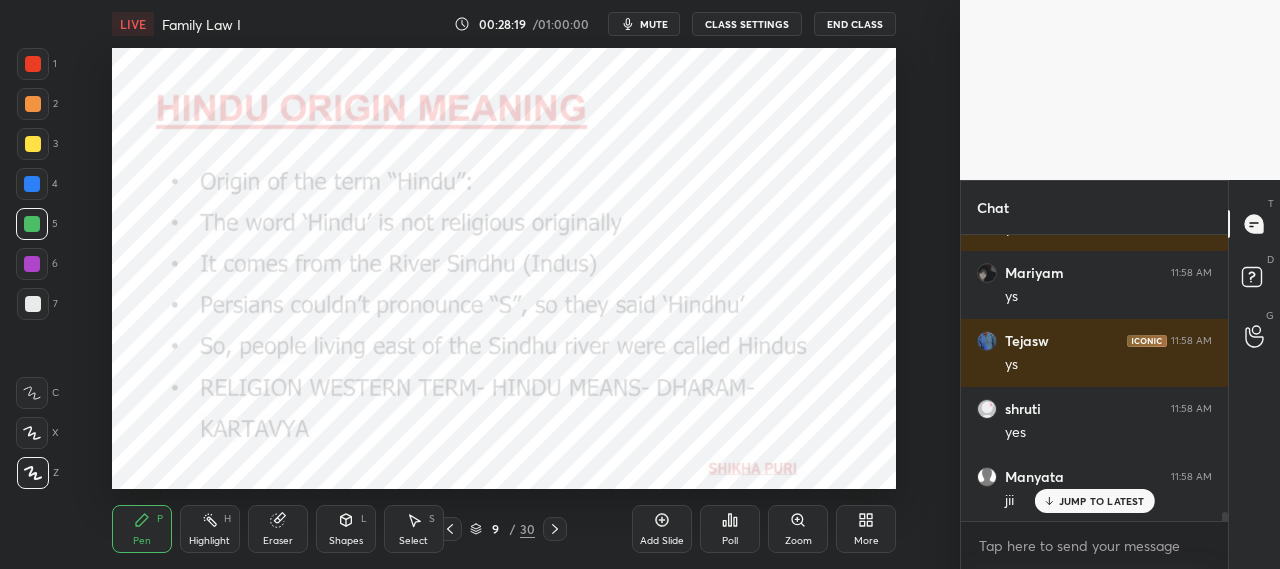 scroll, scrollTop: 9294, scrollLeft: 0, axis: vertical 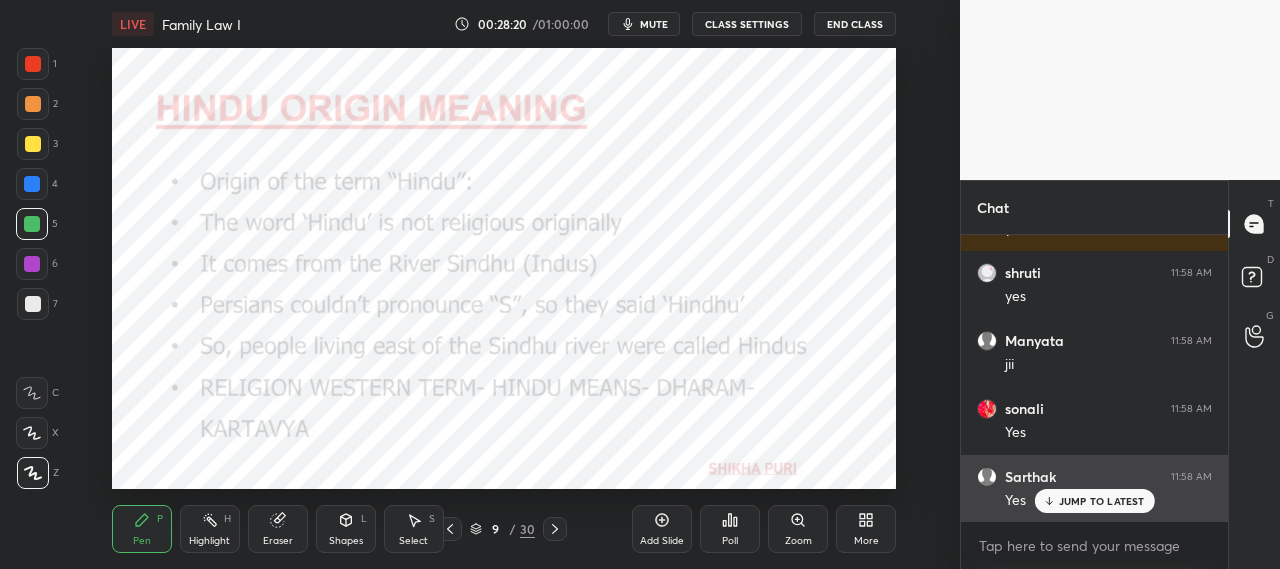 click on "JUMP TO LATEST" at bounding box center [1094, 501] 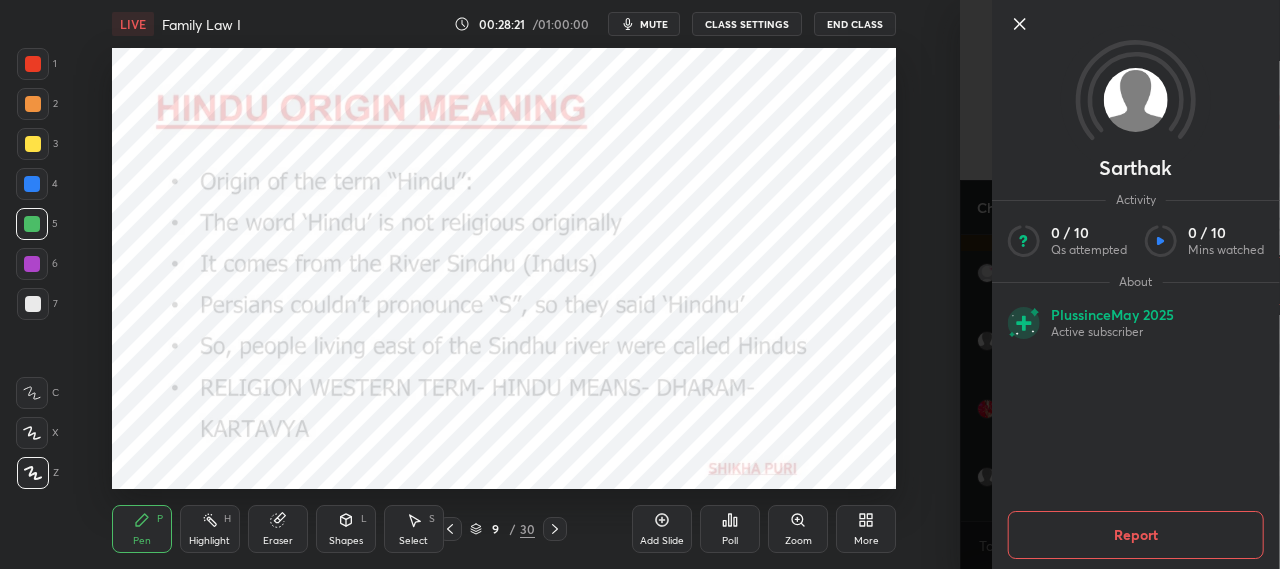 click 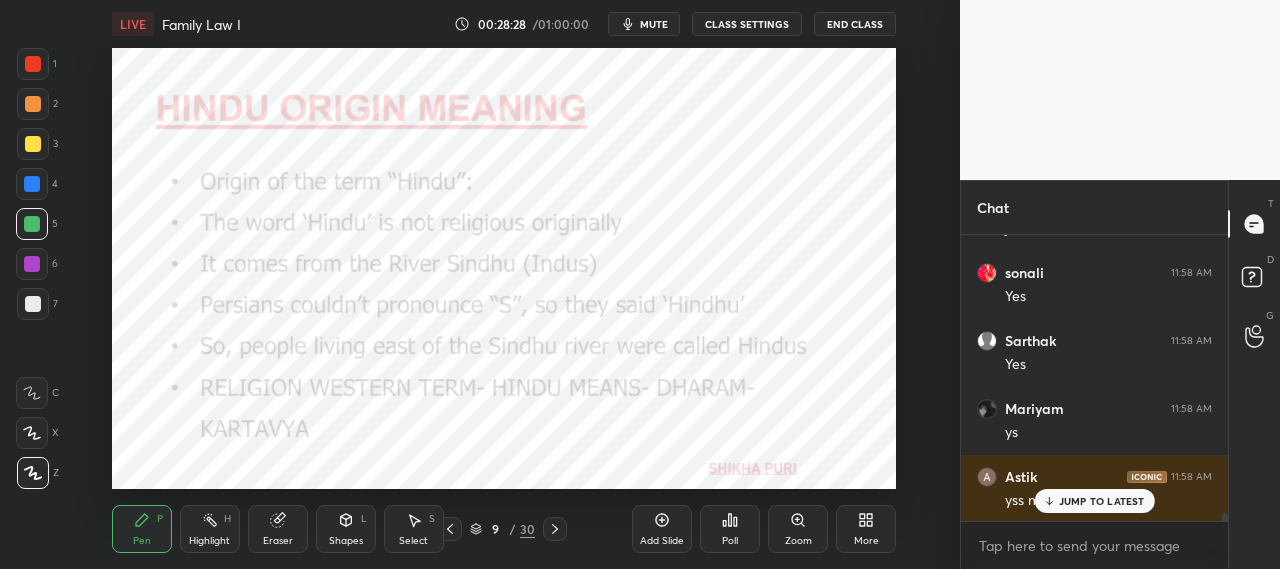 scroll, scrollTop: 9498, scrollLeft: 0, axis: vertical 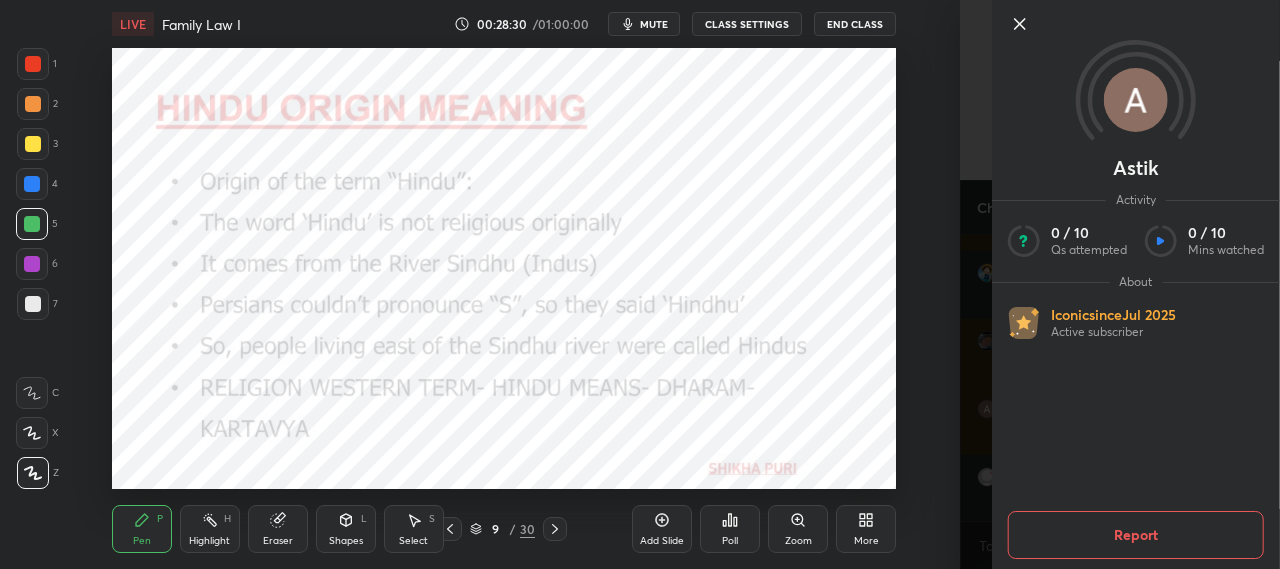click 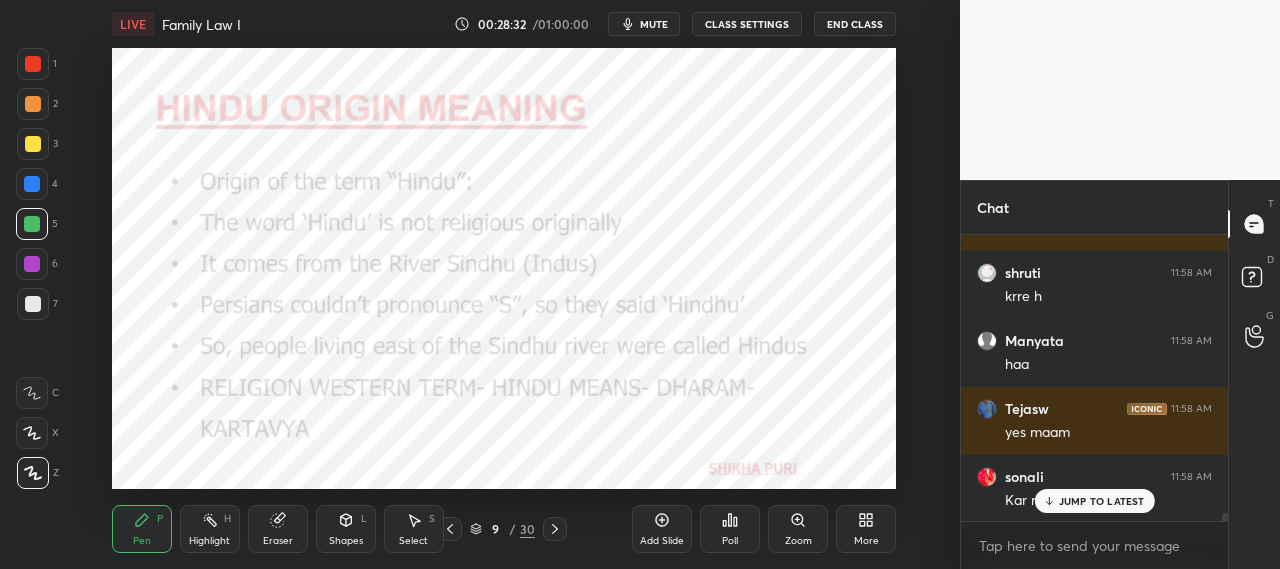click on "JUMP TO LATEST" at bounding box center (1102, 501) 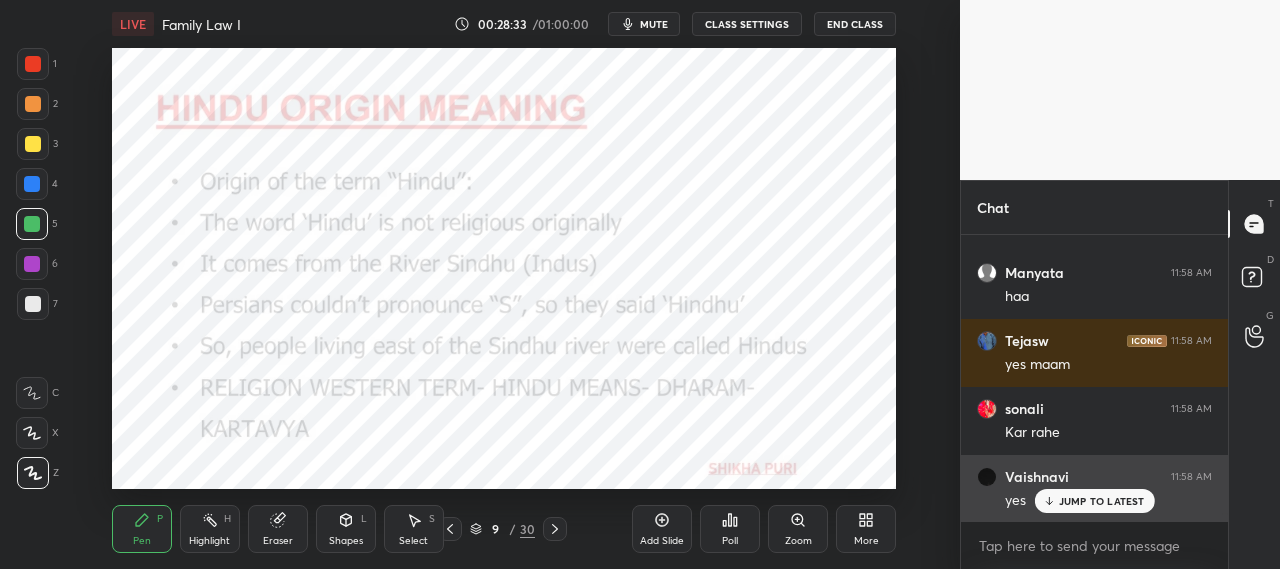 click on "JUMP TO LATEST" at bounding box center (1102, 501) 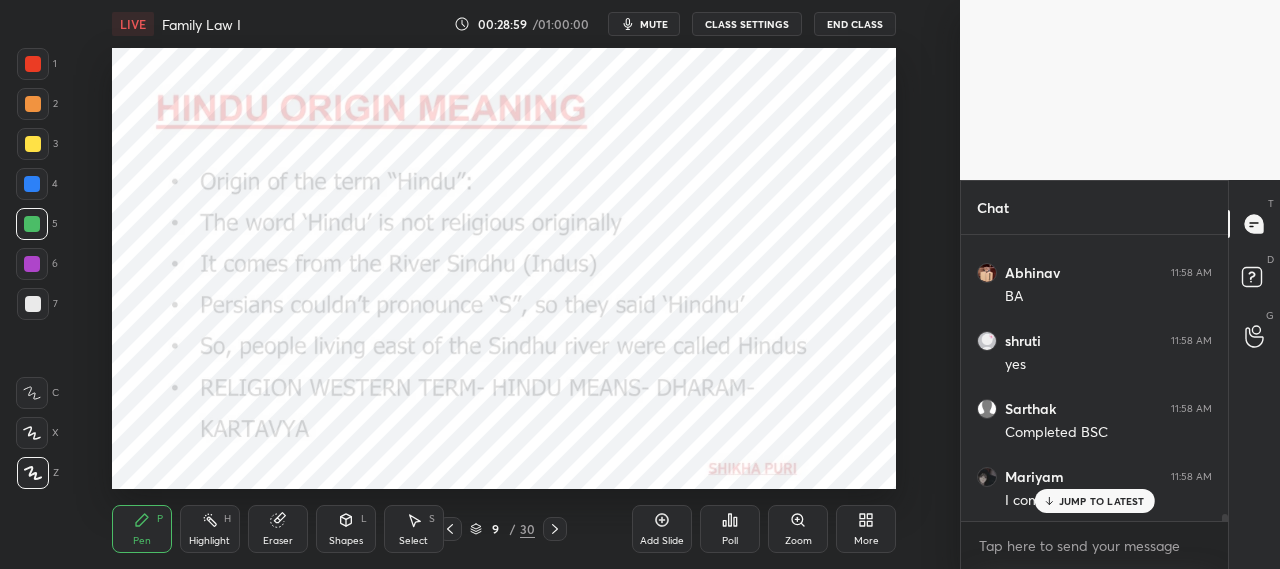 scroll, scrollTop: 10858, scrollLeft: 0, axis: vertical 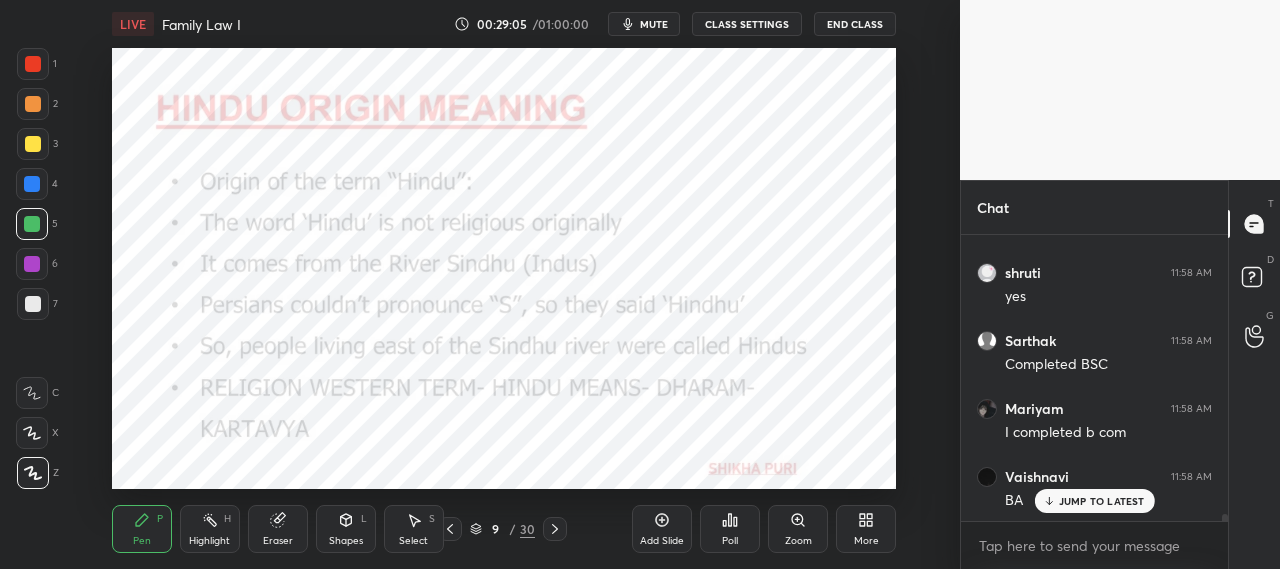click on "JUMP TO LATEST" at bounding box center (1102, 501) 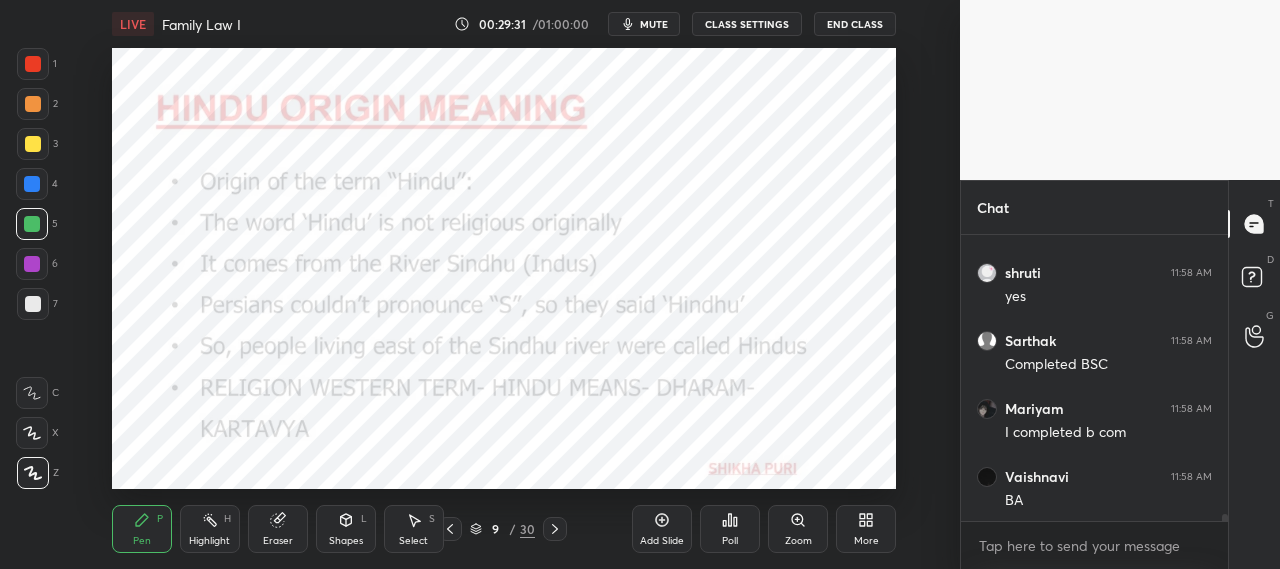 scroll, scrollTop: 10926, scrollLeft: 0, axis: vertical 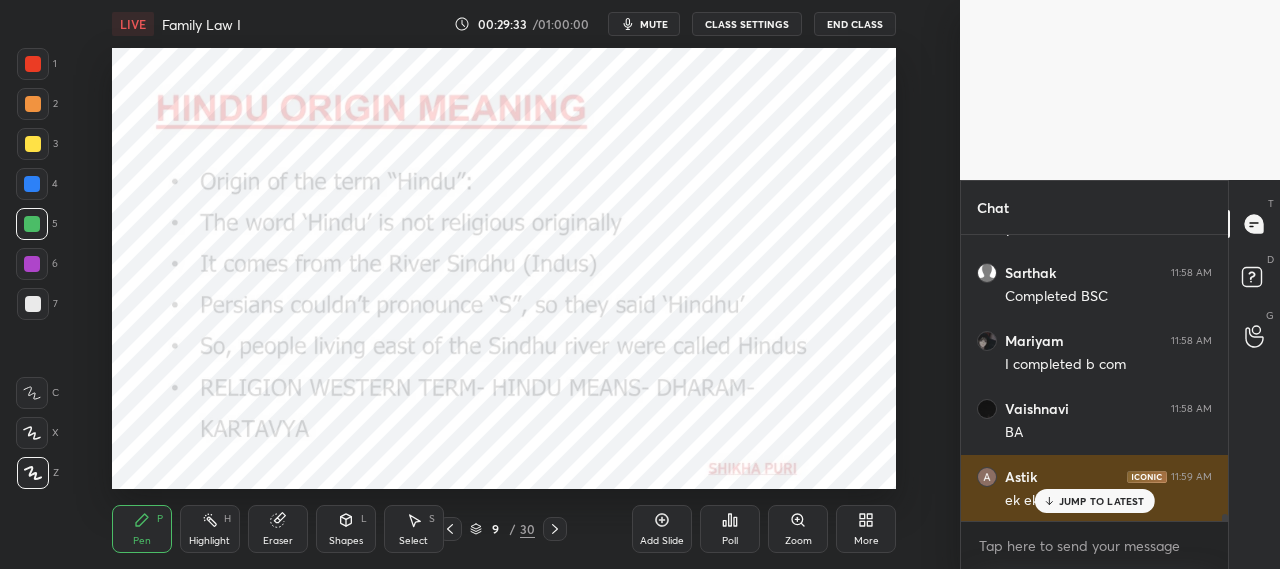 click on "JUMP TO LATEST" at bounding box center (1102, 501) 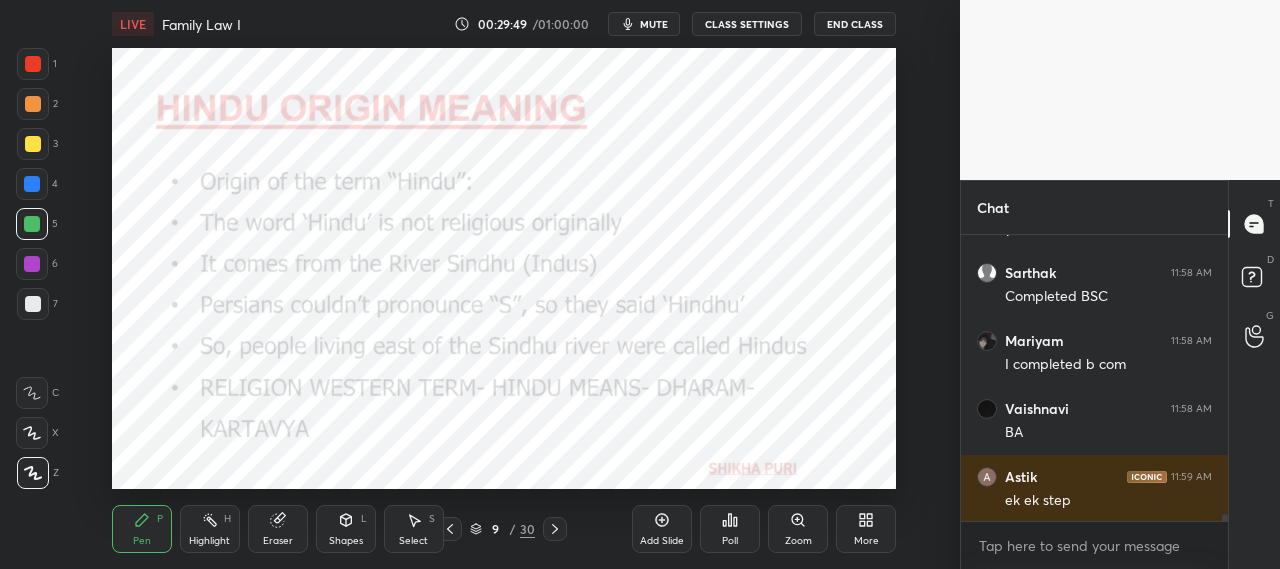 scroll, scrollTop: 10994, scrollLeft: 0, axis: vertical 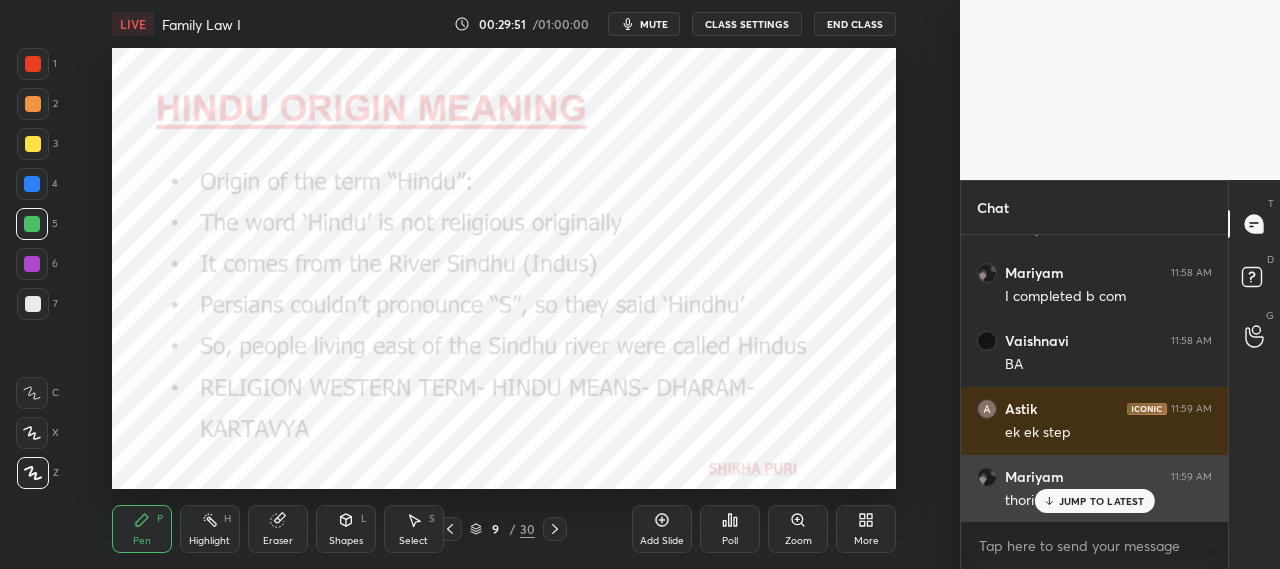 click on "JUMP TO LATEST" at bounding box center [1102, 501] 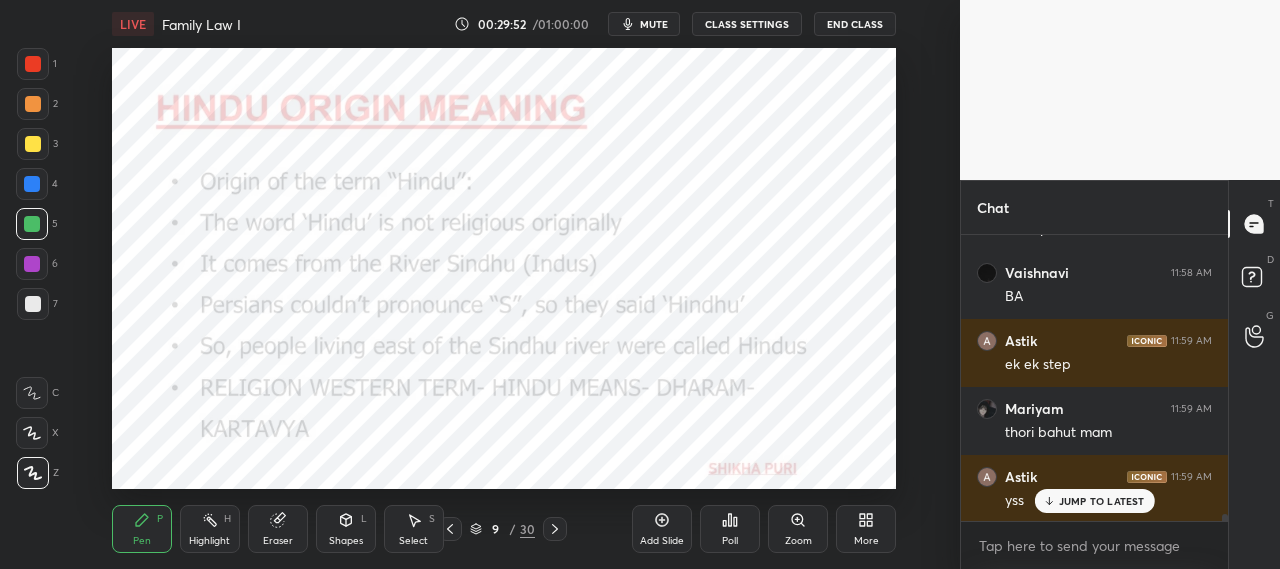scroll, scrollTop: 11130, scrollLeft: 0, axis: vertical 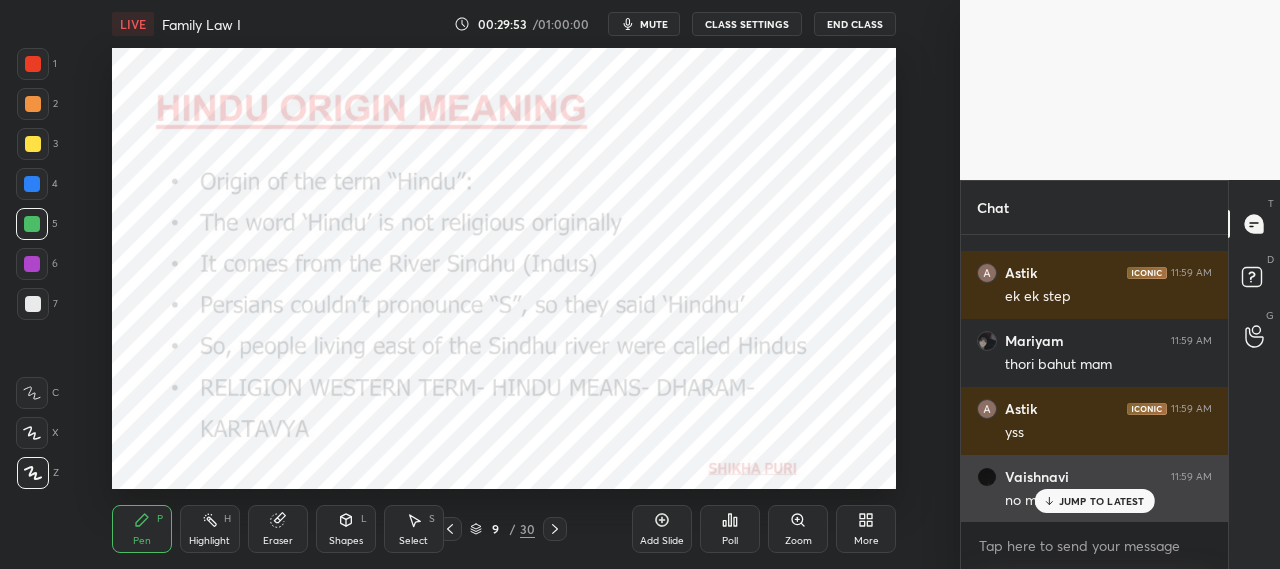 click on "JUMP TO LATEST" at bounding box center (1094, 501) 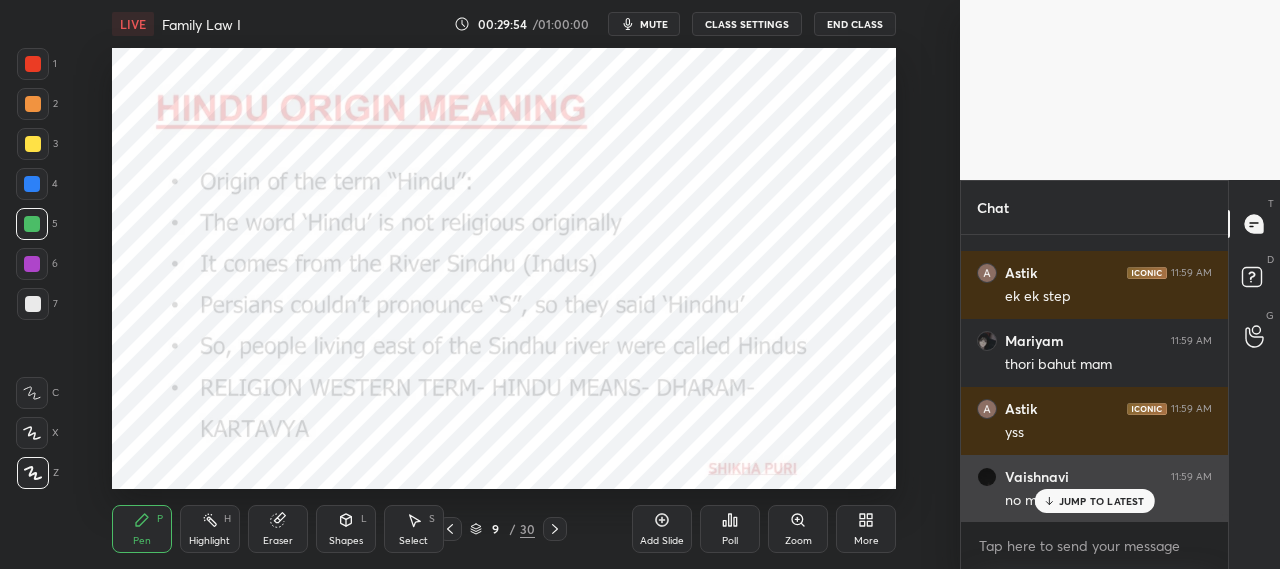 scroll, scrollTop: 11198, scrollLeft: 0, axis: vertical 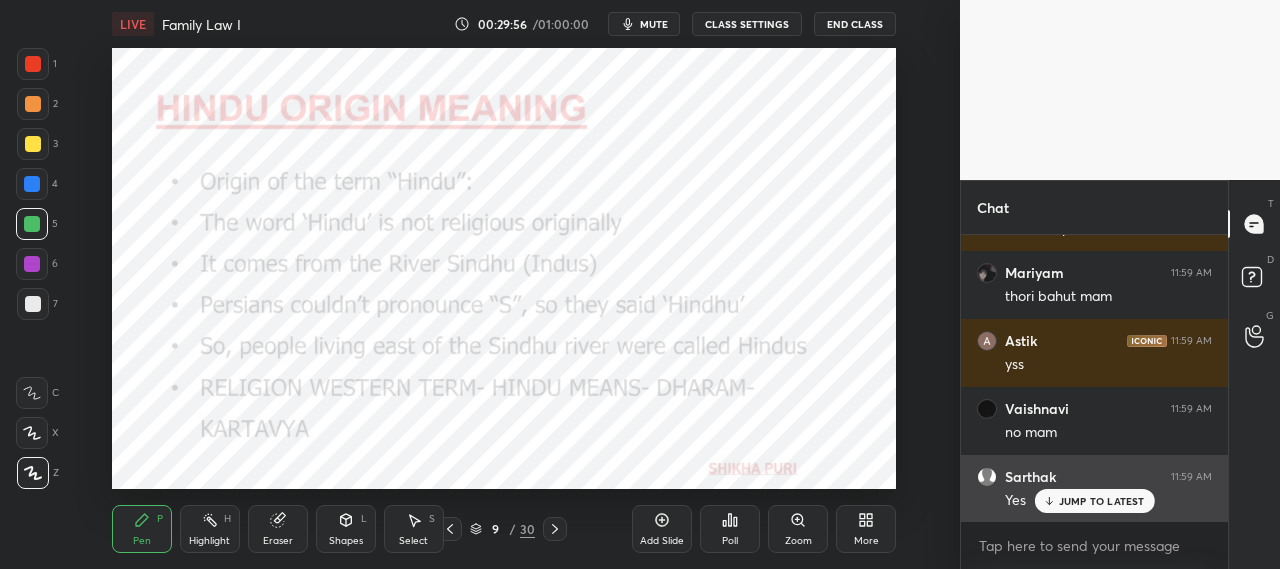 click on "JUMP TO LATEST" at bounding box center [1102, 501] 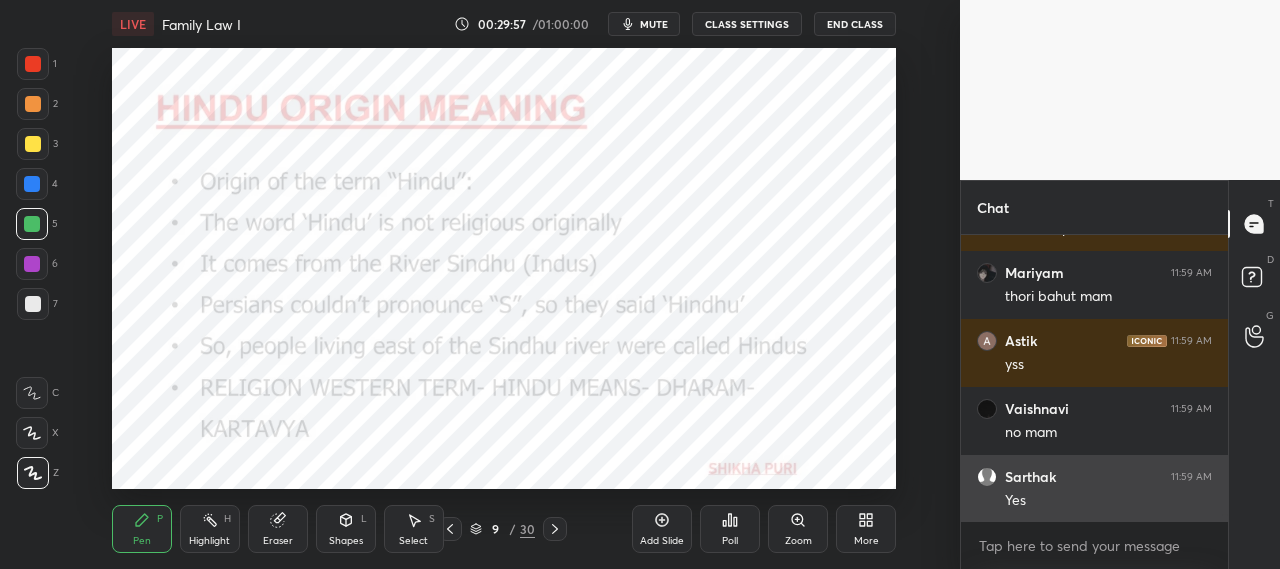 scroll, scrollTop: 11266, scrollLeft: 0, axis: vertical 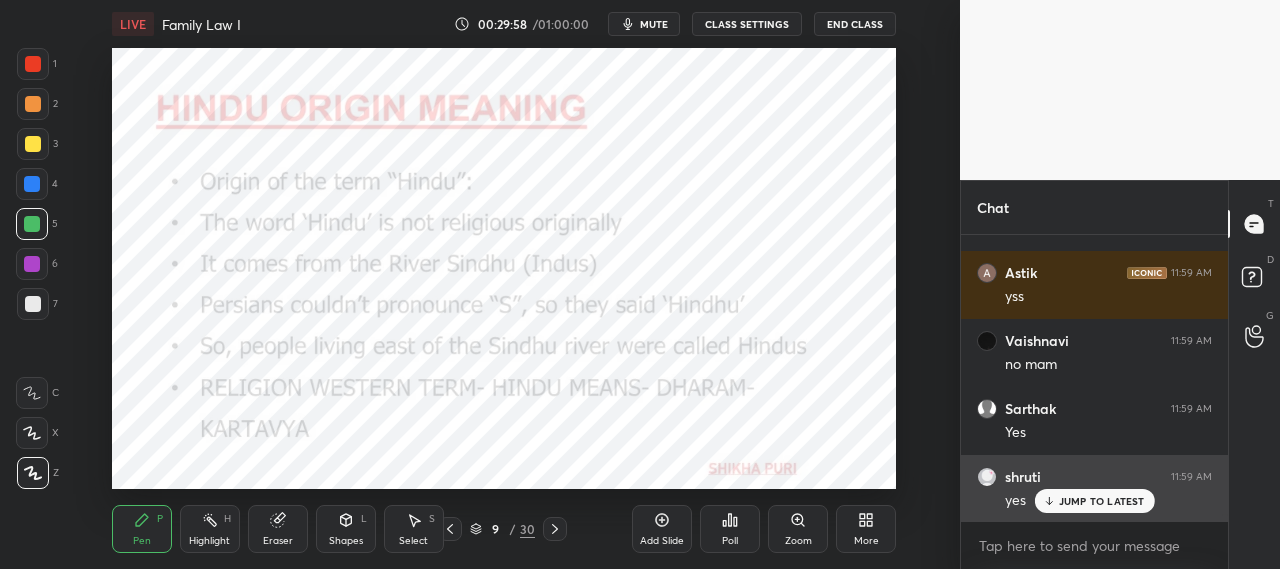 click on "JUMP TO LATEST" at bounding box center (1102, 501) 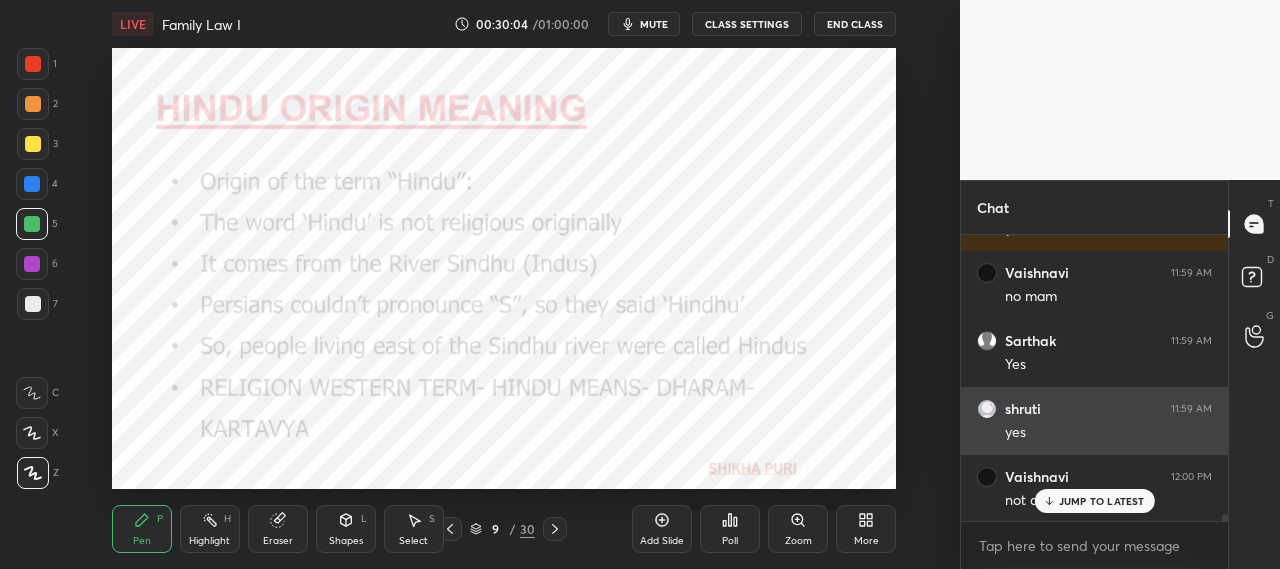 scroll, scrollTop: 11402, scrollLeft: 0, axis: vertical 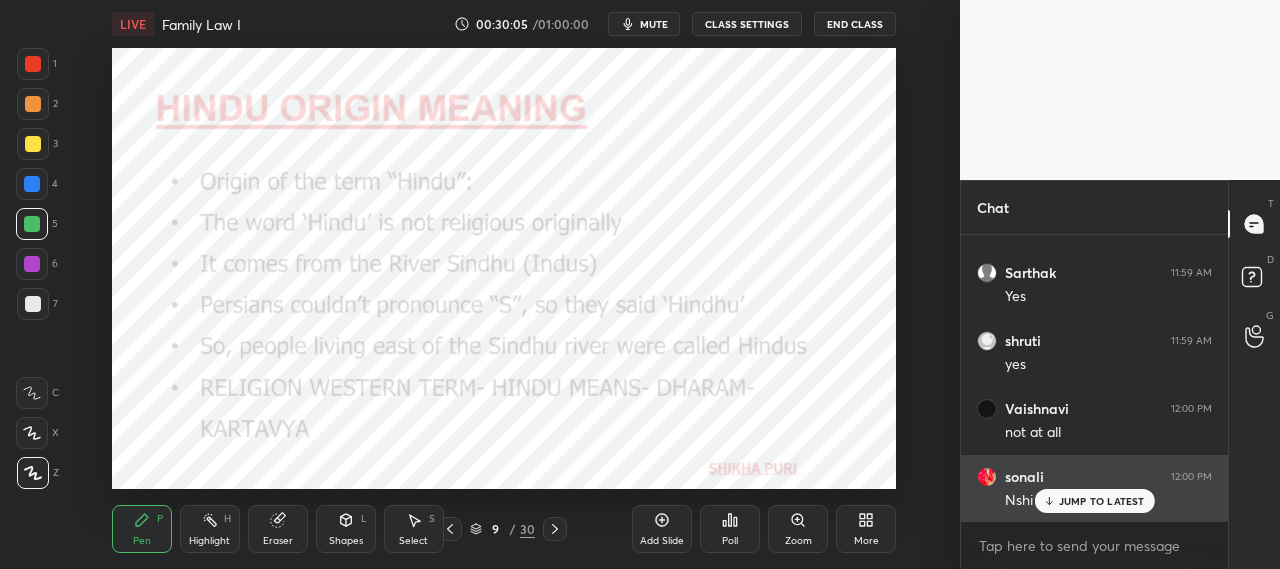 click on "JUMP TO LATEST" at bounding box center [1094, 501] 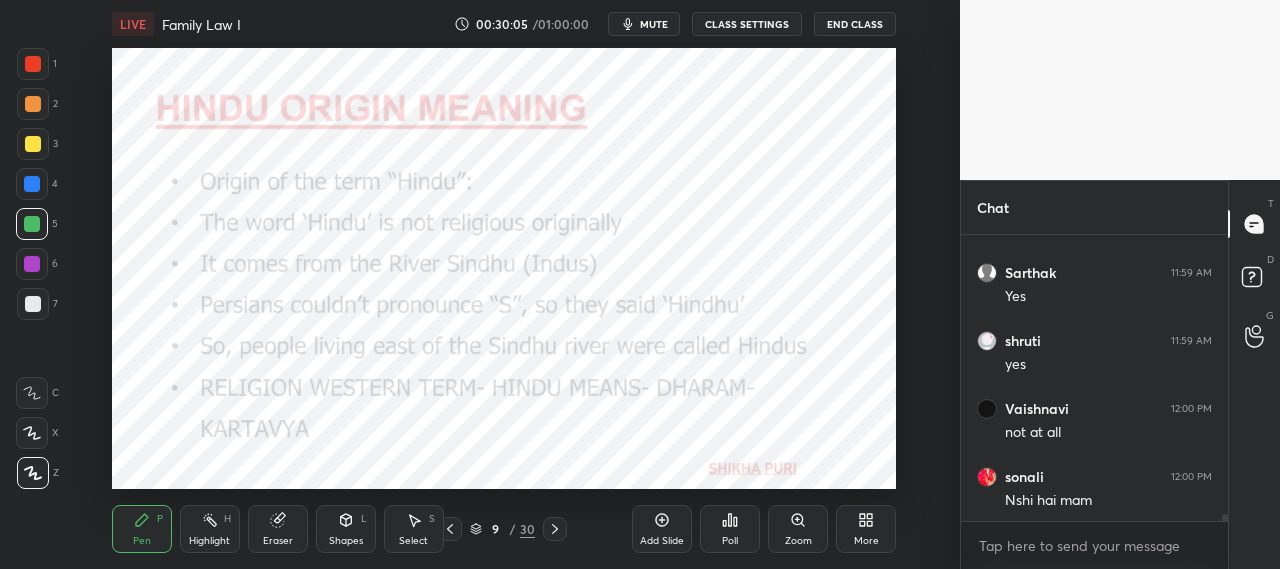 scroll, scrollTop: 11470, scrollLeft: 0, axis: vertical 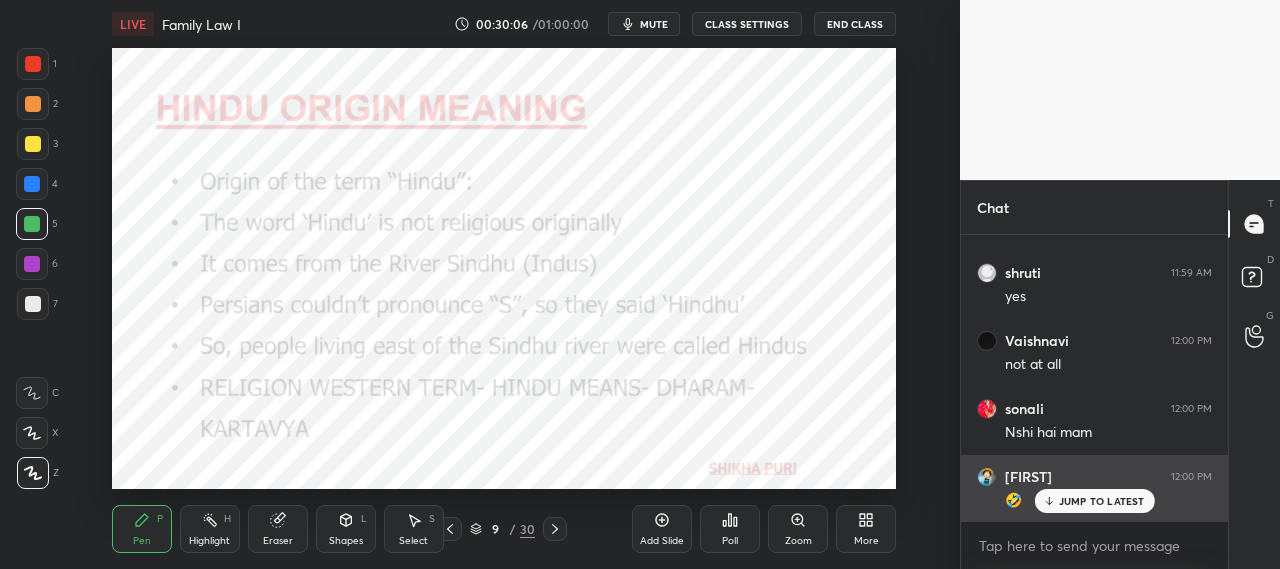click on "JUMP TO LATEST" at bounding box center [1102, 501] 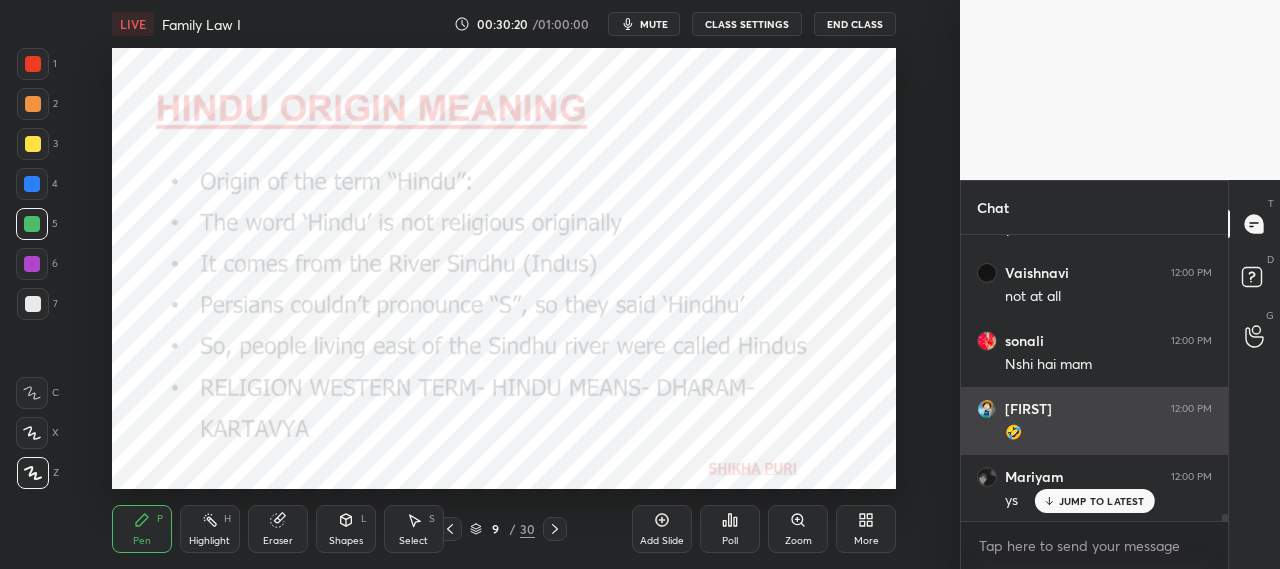scroll, scrollTop: 11606, scrollLeft: 0, axis: vertical 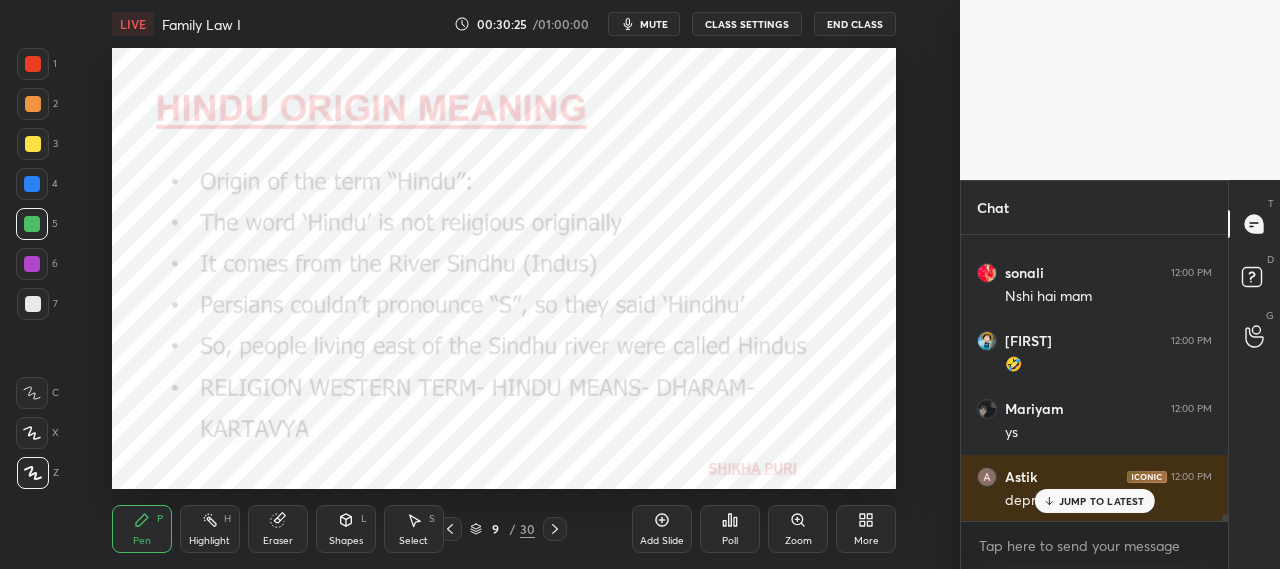 click on "JUMP TO LATEST" at bounding box center [1102, 501] 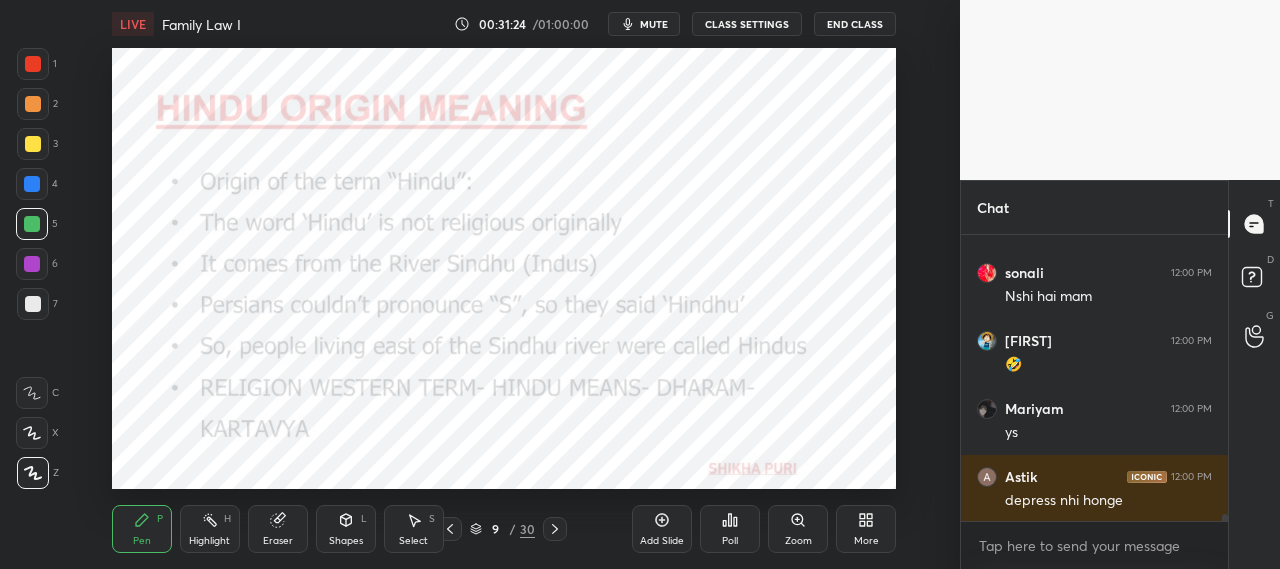 scroll, scrollTop: 11674, scrollLeft: 0, axis: vertical 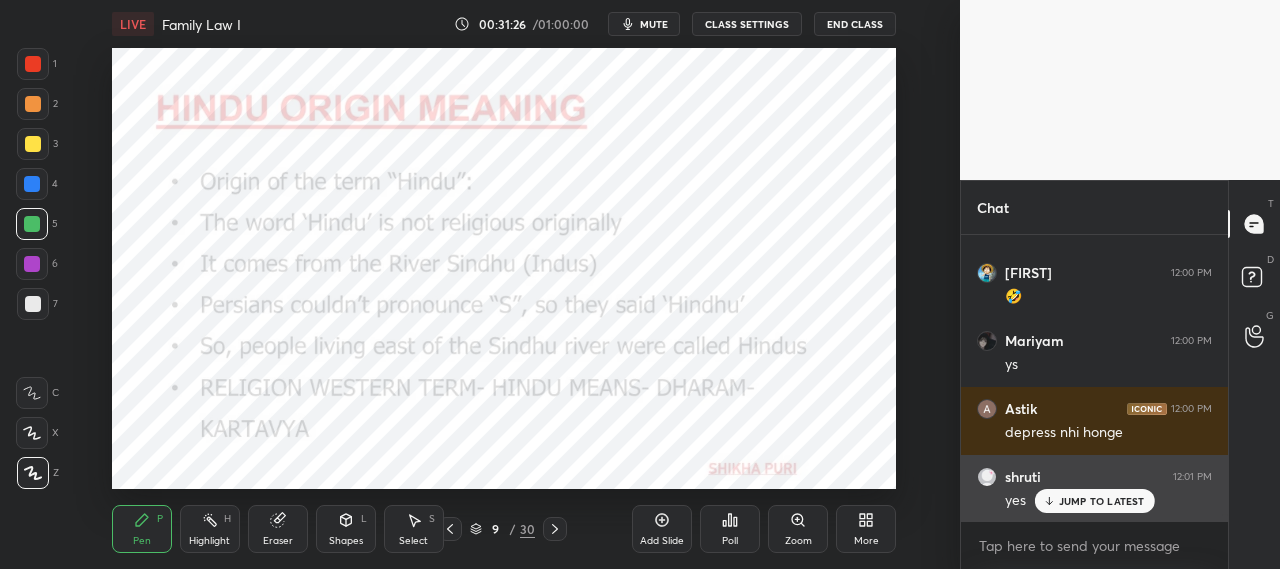 click on "JUMP TO LATEST" at bounding box center [1102, 501] 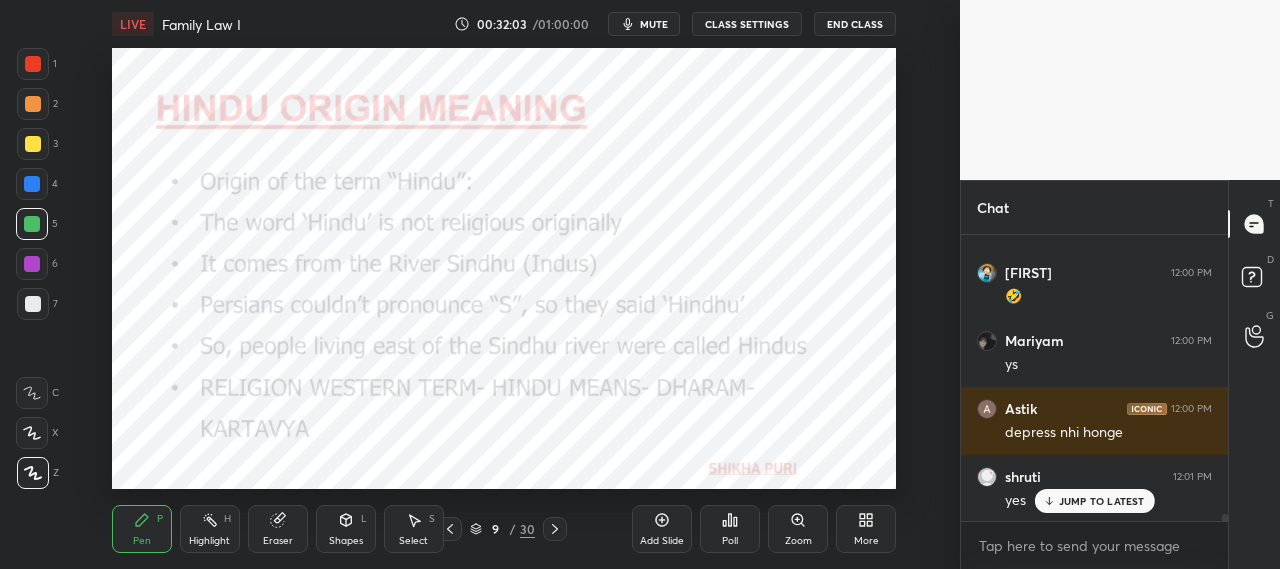 scroll, scrollTop: 11742, scrollLeft: 0, axis: vertical 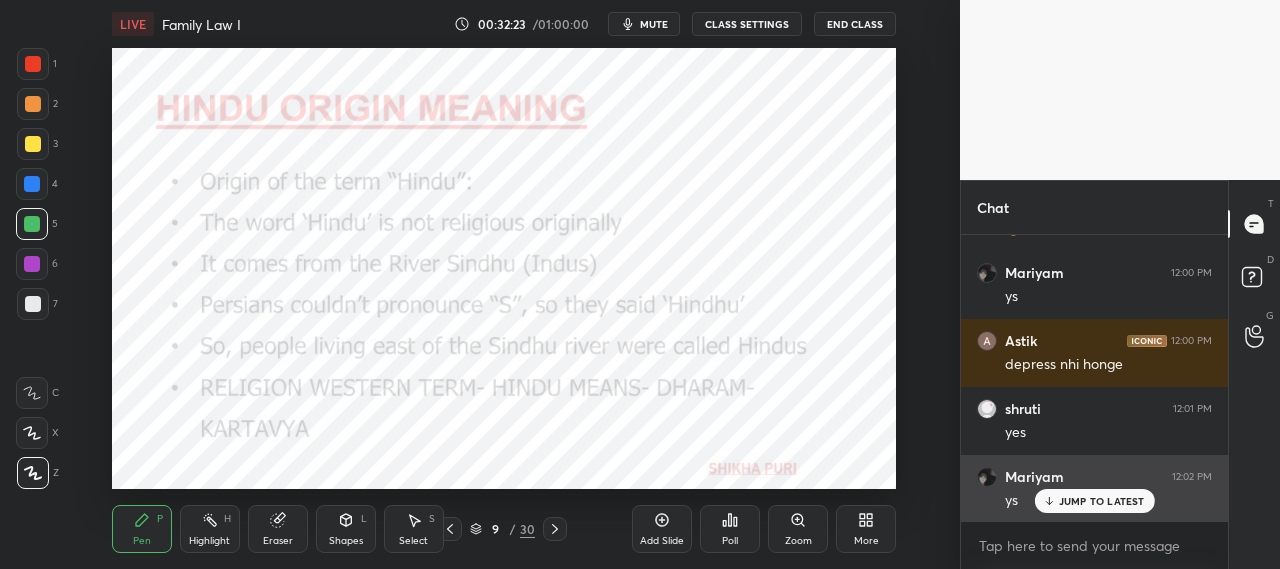 click on "JUMP TO LATEST" at bounding box center [1102, 501] 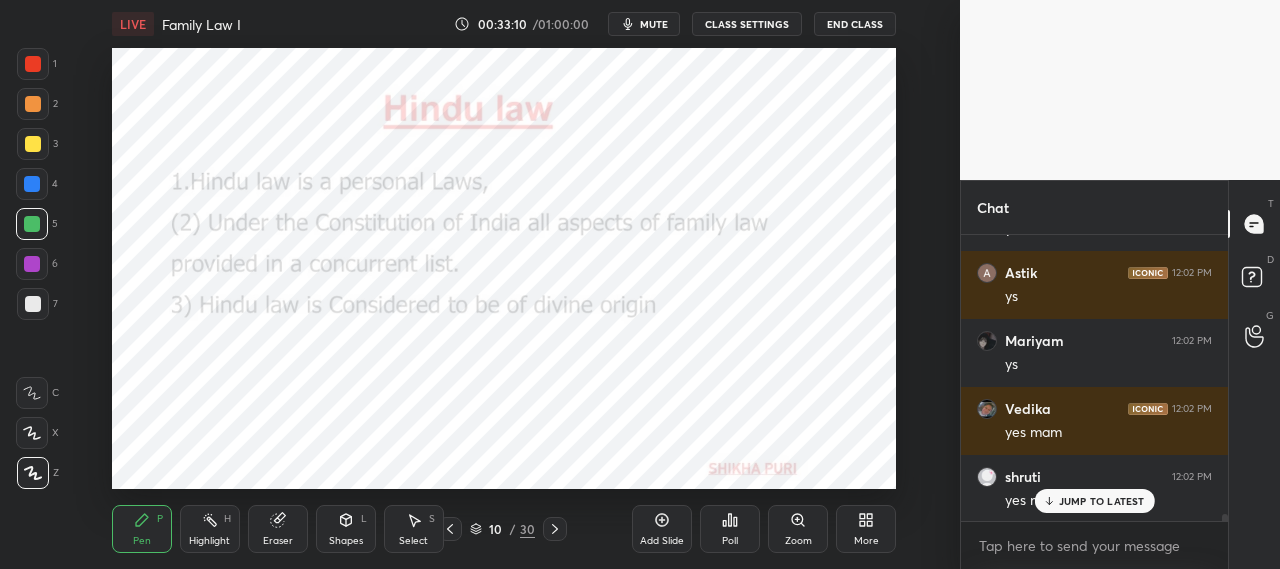 scroll, scrollTop: 12082, scrollLeft: 0, axis: vertical 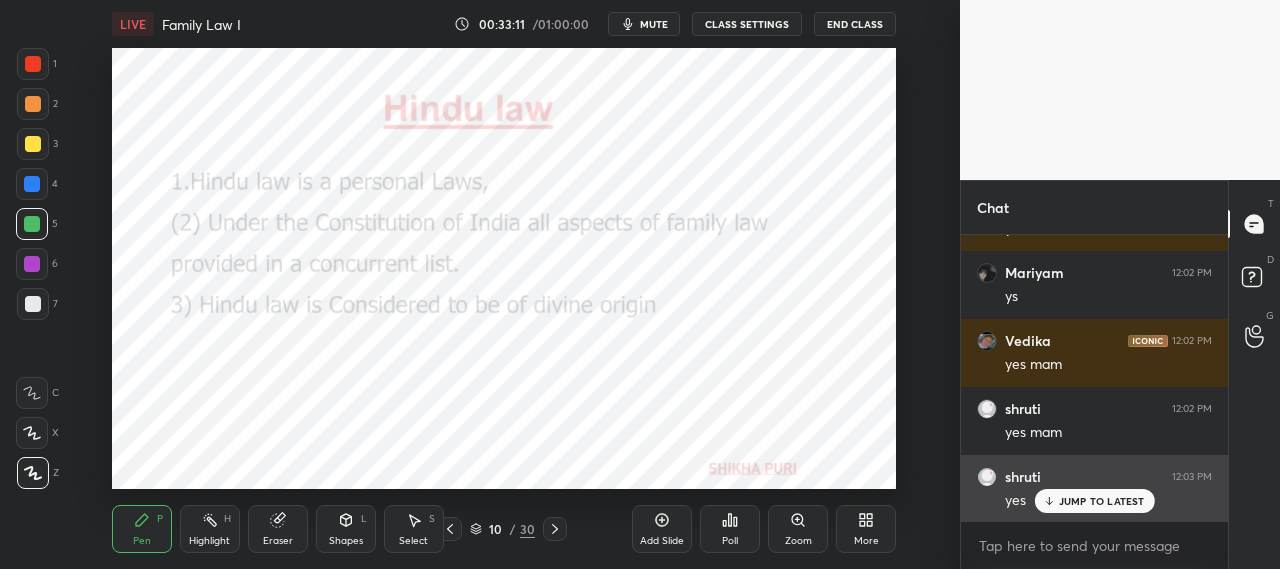 click on "JUMP TO LATEST" at bounding box center (1102, 501) 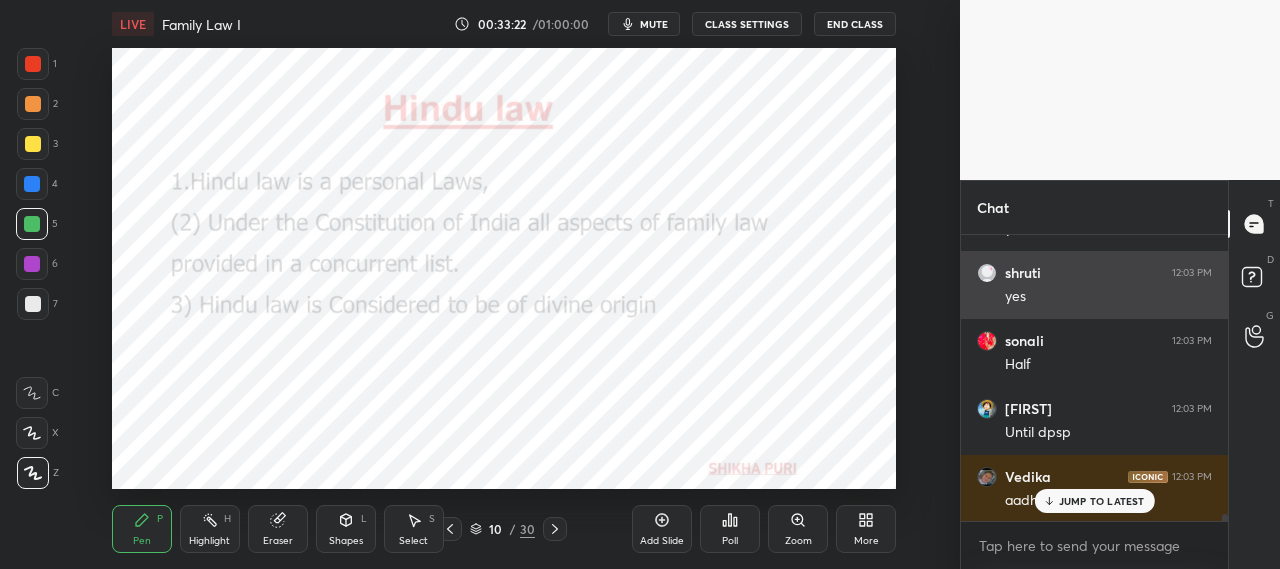 scroll, scrollTop: 12354, scrollLeft: 0, axis: vertical 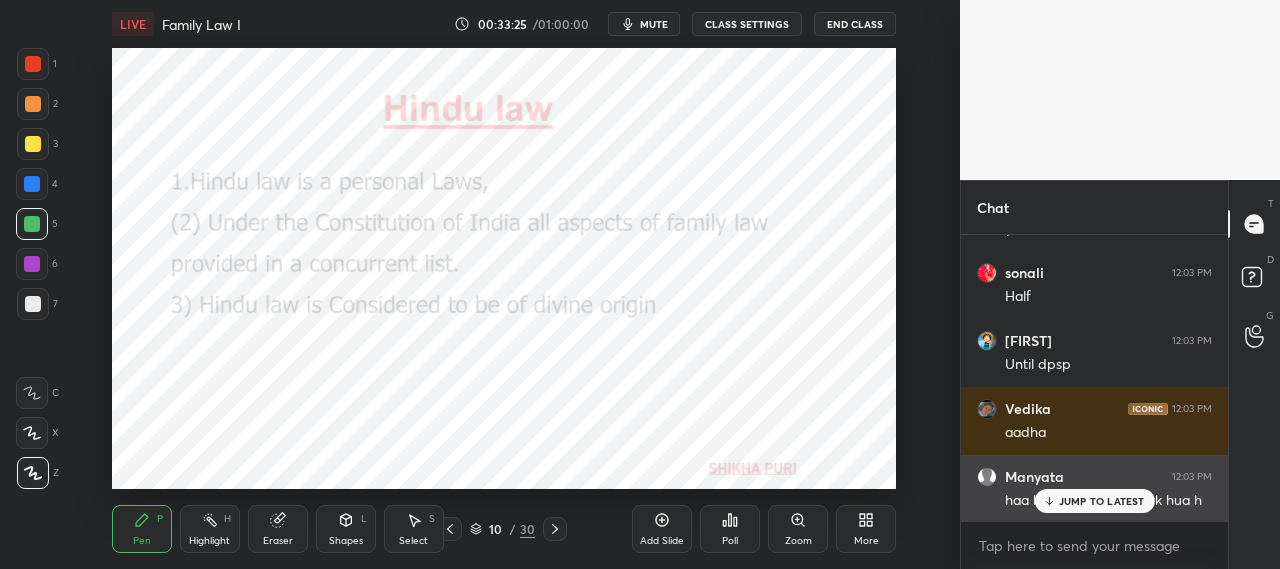 click on "JUMP TO LATEST" at bounding box center (1102, 501) 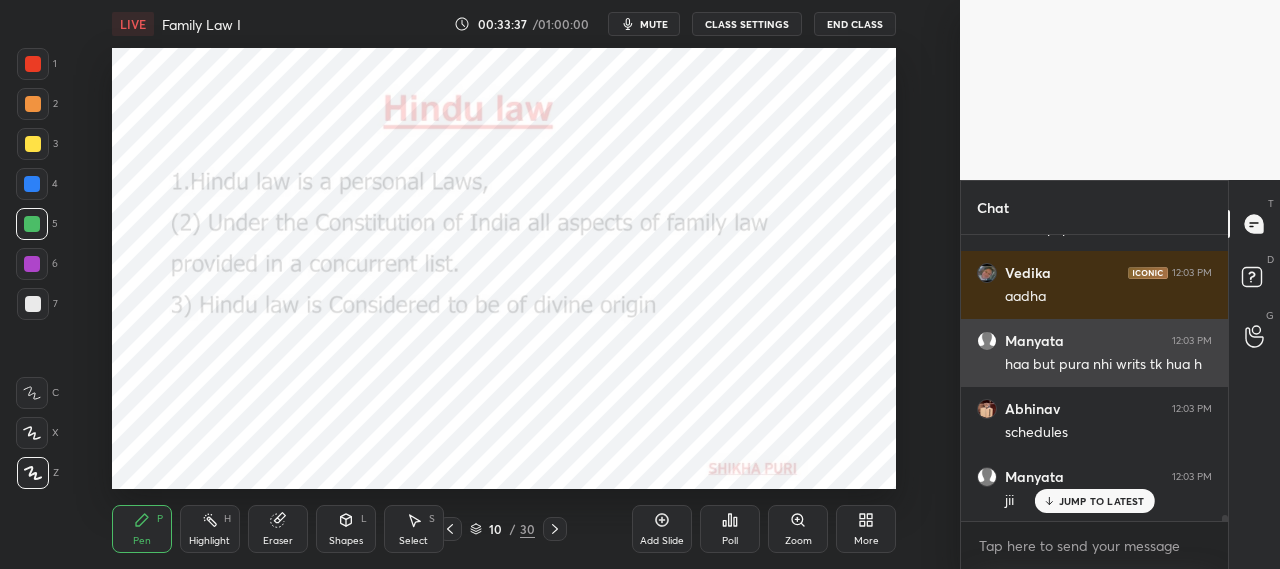 scroll, scrollTop: 12626, scrollLeft: 0, axis: vertical 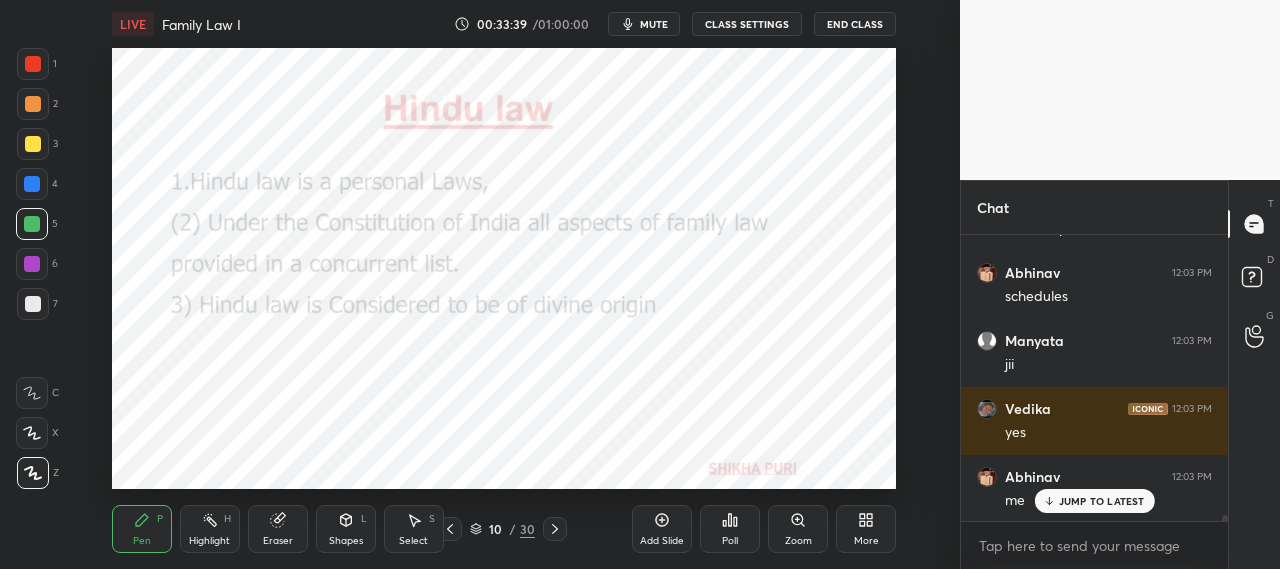 click on "JUMP TO LATEST" at bounding box center [1102, 501] 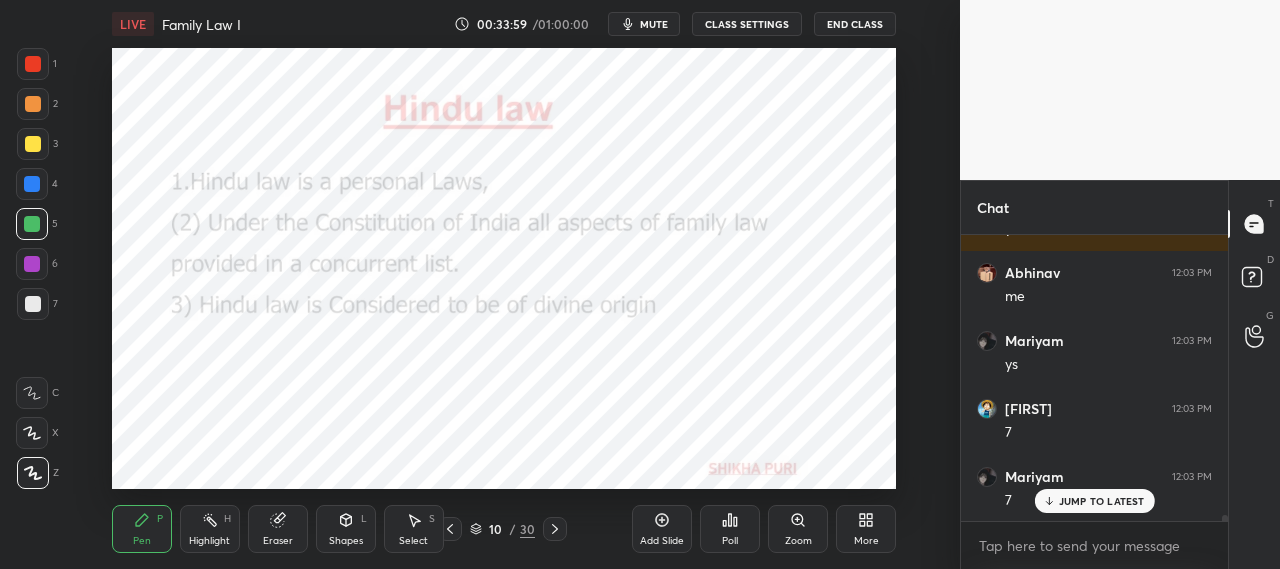 scroll, scrollTop: 12898, scrollLeft: 0, axis: vertical 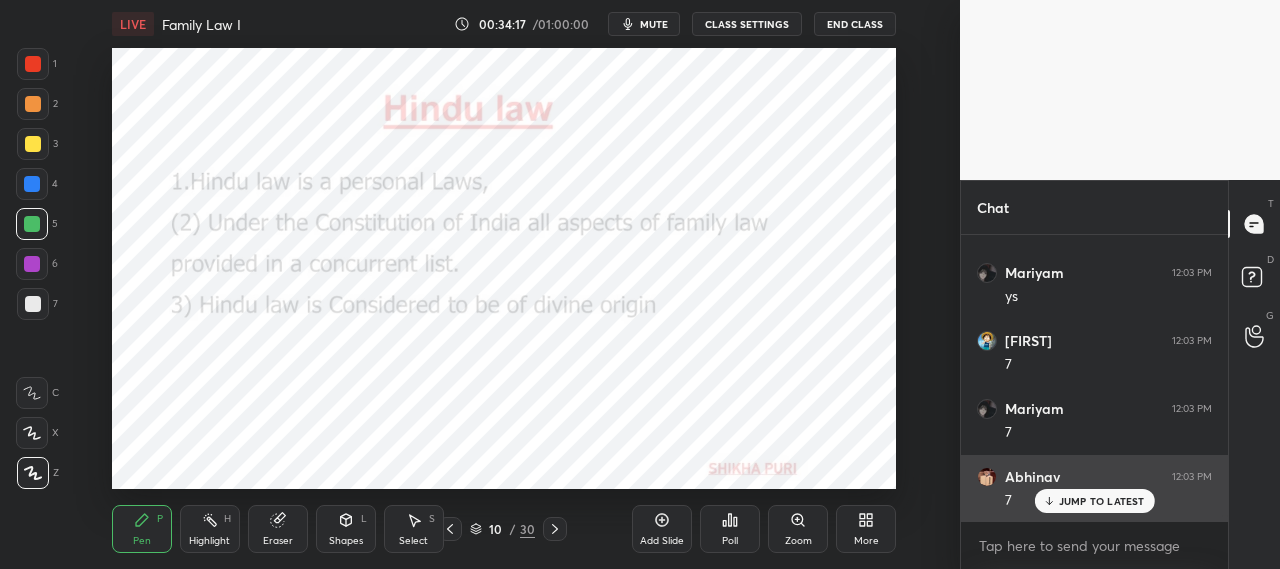 click on "JUMP TO LATEST" at bounding box center [1102, 501] 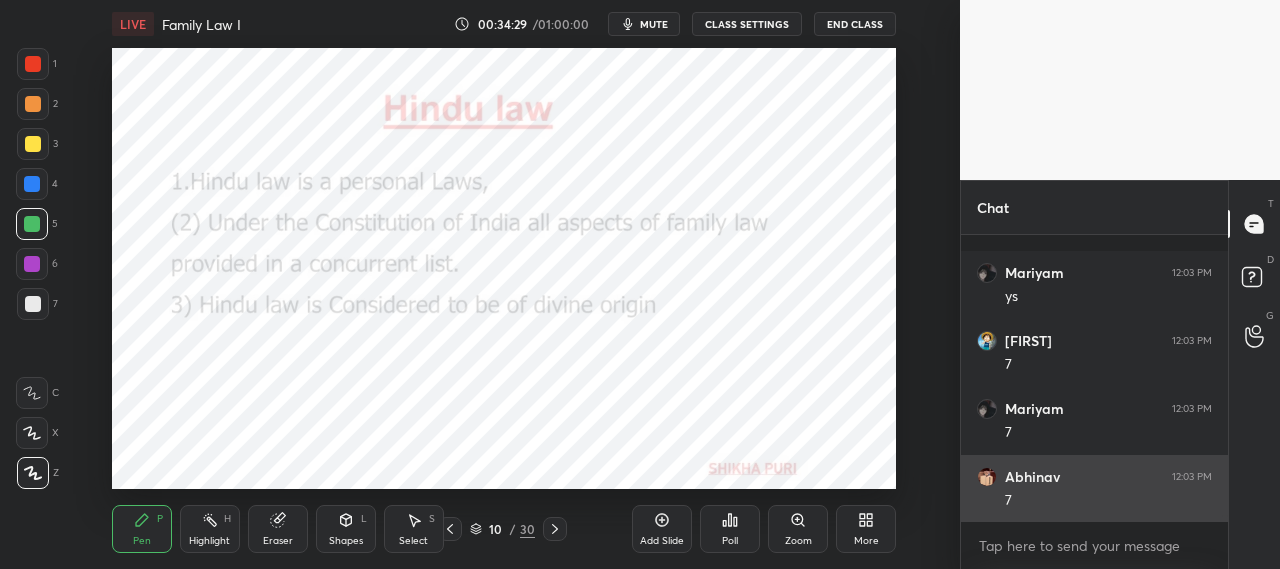 scroll, scrollTop: 12984, scrollLeft: 0, axis: vertical 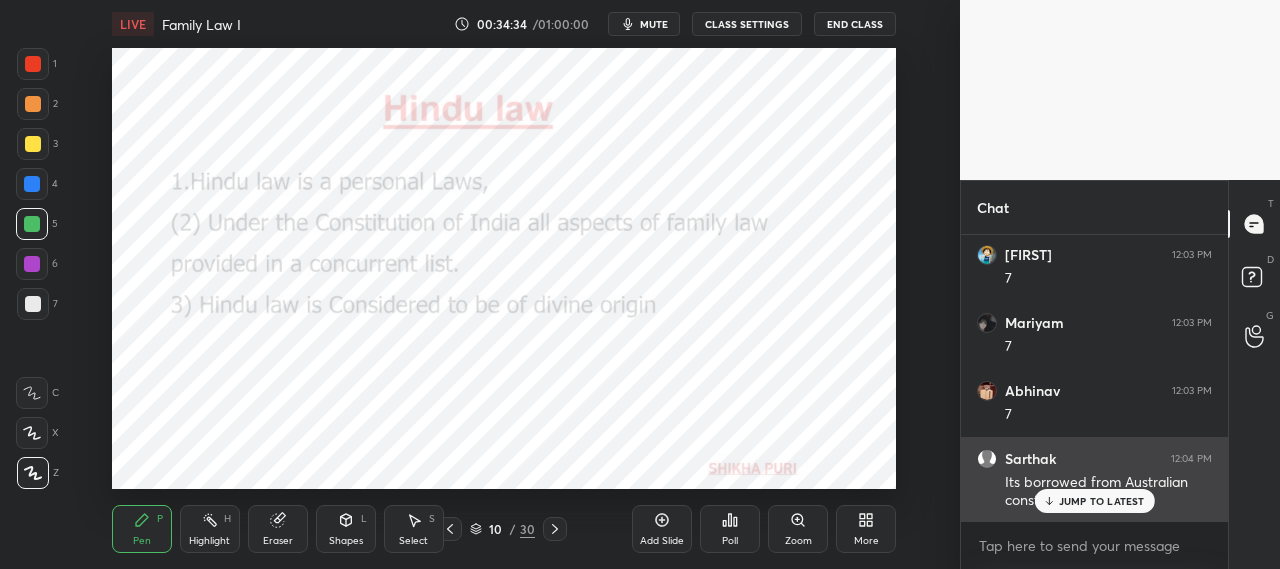 click on "JUMP TO LATEST" at bounding box center (1102, 501) 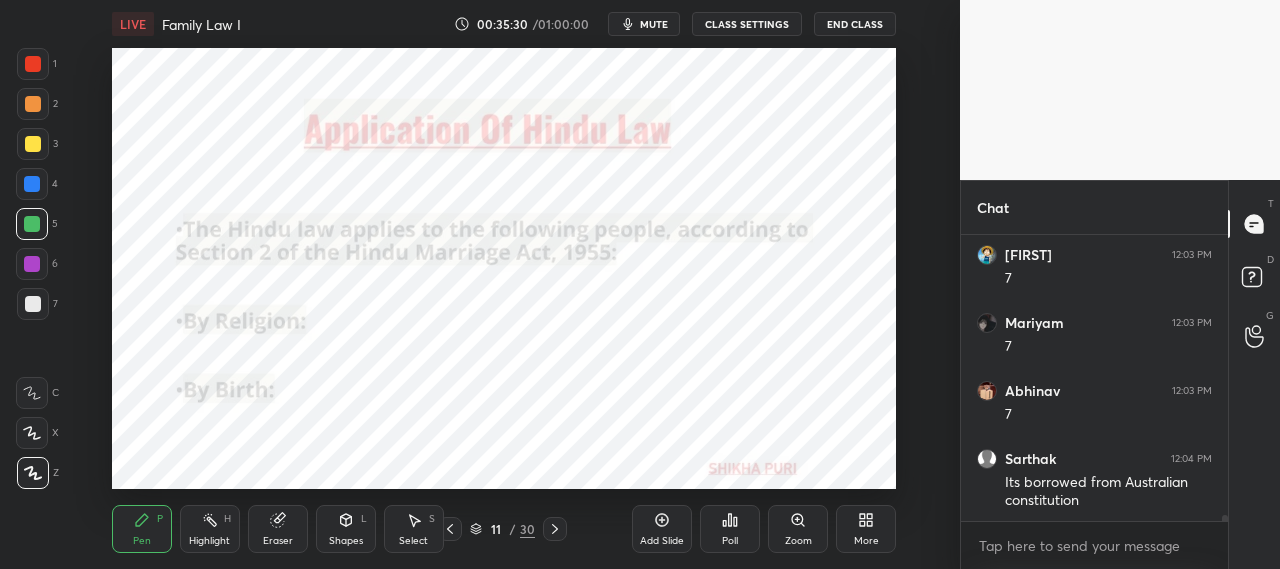 scroll, scrollTop: 13056, scrollLeft: 0, axis: vertical 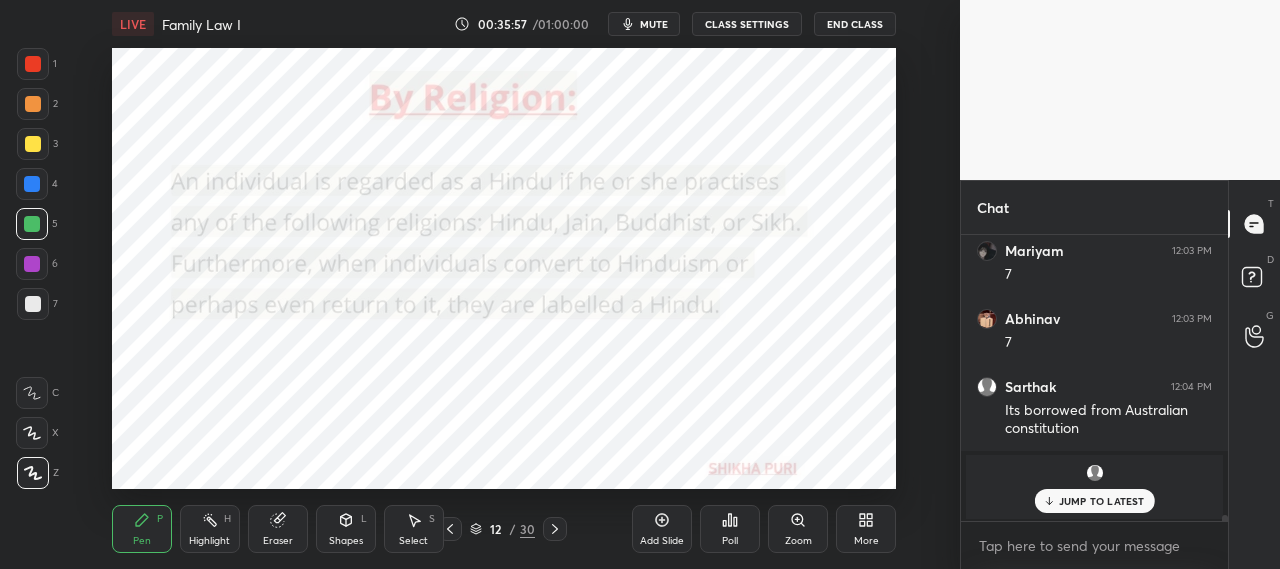 click on "JUMP TO LATEST" at bounding box center [1094, 501] 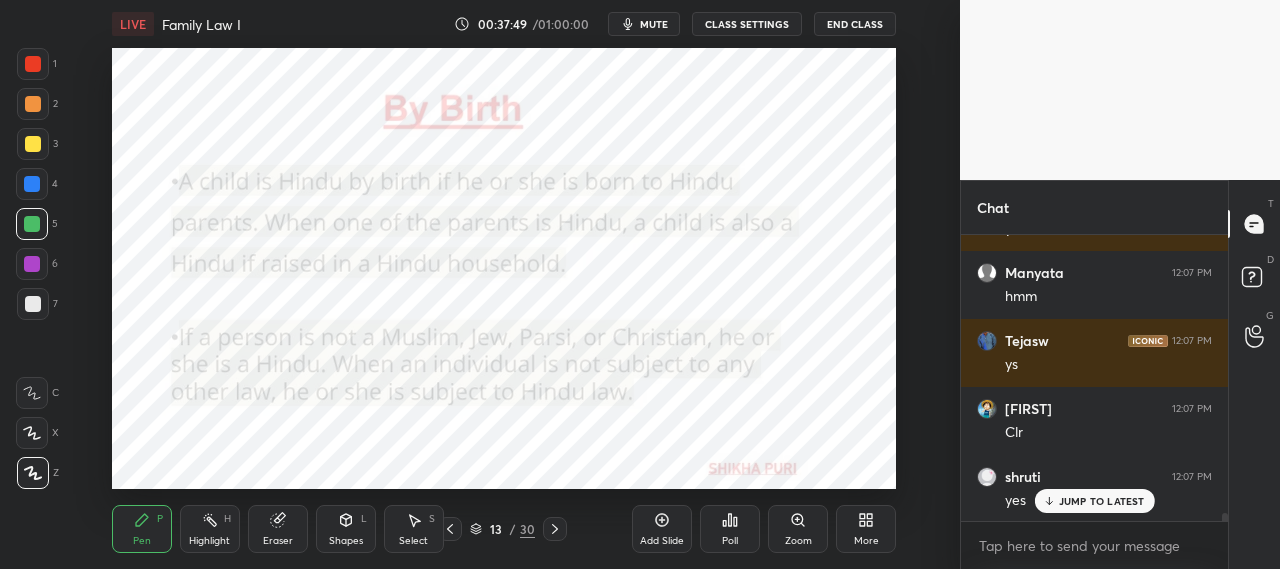 scroll, scrollTop: 10366, scrollLeft: 0, axis: vertical 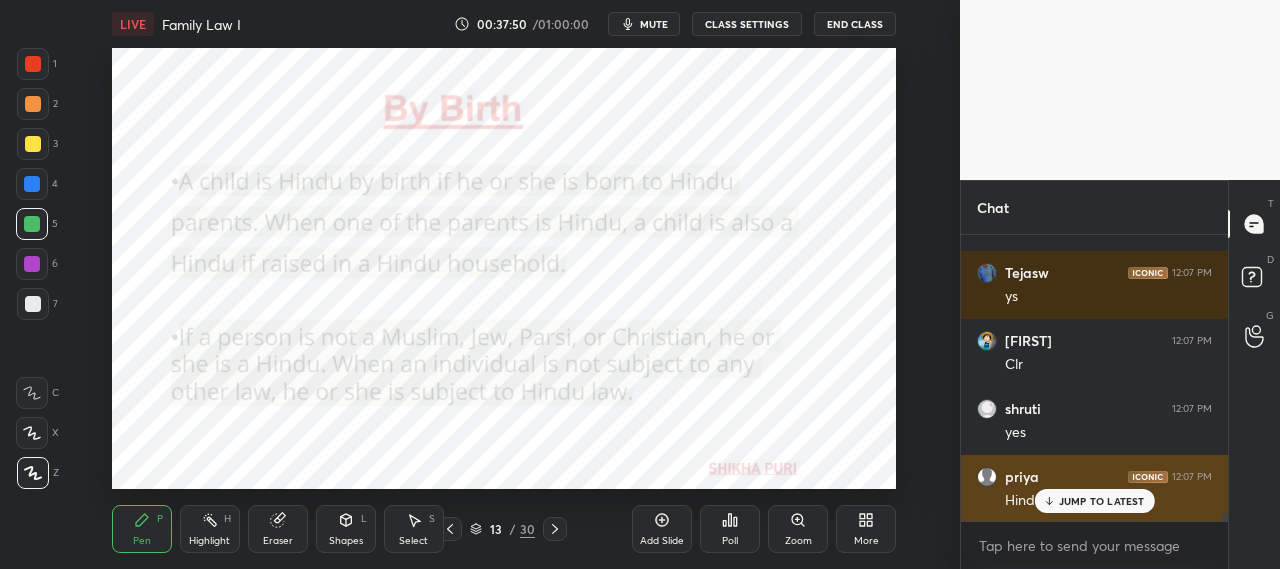 click on "JUMP TO LATEST" at bounding box center [1102, 501] 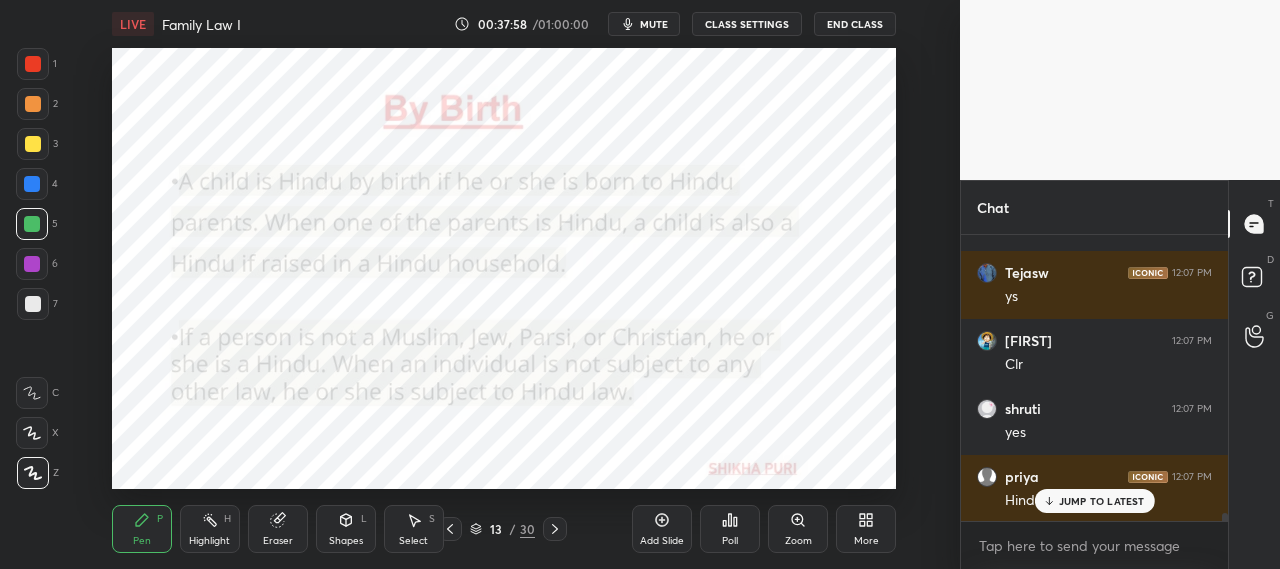 scroll, scrollTop: 10452, scrollLeft: 0, axis: vertical 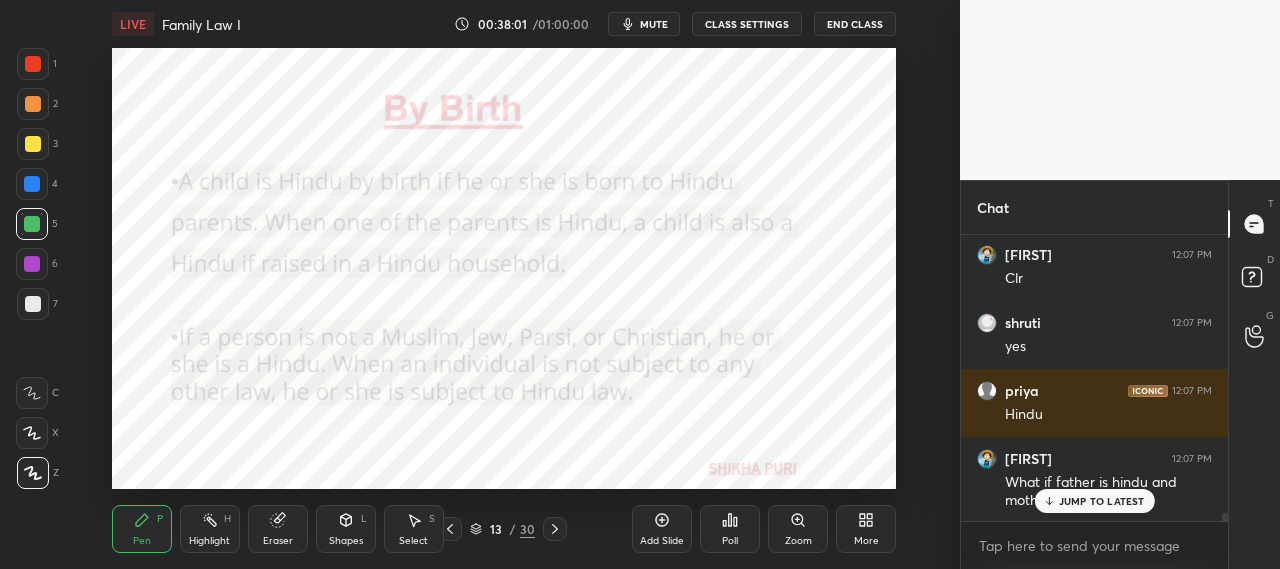 click on "JUMP TO LATEST" at bounding box center [1102, 501] 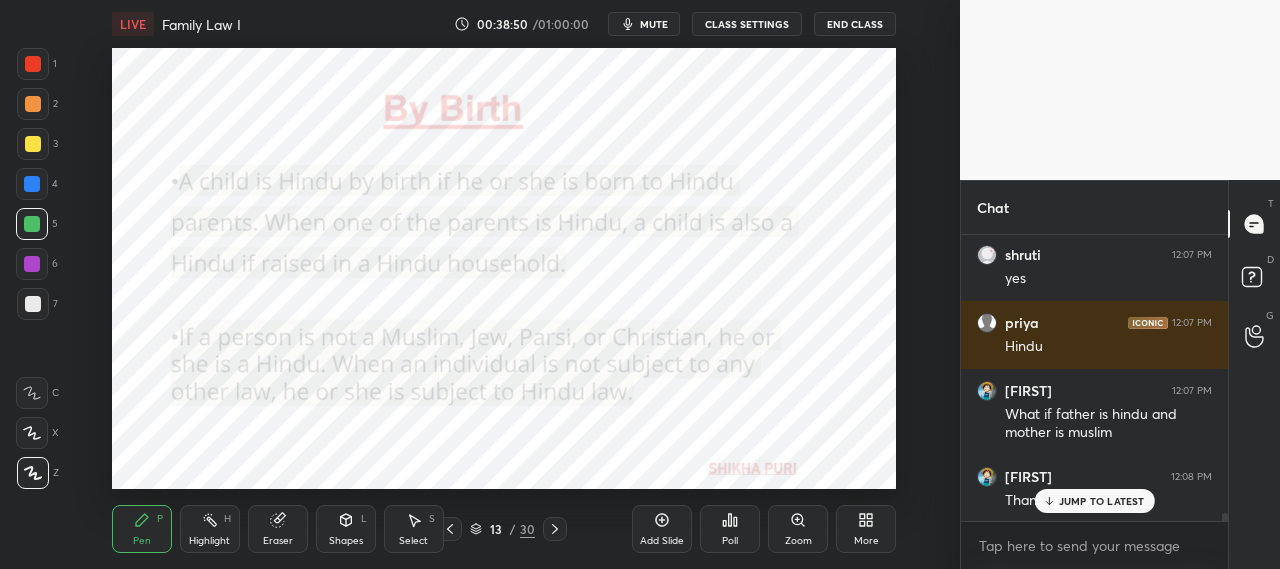 scroll, scrollTop: 10588, scrollLeft: 0, axis: vertical 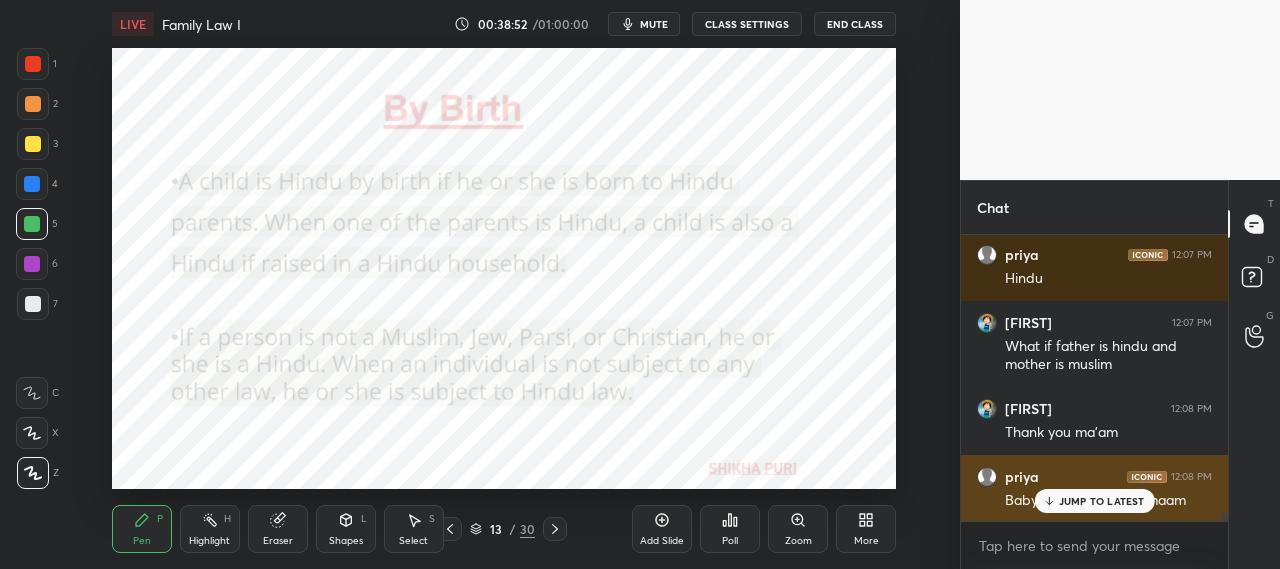 click on "JUMP TO LATEST" at bounding box center (1102, 501) 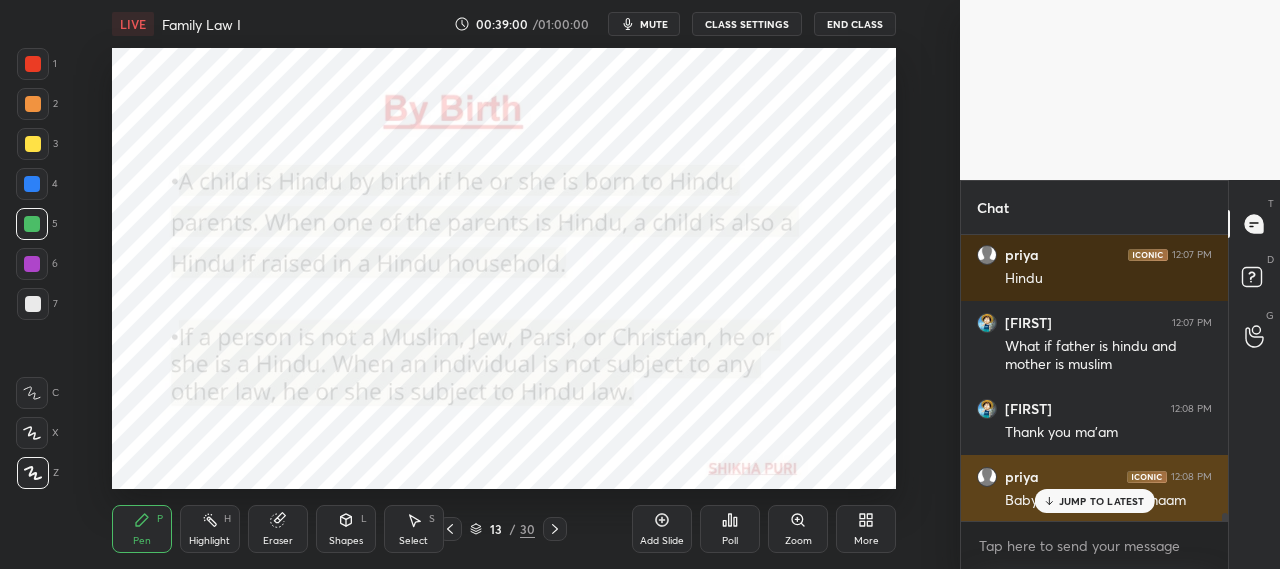 scroll, scrollTop: 10656, scrollLeft: 0, axis: vertical 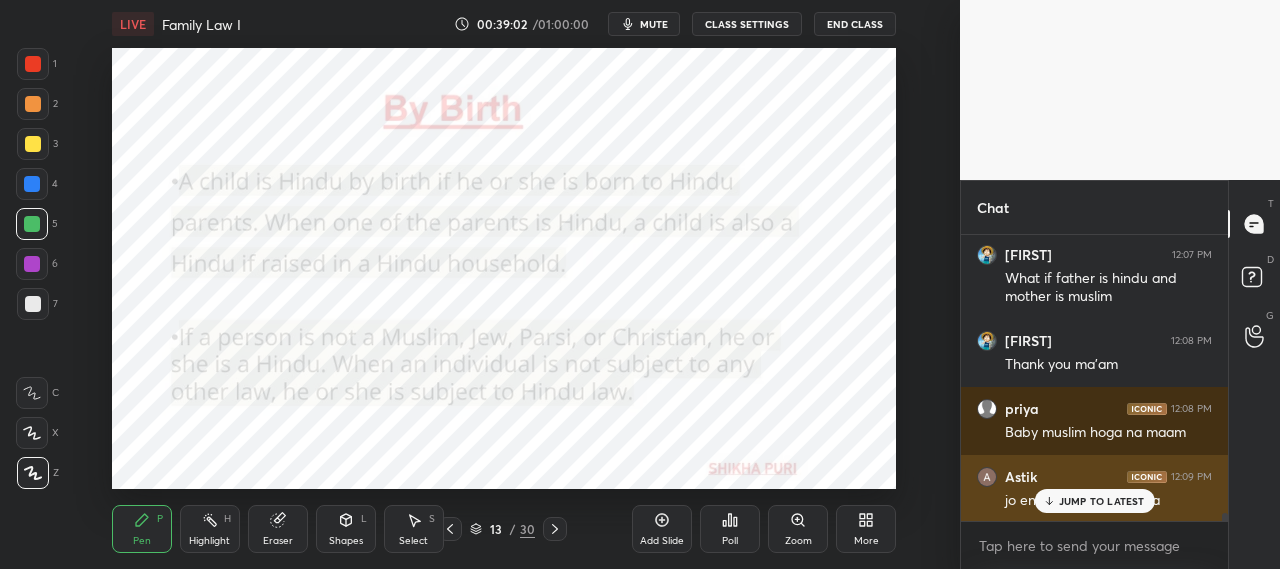 click on "JUMP TO LATEST" at bounding box center (1102, 501) 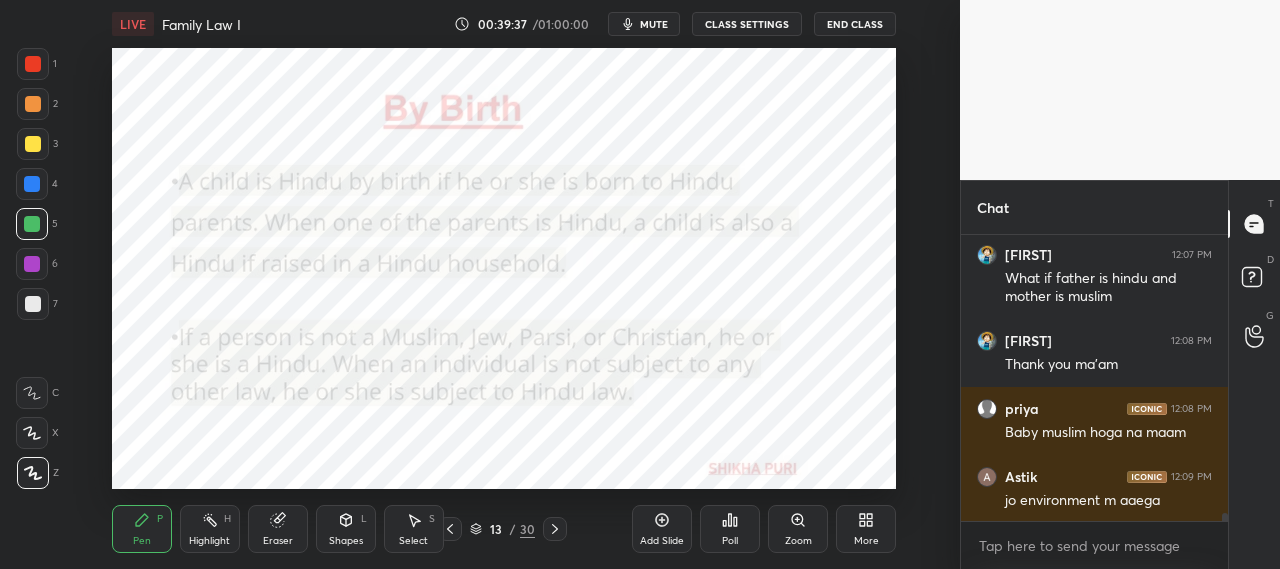 scroll, scrollTop: 10724, scrollLeft: 0, axis: vertical 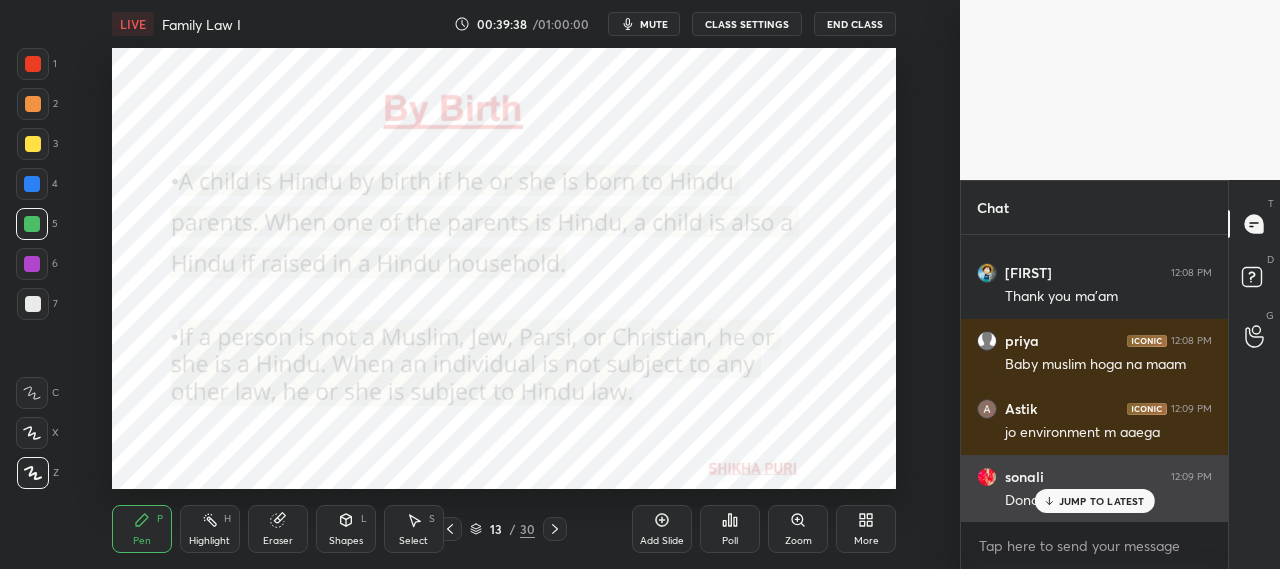 click on "Dono" at bounding box center (1108, 499) 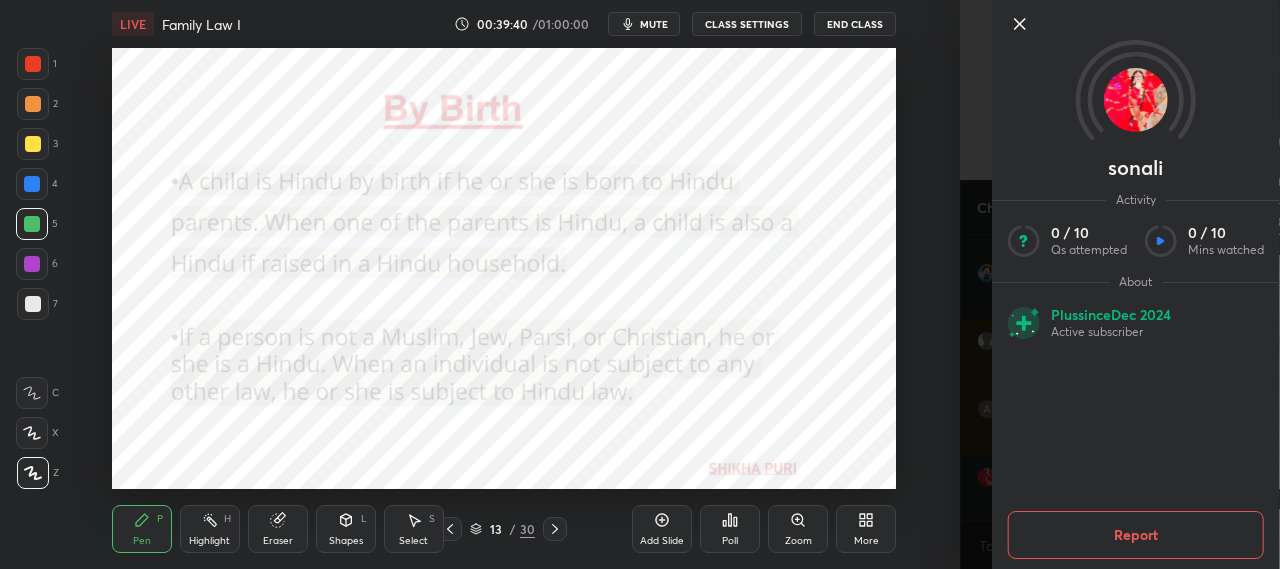 click 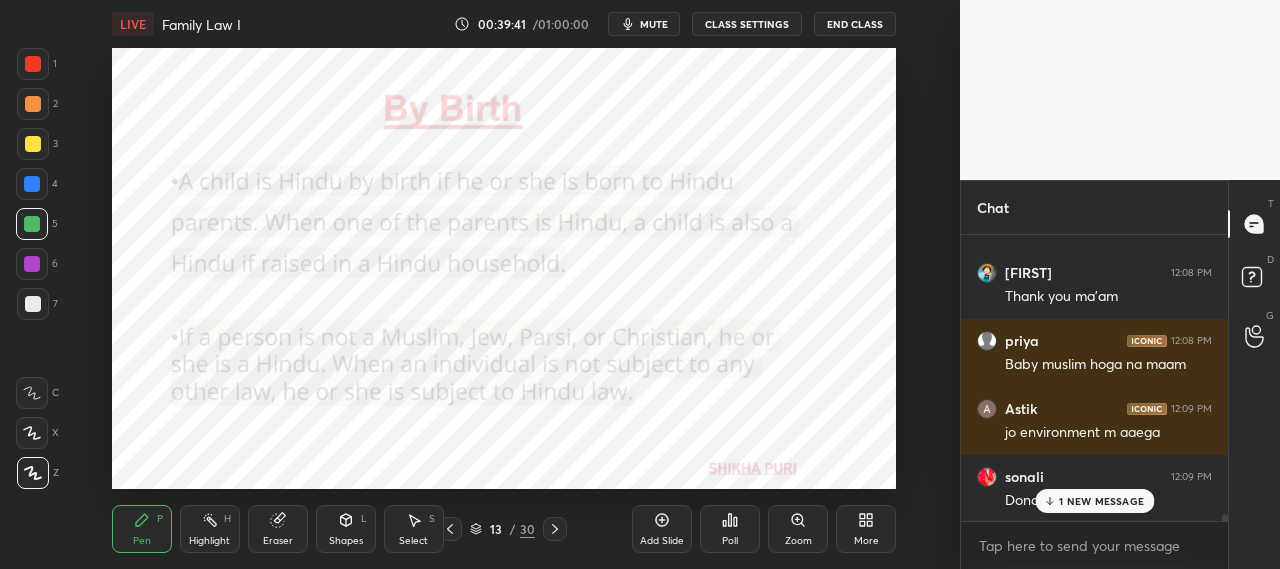click on "1 NEW MESSAGE" at bounding box center (1101, 501) 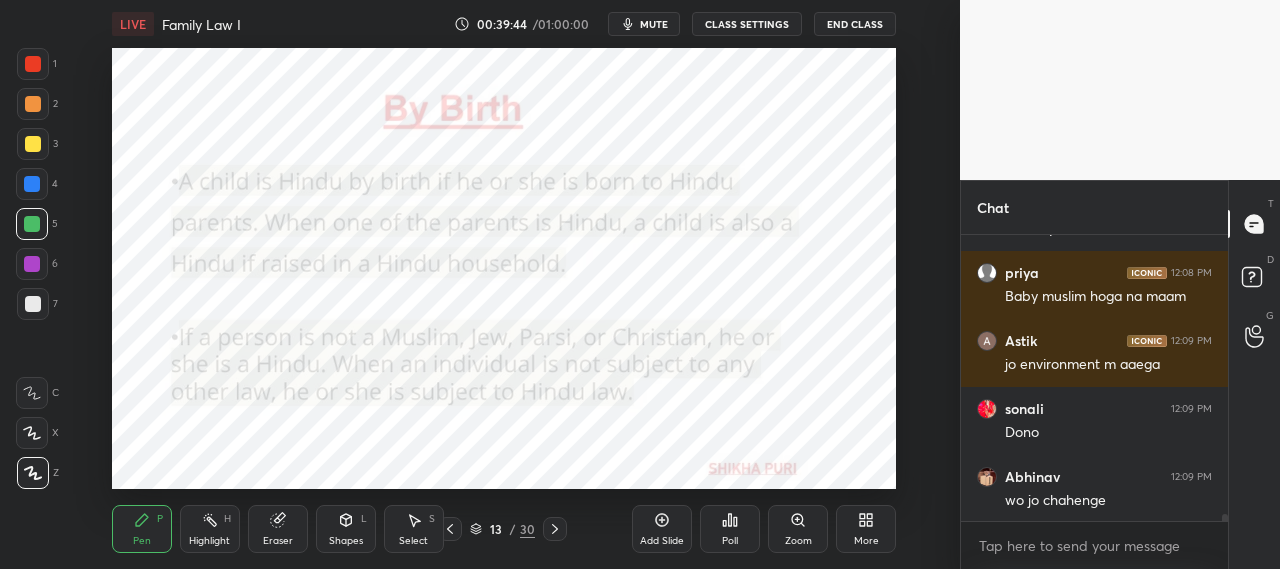 scroll, scrollTop: 10860, scrollLeft: 0, axis: vertical 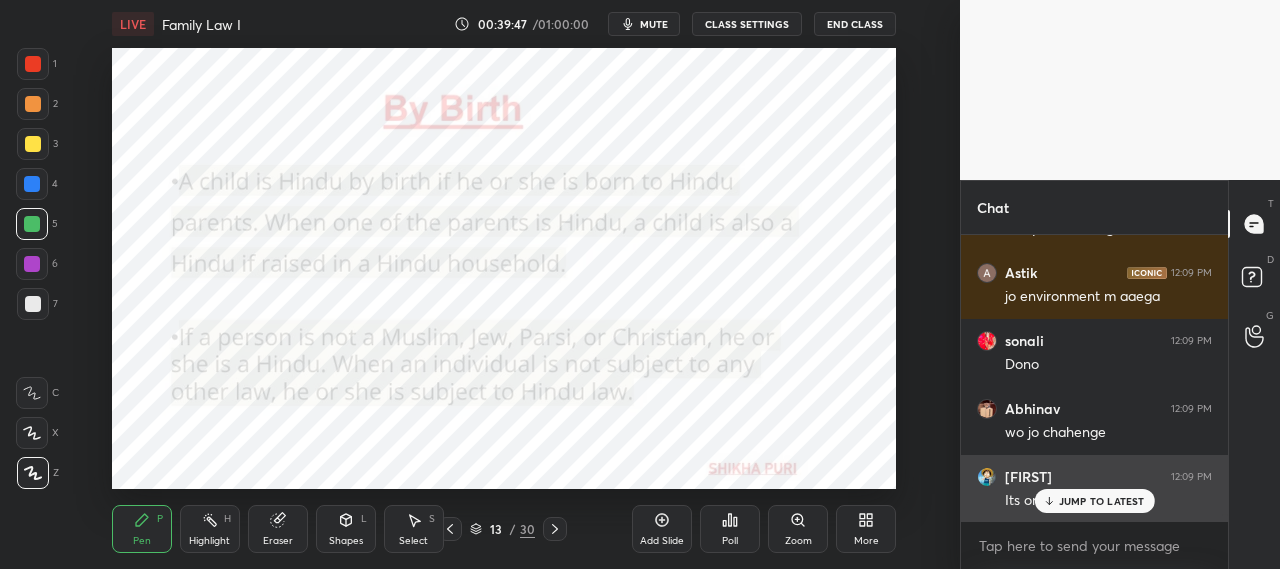 click on "JUMP TO LATEST" at bounding box center [1102, 501] 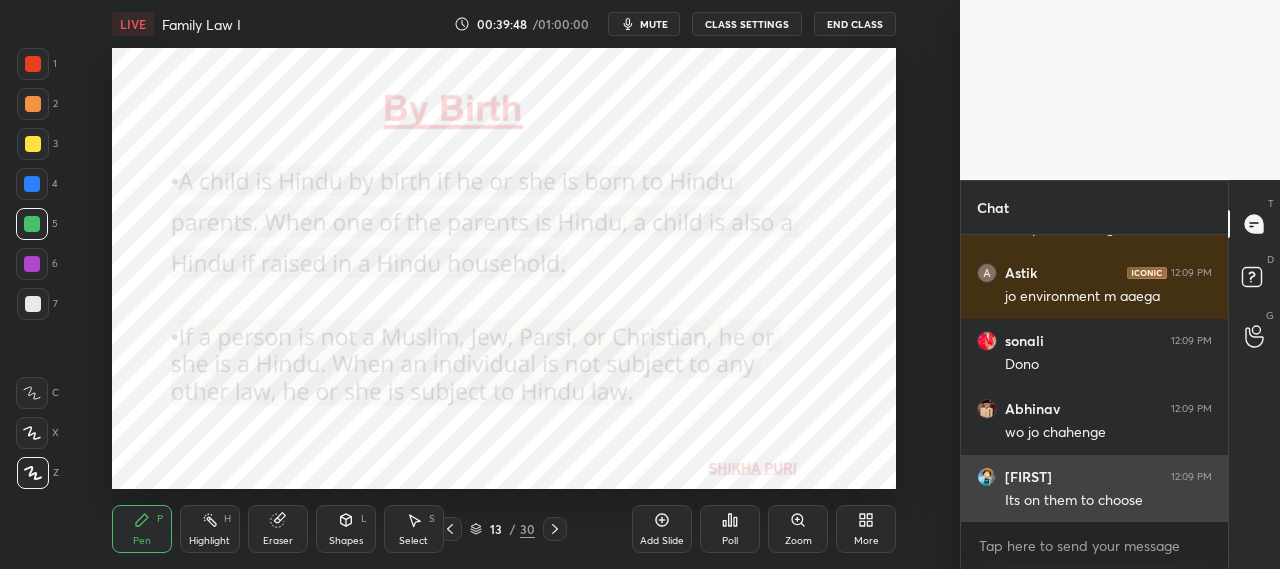 scroll, scrollTop: 10928, scrollLeft: 0, axis: vertical 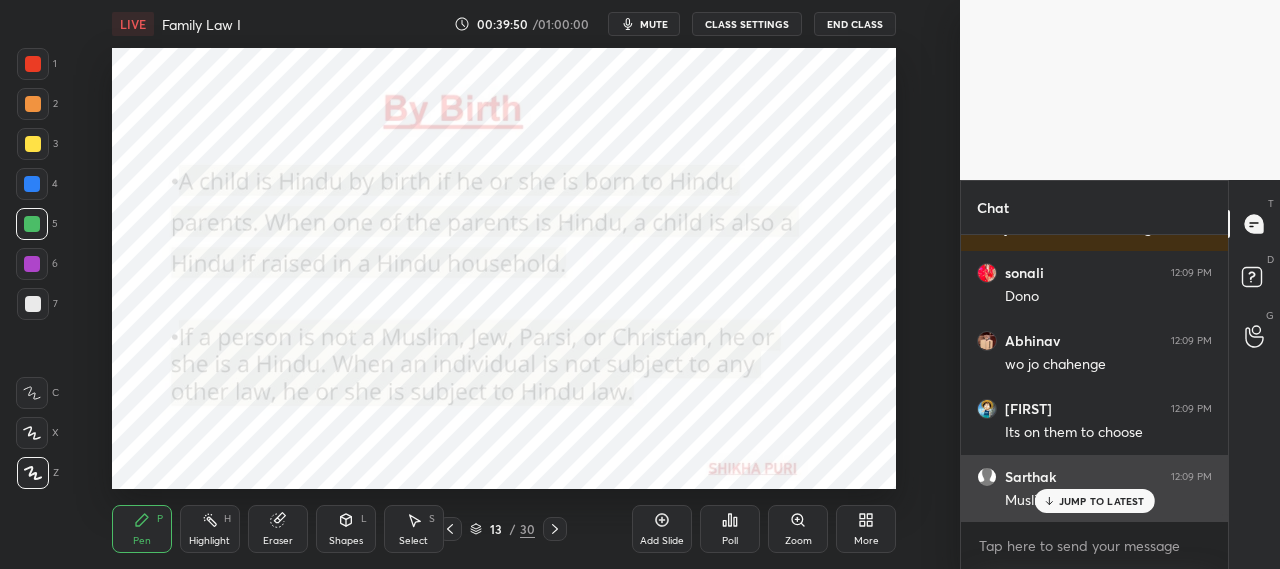 click on "JUMP TO LATEST" at bounding box center (1094, 501) 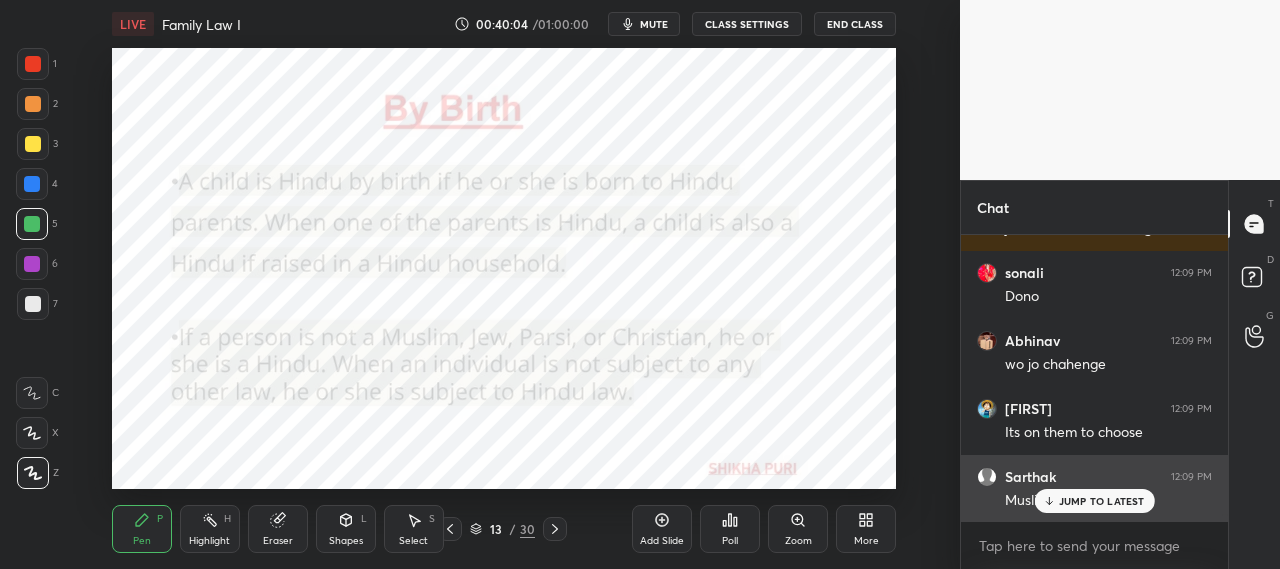 scroll, scrollTop: 10996, scrollLeft: 0, axis: vertical 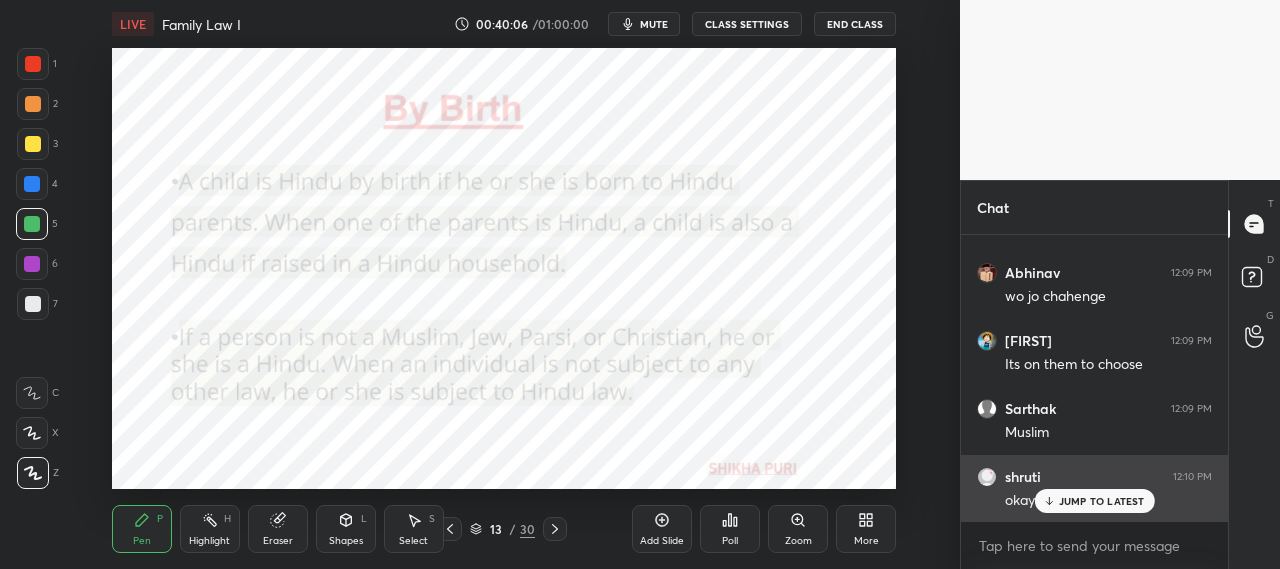 click on "JUMP TO LATEST" at bounding box center (1102, 501) 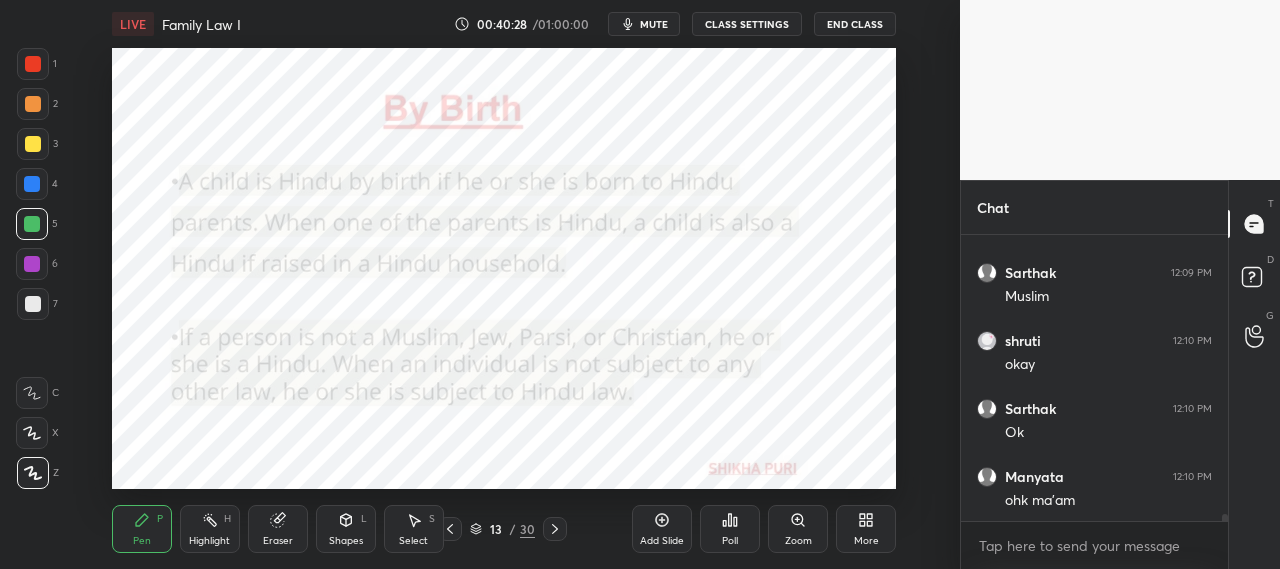 scroll, scrollTop: 11200, scrollLeft: 0, axis: vertical 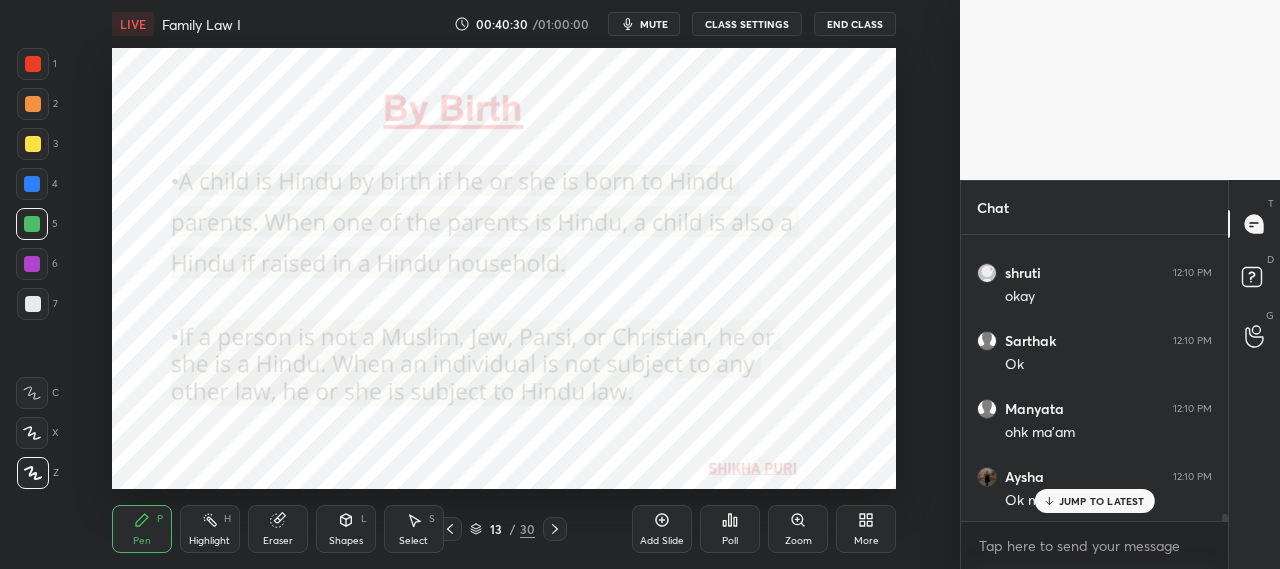 click on "Aysha 12:10 PM Ok ma'am" at bounding box center (1094, 489) 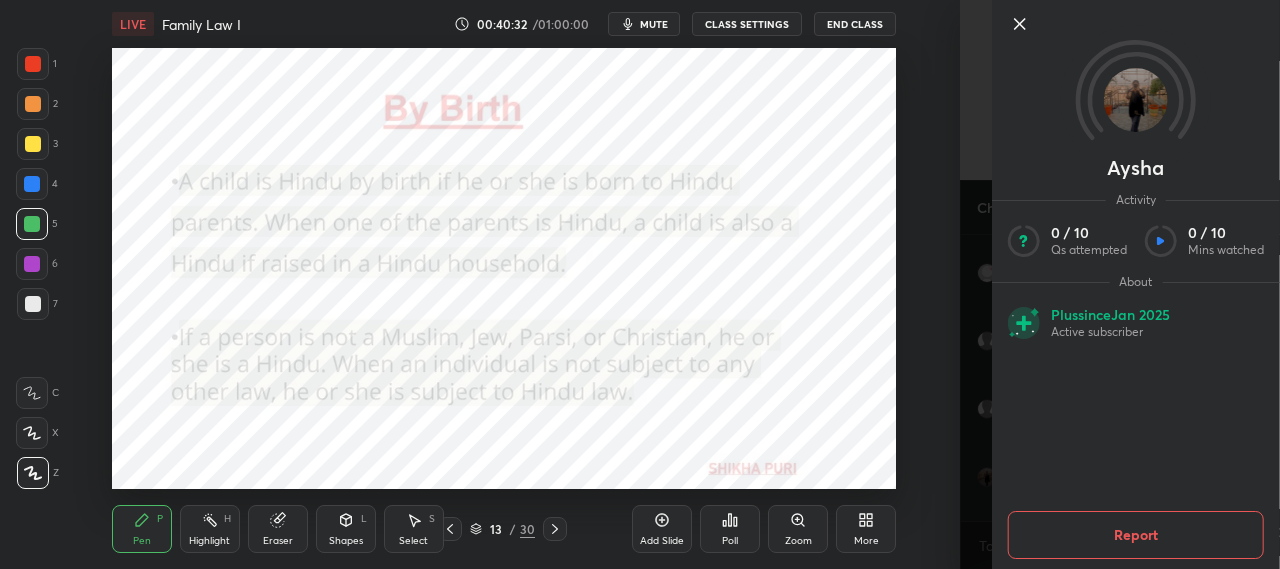 click 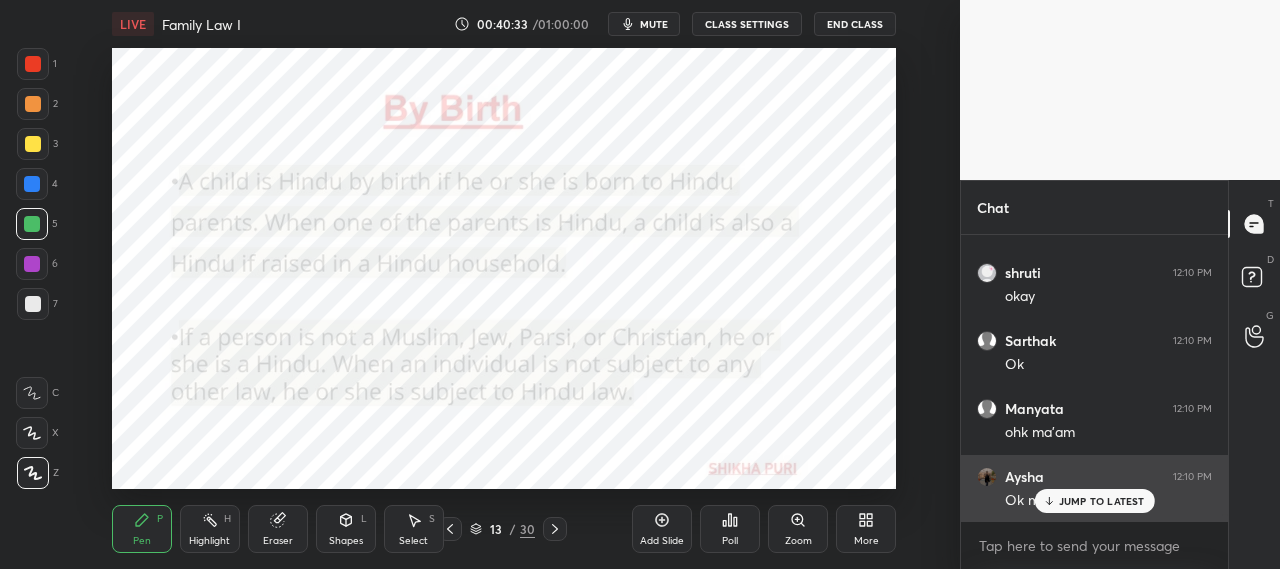 click on "JUMP TO LATEST" at bounding box center [1102, 501] 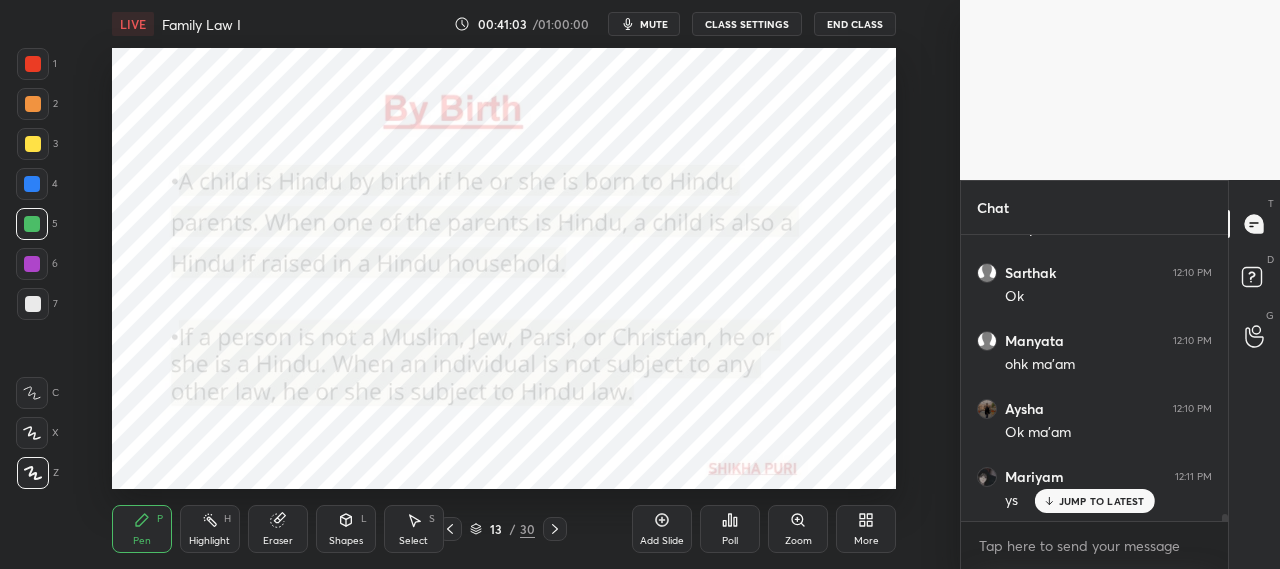 scroll, scrollTop: 11336, scrollLeft: 0, axis: vertical 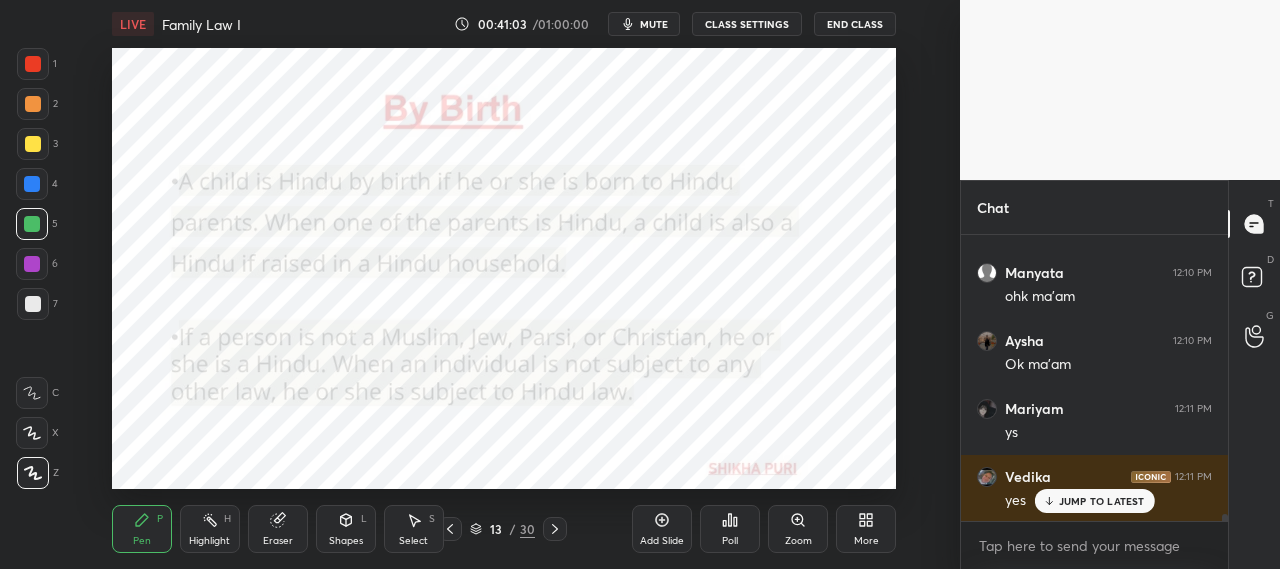 click on "LIVE Family Law I 00:41:03 /  01:00:00 mute CLASS SETTINGS End Class Setting up your live class Poll for   secs No correct answer Start poll Back Family Law I • L1 of Complete Course On Family Law For 3 year LLB Entrance Exams Shikha Puri Pen P Highlight H Eraser Shapes L Select S 13 / 30 Add Slide Poll Zoom More" at bounding box center (504, 284) 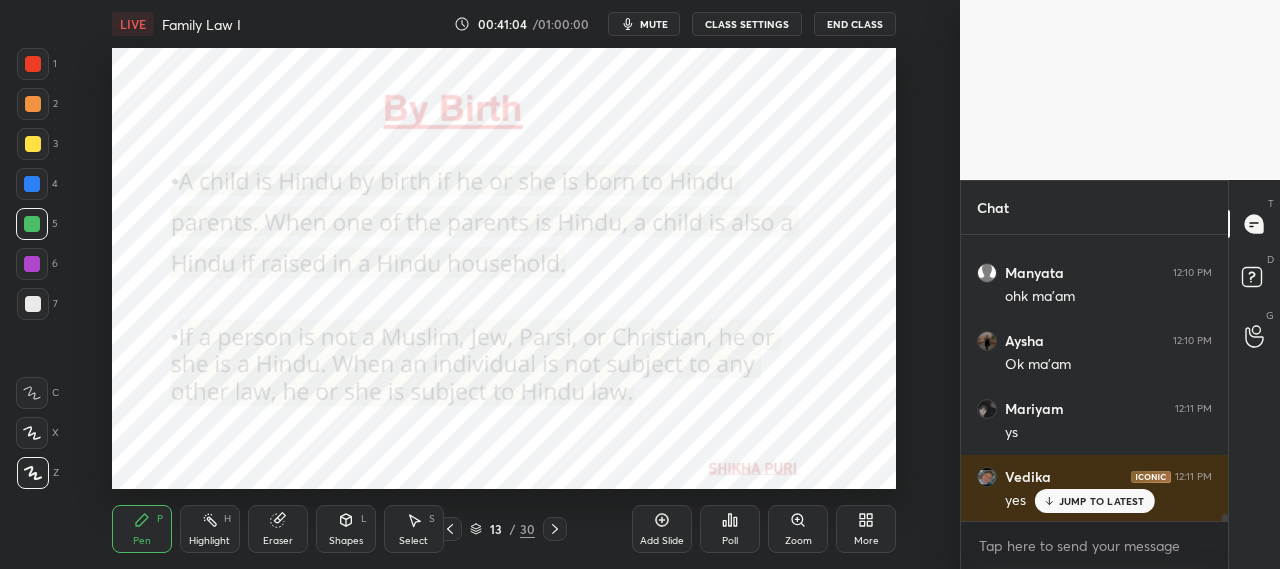 scroll, scrollTop: 11472, scrollLeft: 0, axis: vertical 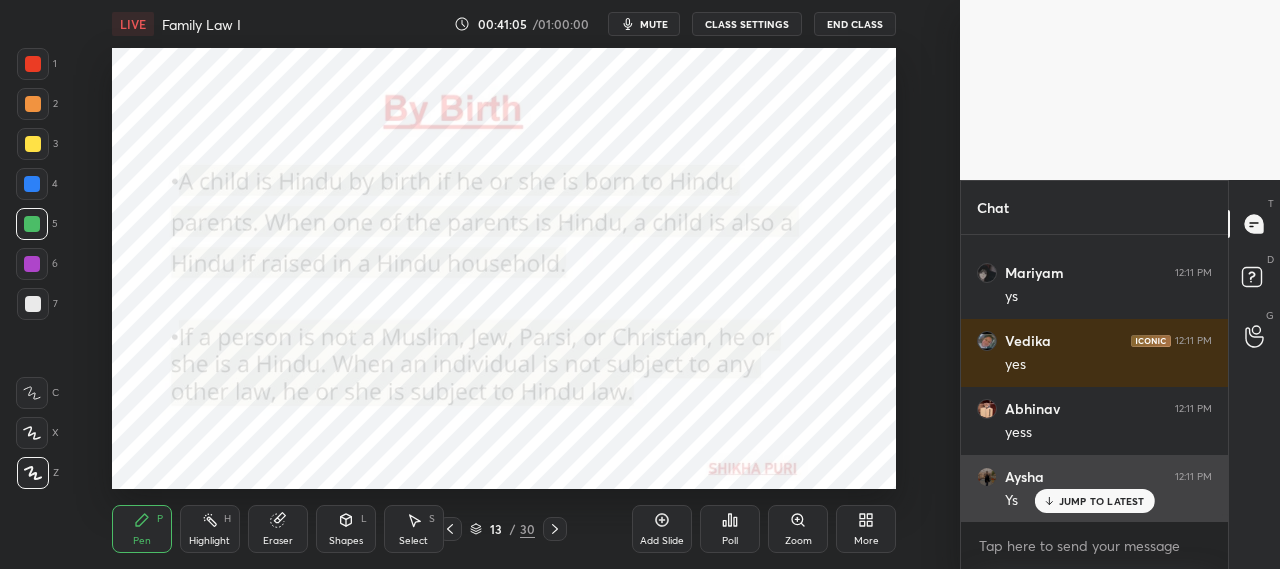 click on "JUMP TO LATEST" at bounding box center [1102, 501] 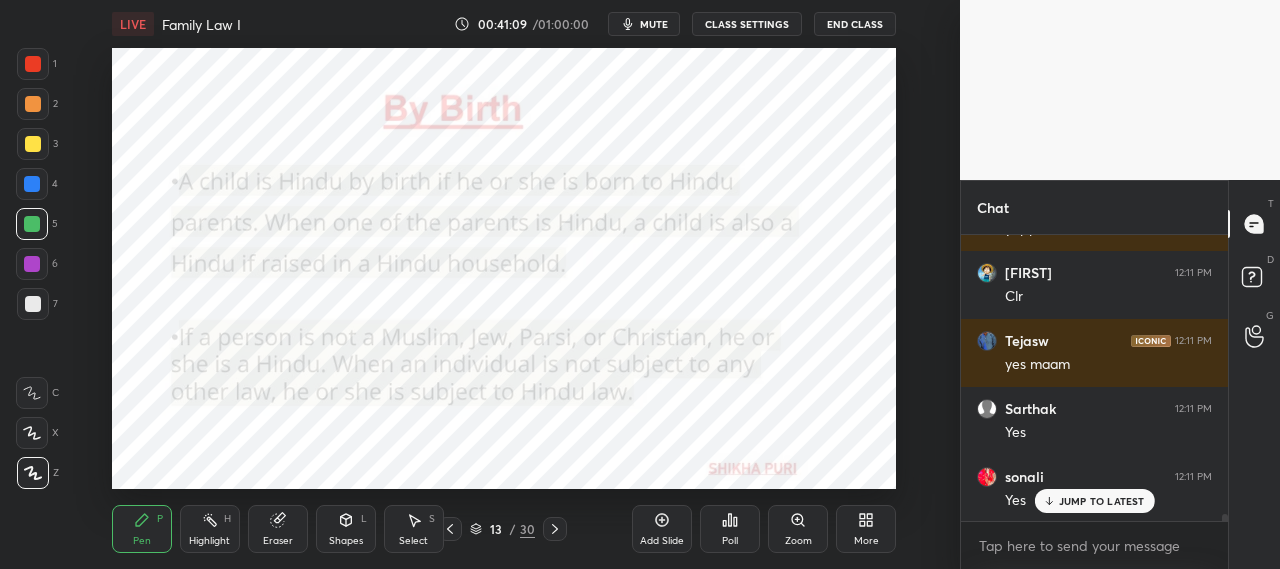 scroll, scrollTop: 11880, scrollLeft: 0, axis: vertical 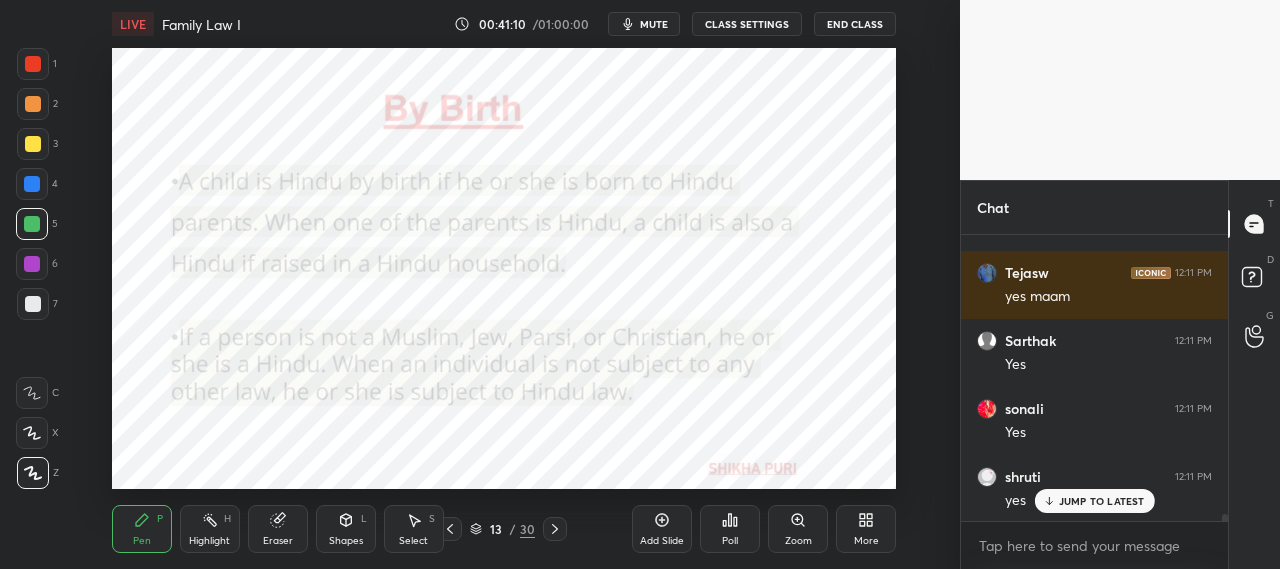 click on "Eraser" at bounding box center [278, 529] 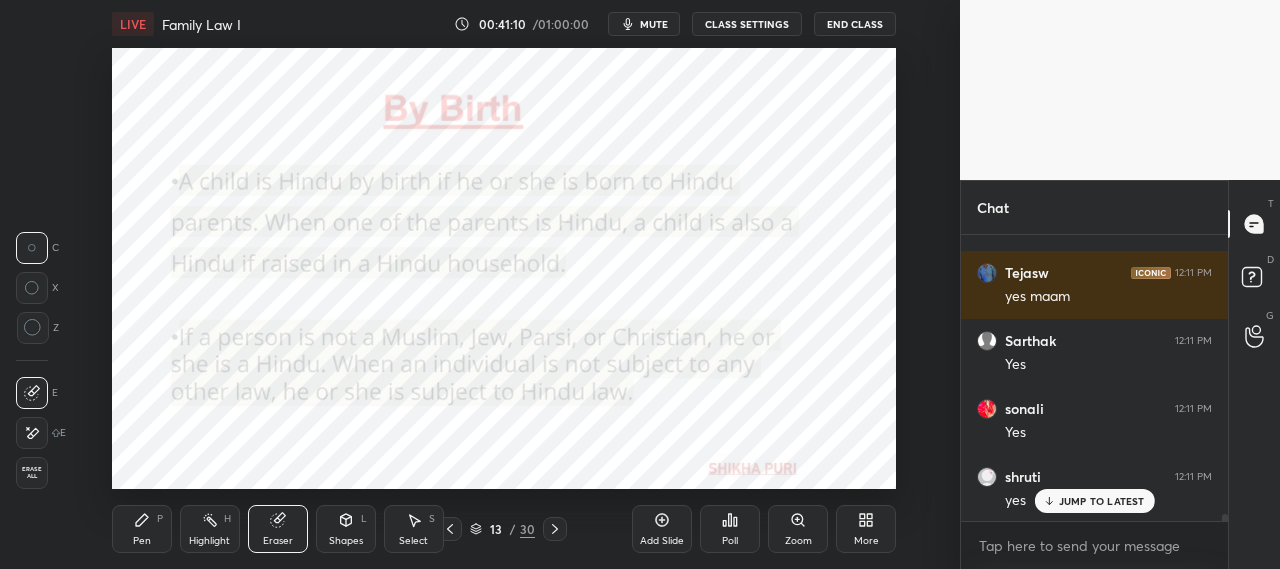 scroll, scrollTop: 11966, scrollLeft: 0, axis: vertical 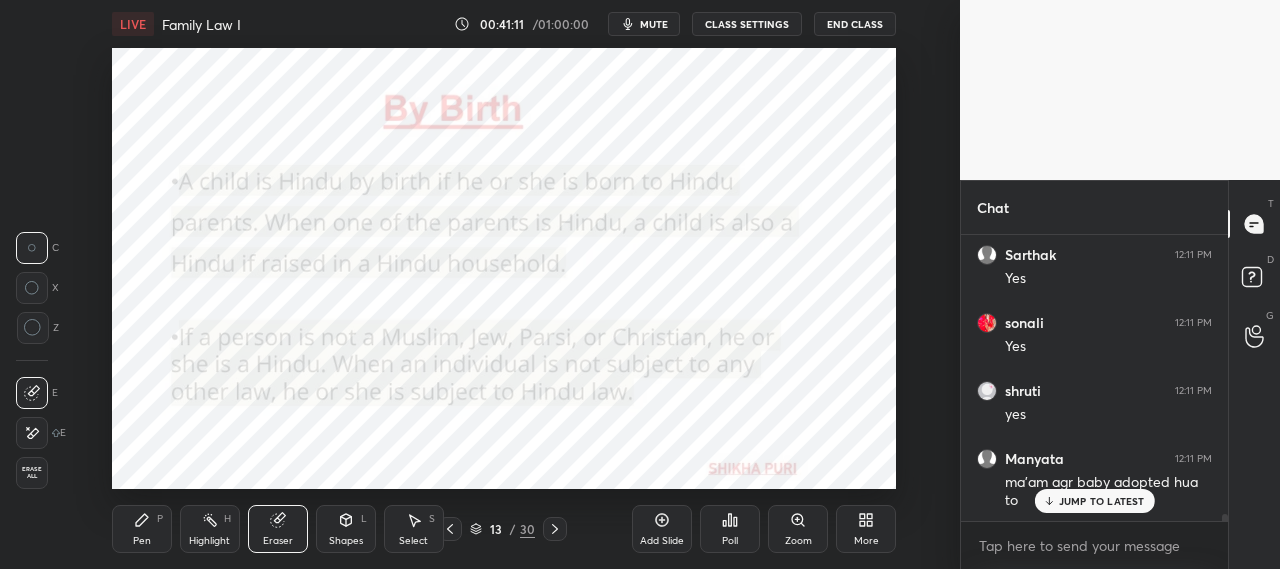 click on "Erase all" at bounding box center (32, 473) 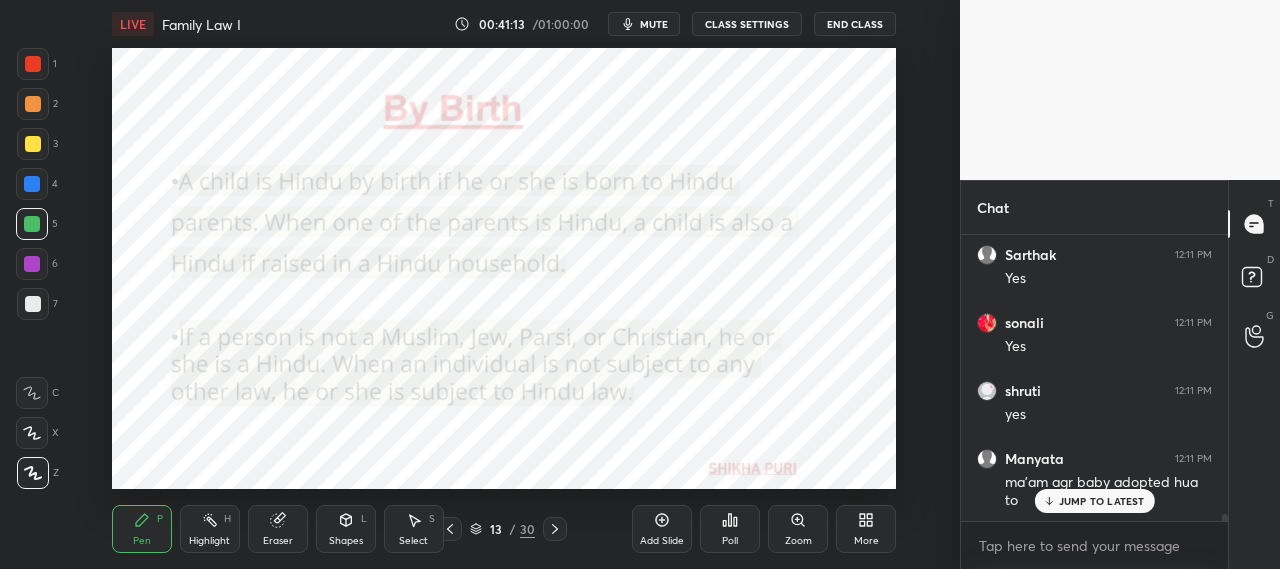 click at bounding box center [33, 64] 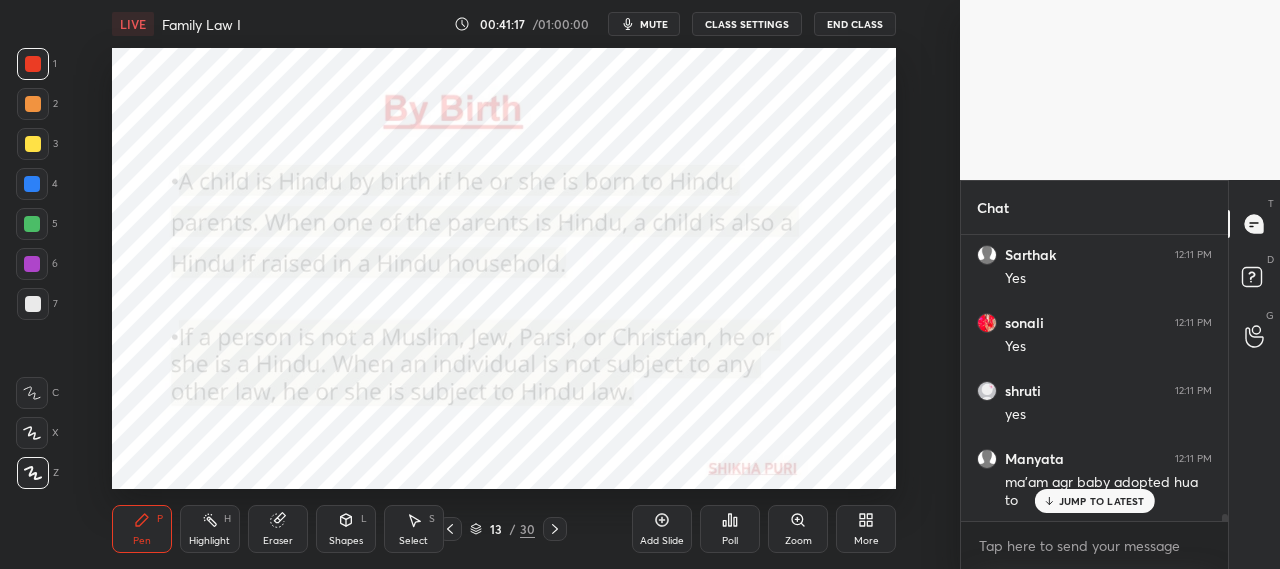 click on "JUMP TO LATEST" at bounding box center (1102, 501) 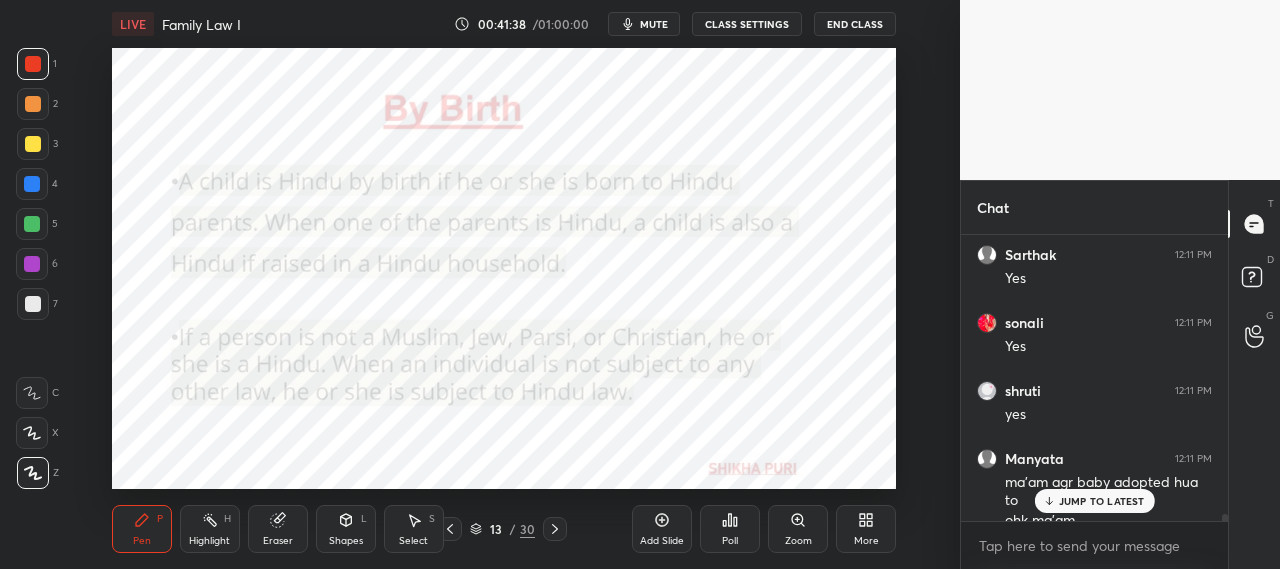 scroll, scrollTop: 11986, scrollLeft: 0, axis: vertical 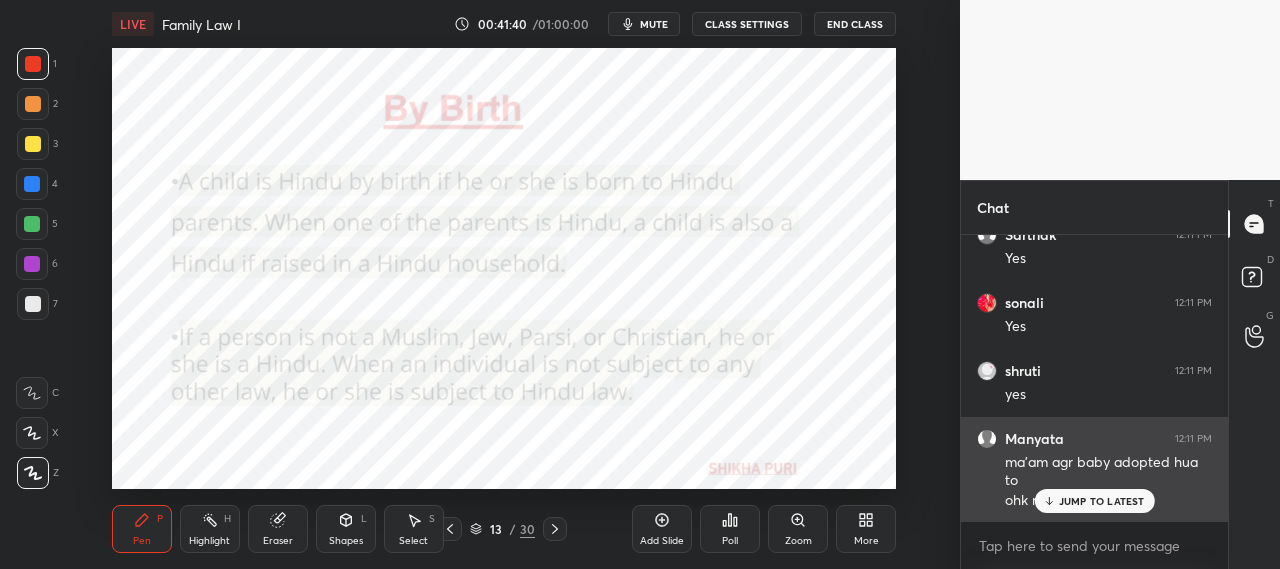 click on "JUMP TO LATEST" at bounding box center (1102, 501) 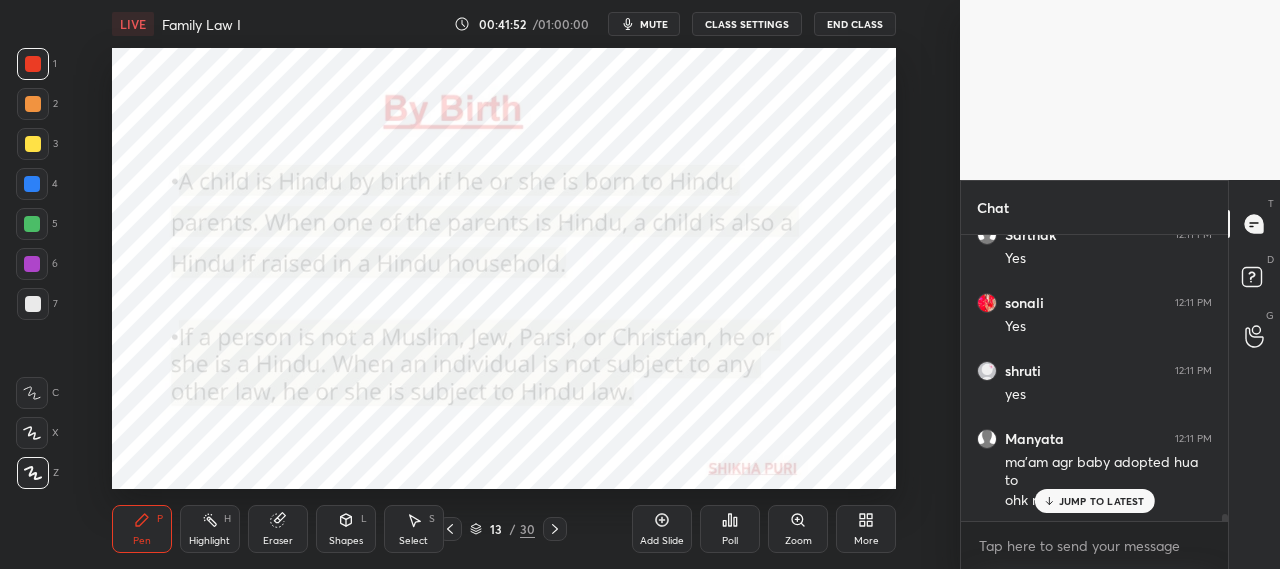 scroll, scrollTop: 12054, scrollLeft: 0, axis: vertical 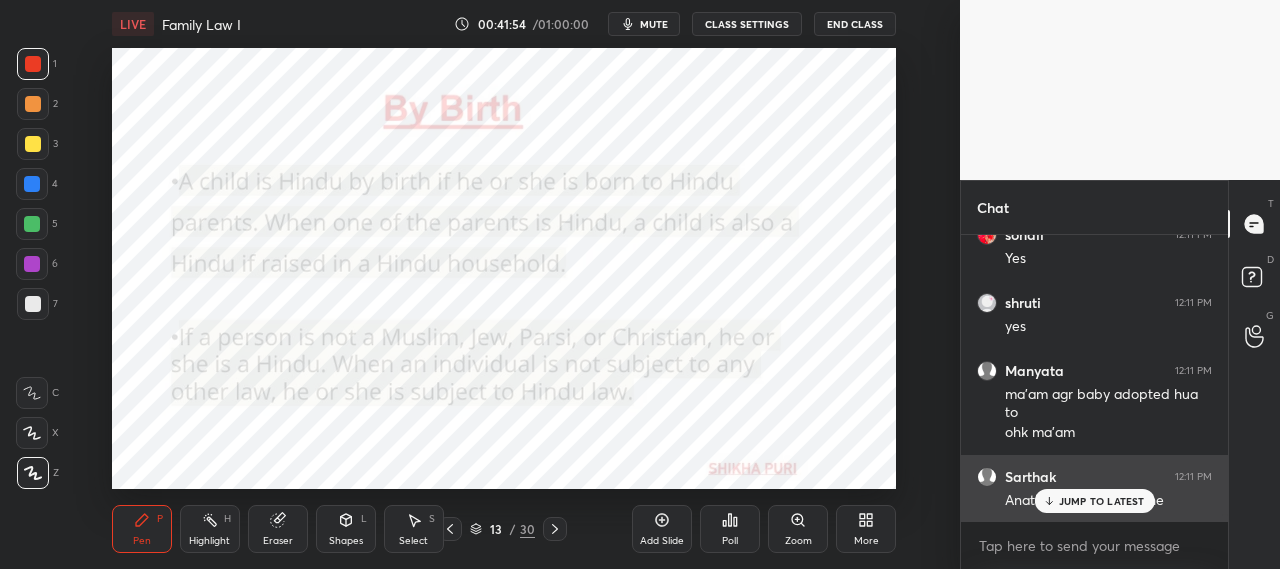 click on "JUMP TO LATEST" at bounding box center [1102, 501] 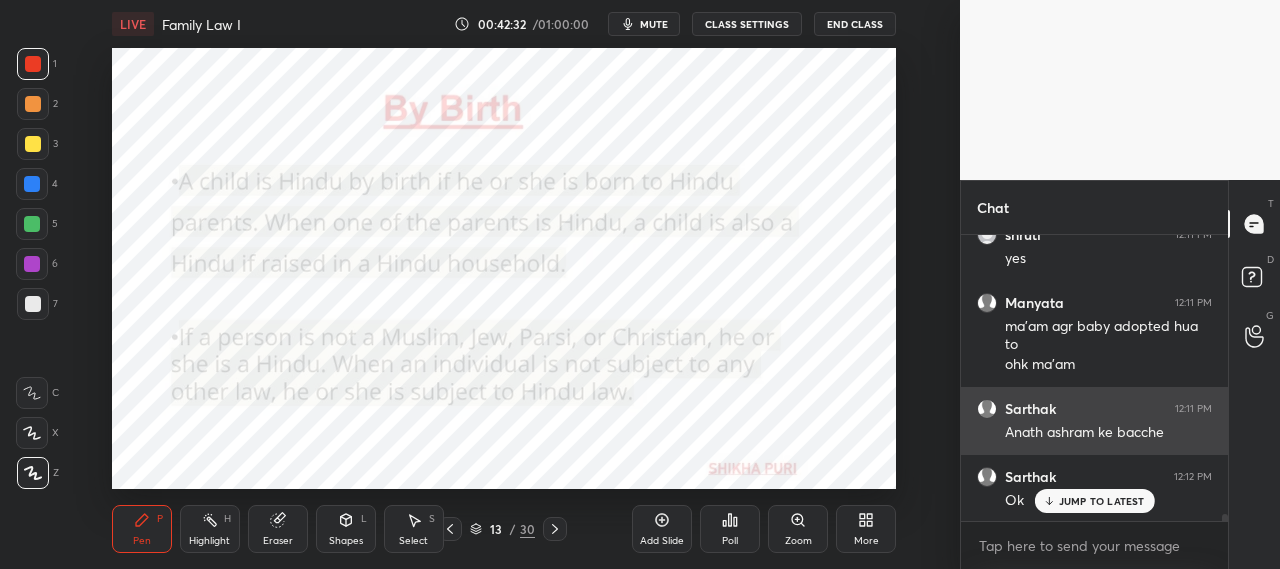 scroll, scrollTop: 12208, scrollLeft: 0, axis: vertical 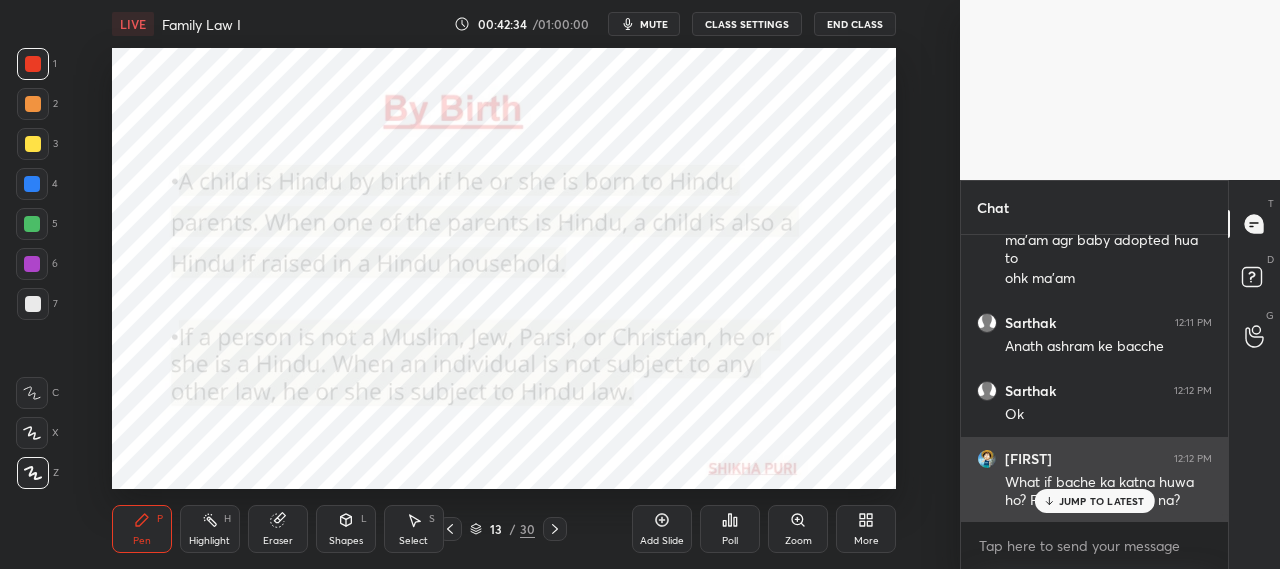 click on "JUMP TO LATEST" at bounding box center [1102, 501] 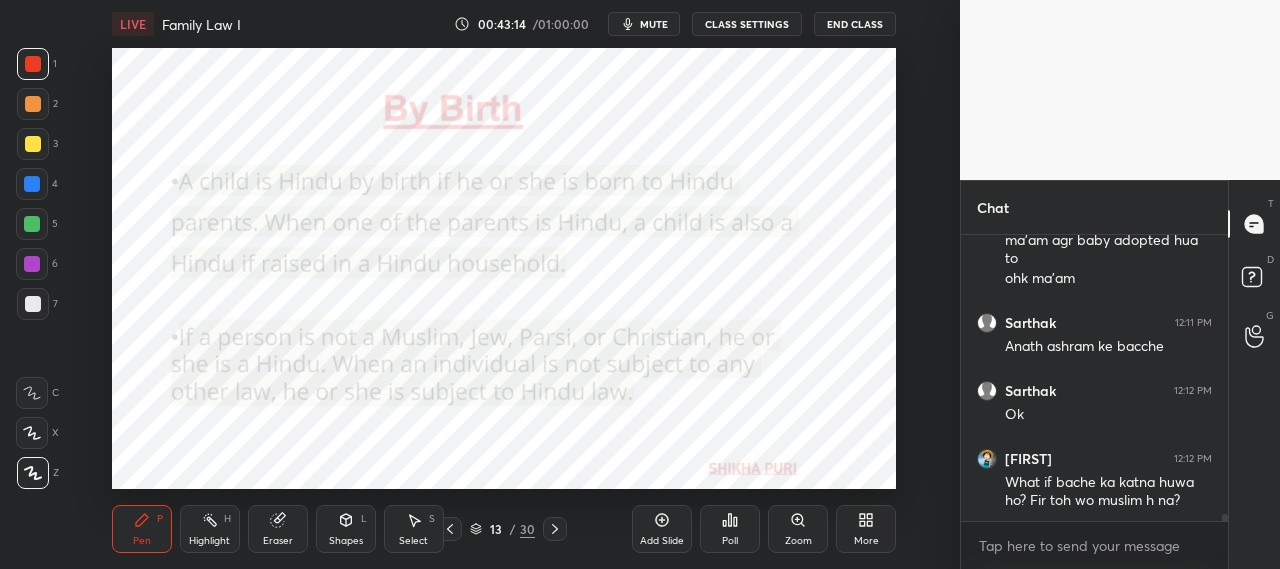 scroll, scrollTop: 12276, scrollLeft: 0, axis: vertical 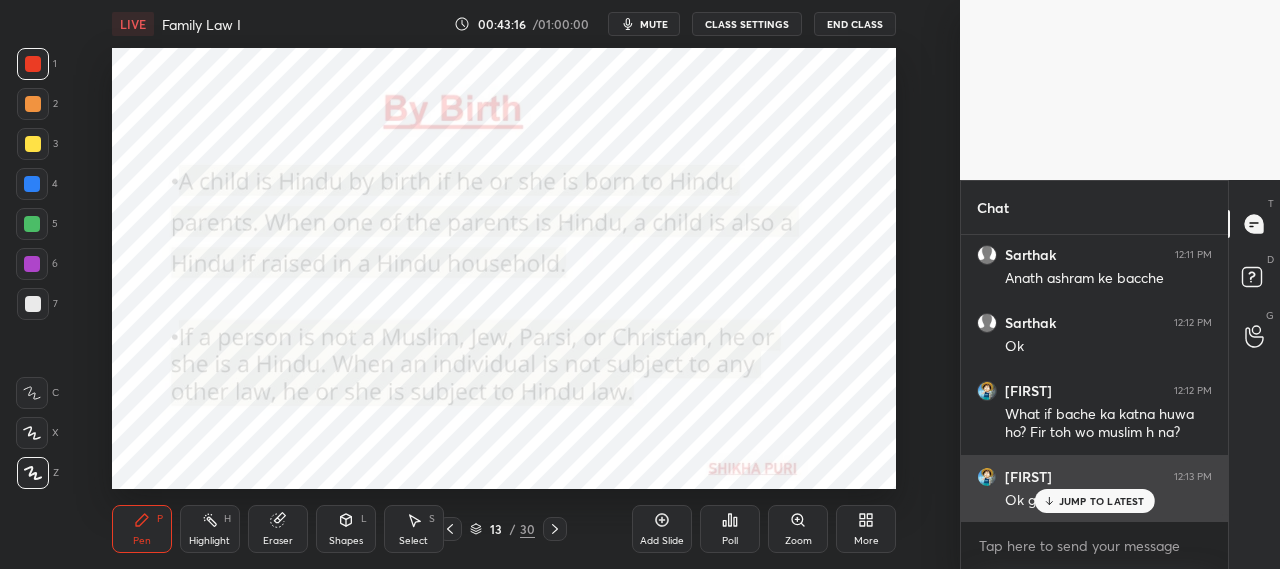 click on "JUMP TO LATEST" at bounding box center [1094, 501] 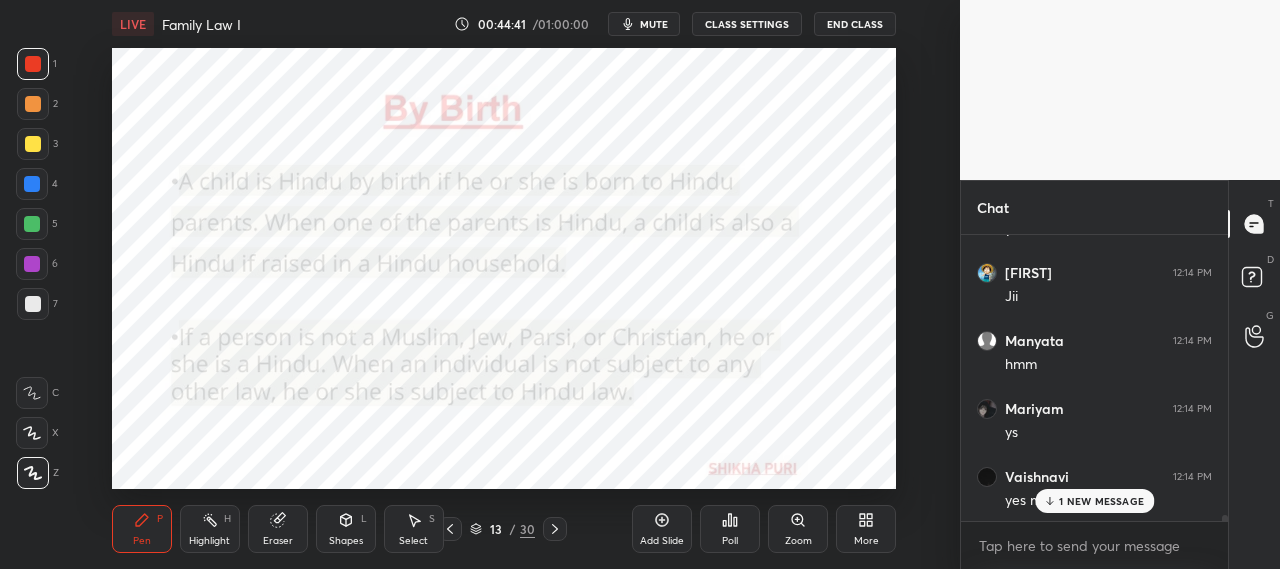 scroll, scrollTop: 12752, scrollLeft: 0, axis: vertical 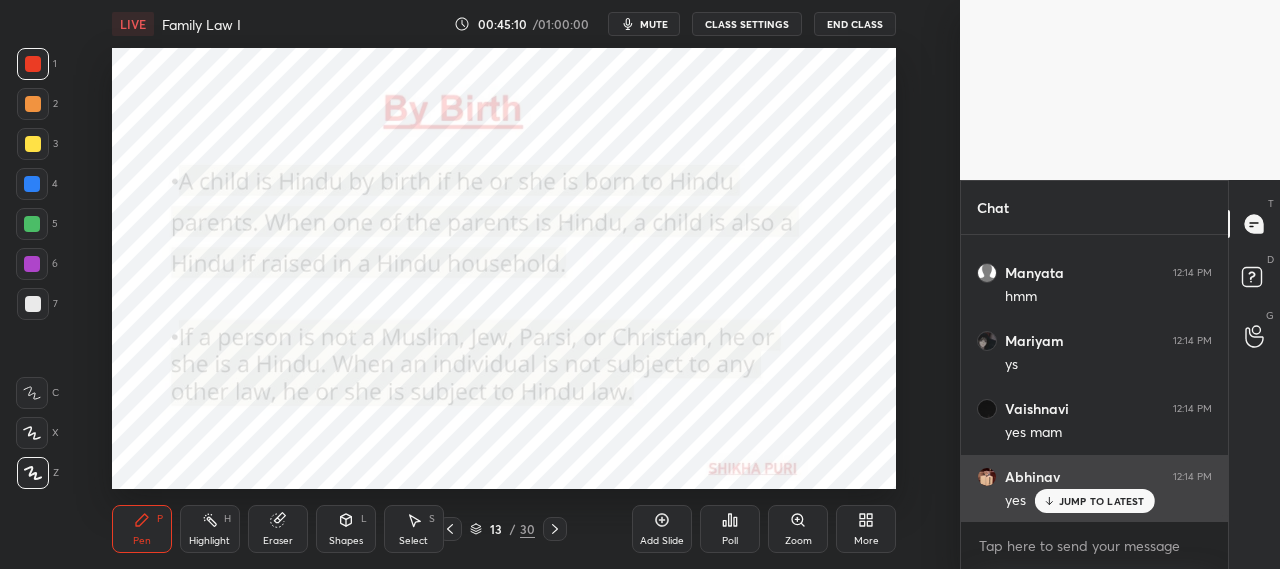 click on "JUMP TO LATEST" at bounding box center (1102, 501) 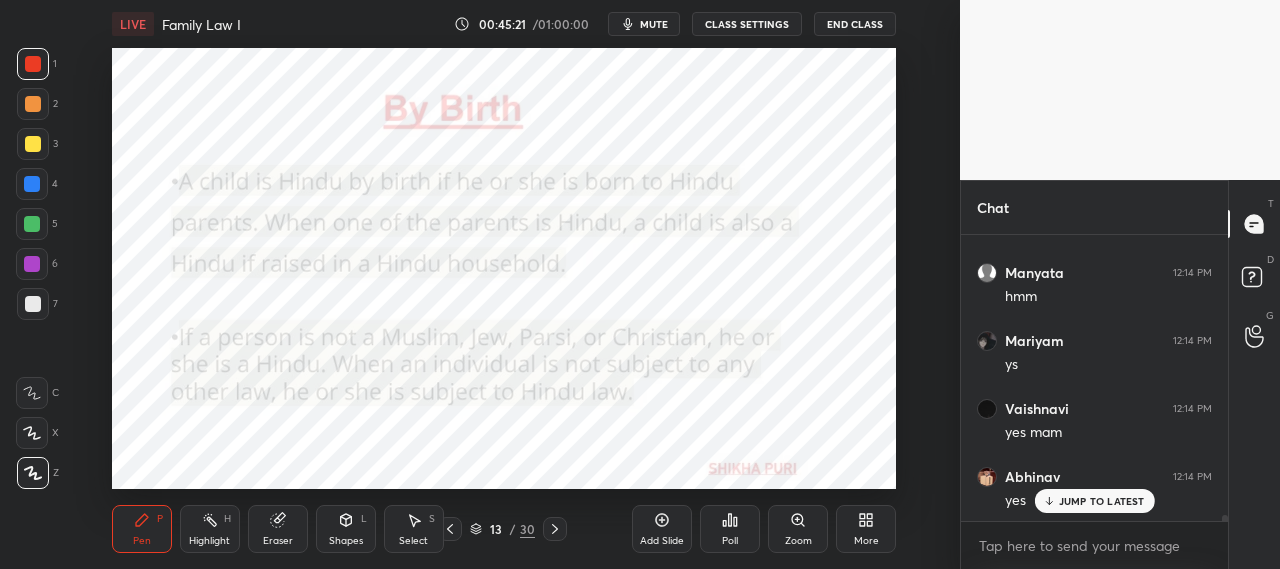 scroll, scrollTop: 12820, scrollLeft: 0, axis: vertical 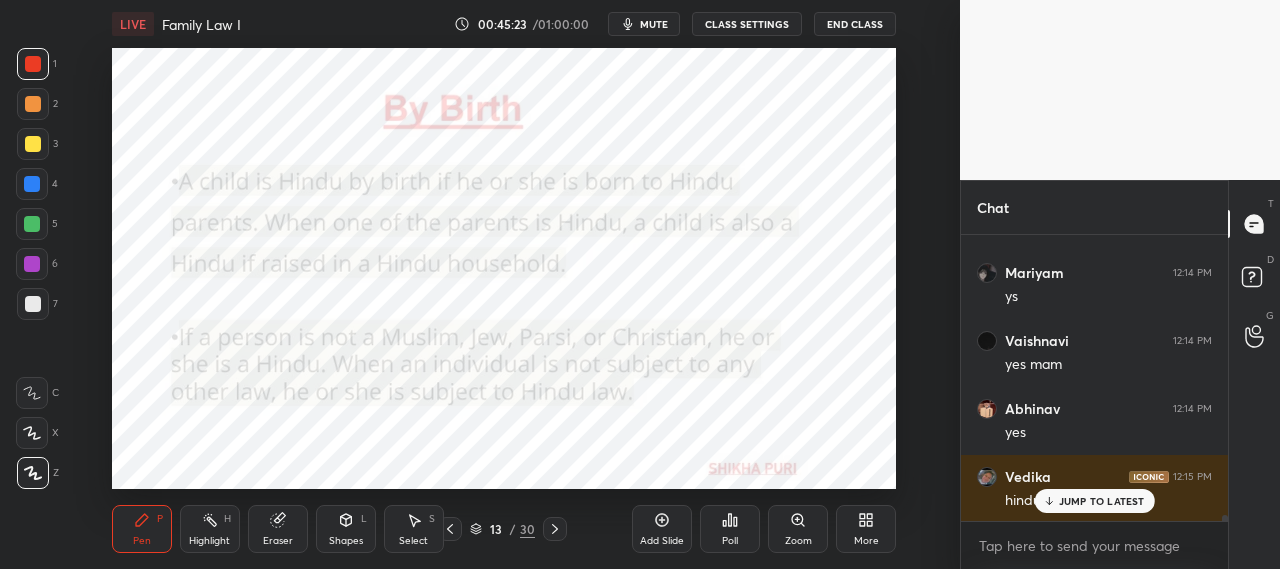 click on "JUMP TO LATEST" at bounding box center [1102, 501] 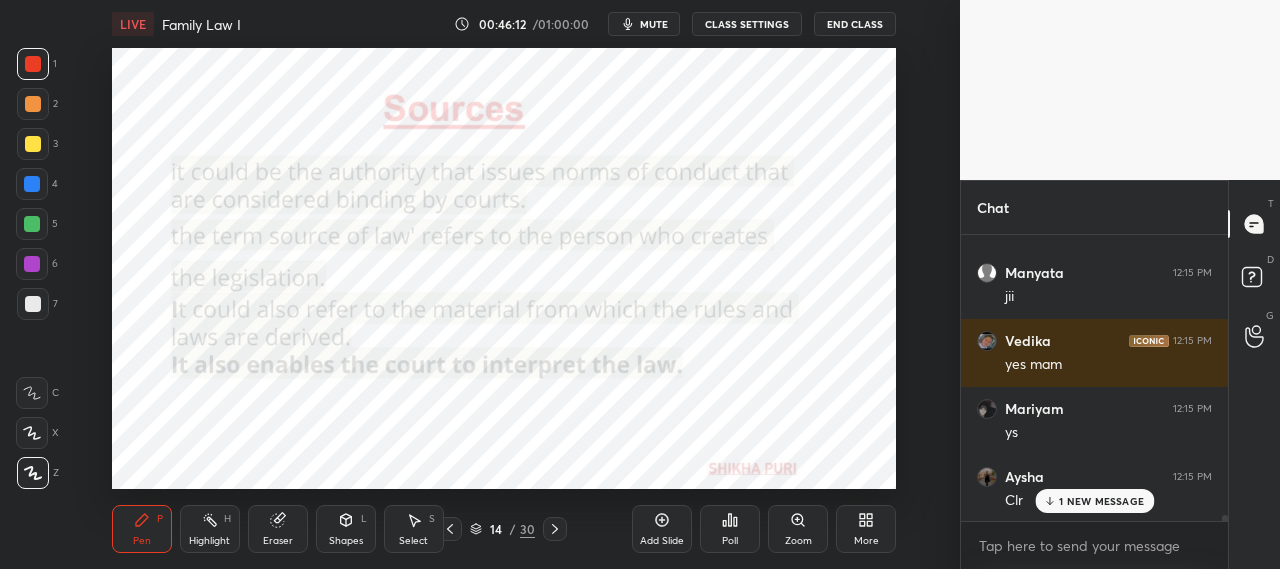 scroll, scrollTop: 13364, scrollLeft: 0, axis: vertical 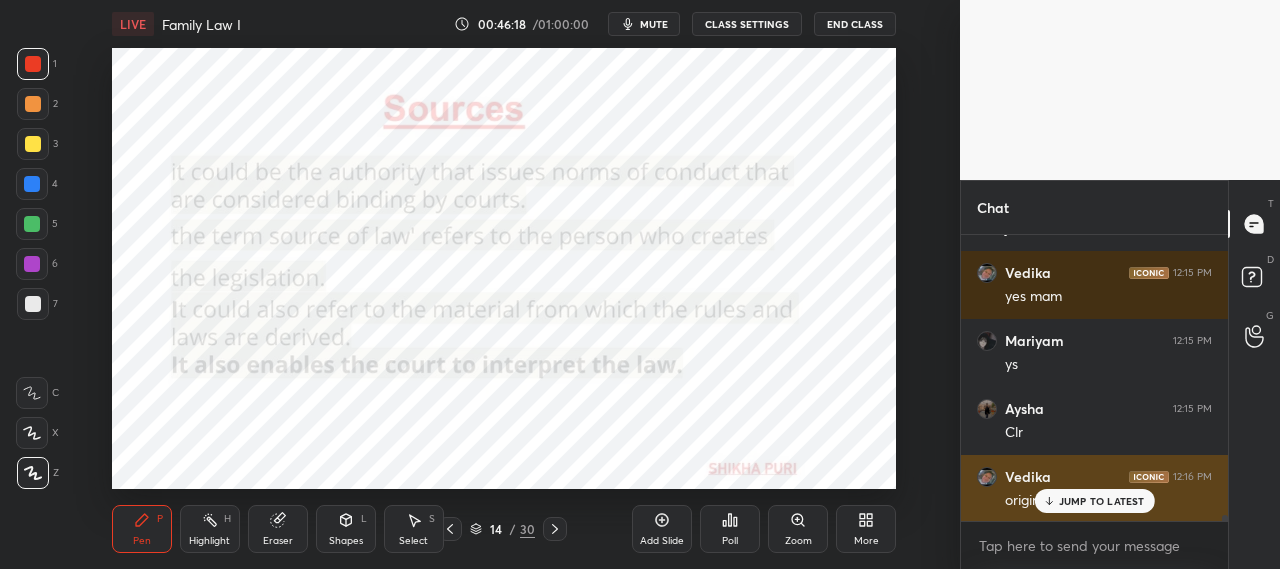click on "JUMP TO LATEST" at bounding box center (1102, 501) 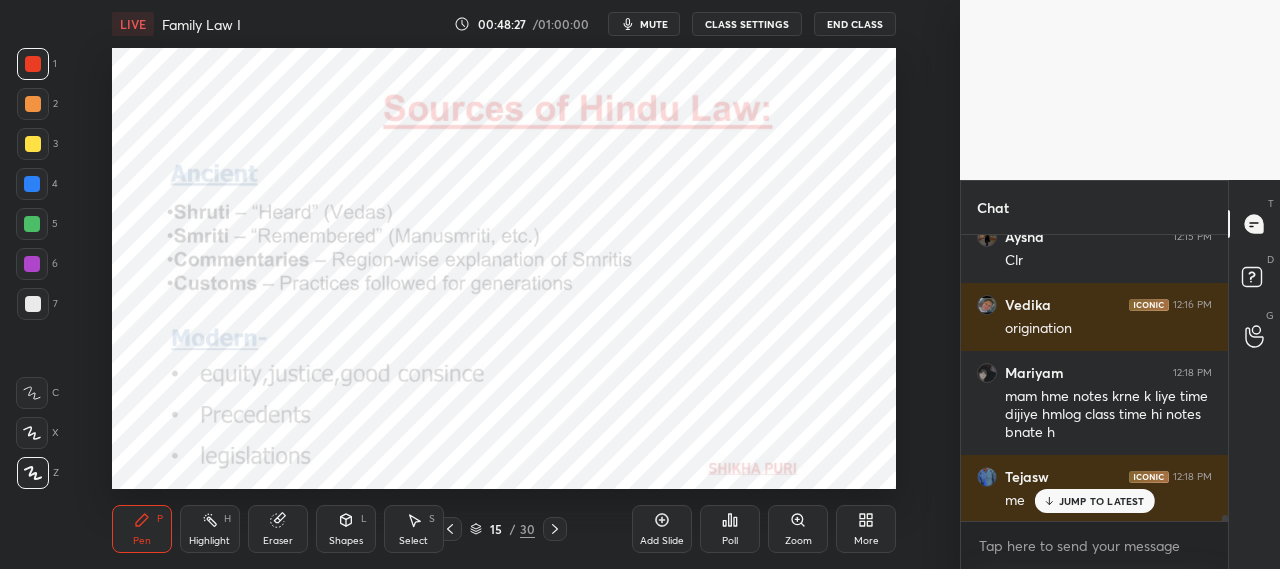 scroll, scrollTop: 13604, scrollLeft: 0, axis: vertical 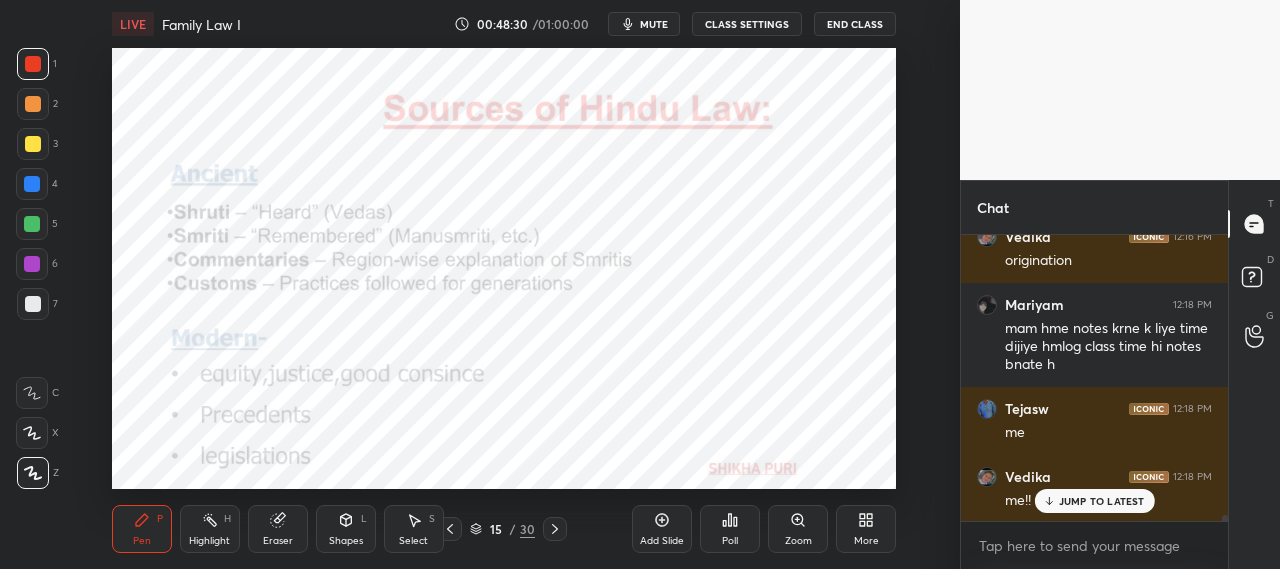 click on "JUMP TO LATEST" at bounding box center [1102, 501] 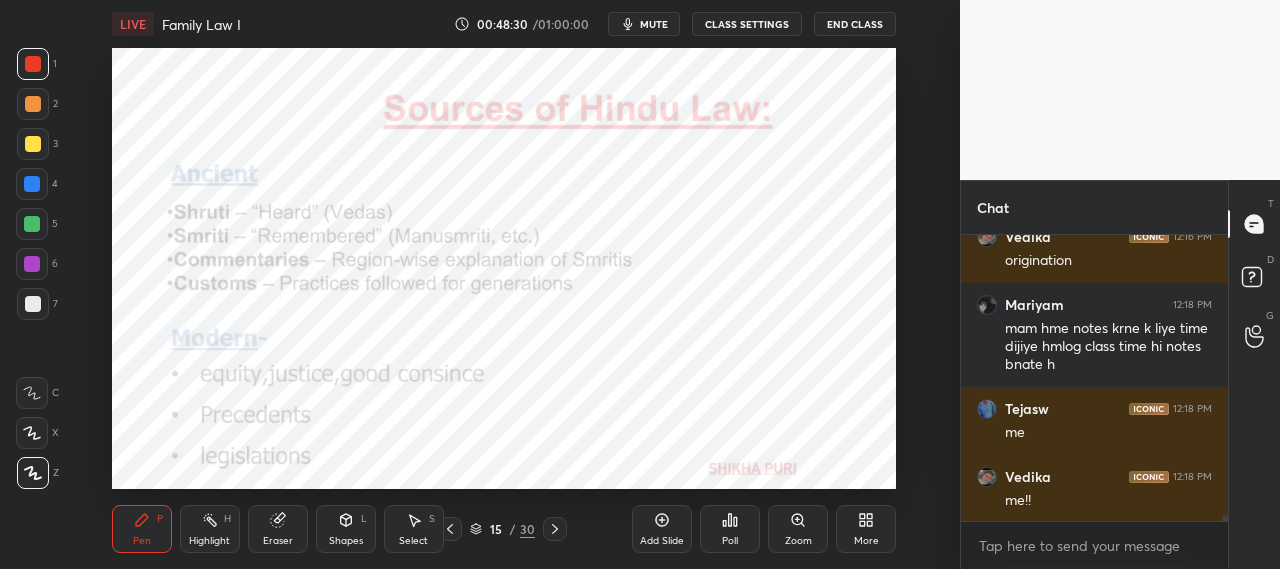 scroll, scrollTop: 13672, scrollLeft: 0, axis: vertical 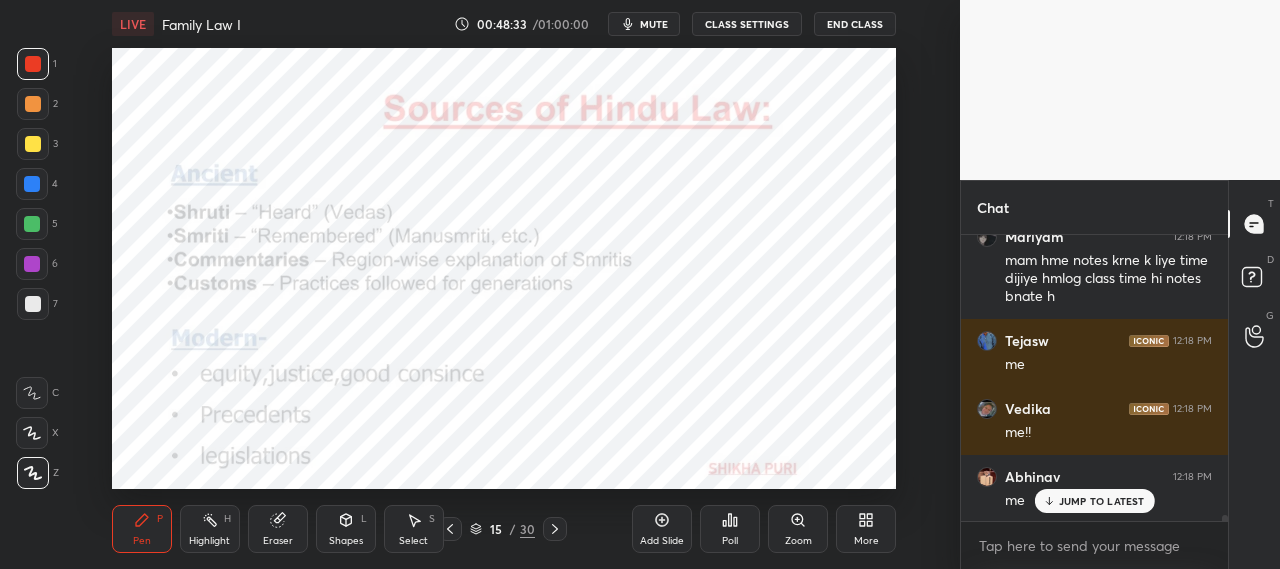 click on "JUMP TO LATEST" at bounding box center (1102, 501) 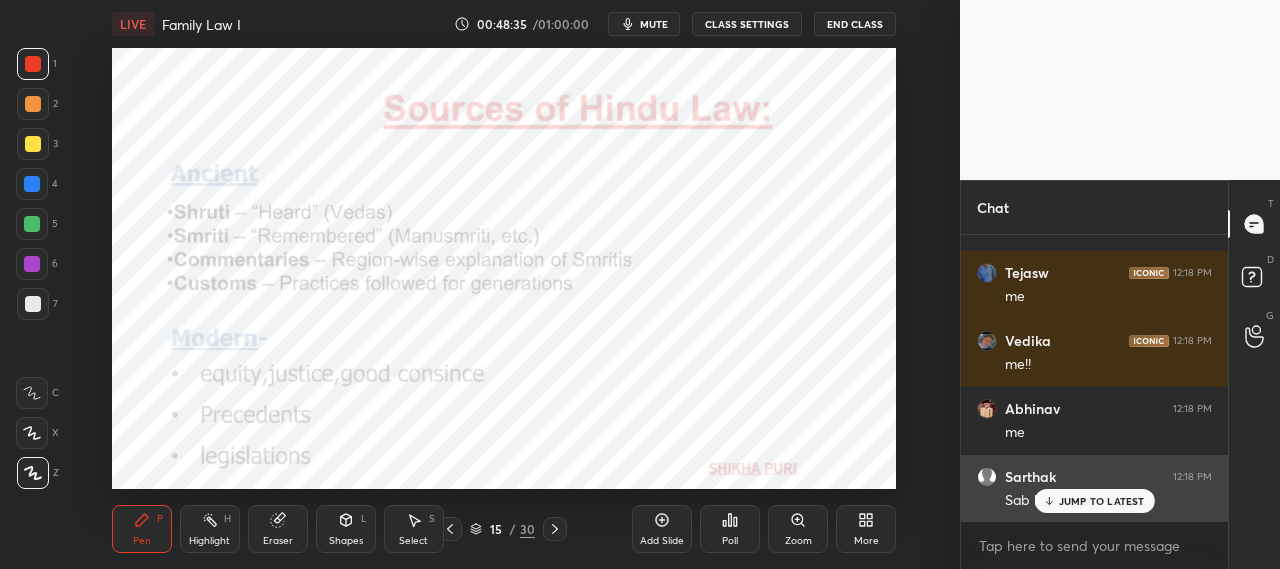 scroll, scrollTop: 13808, scrollLeft: 0, axis: vertical 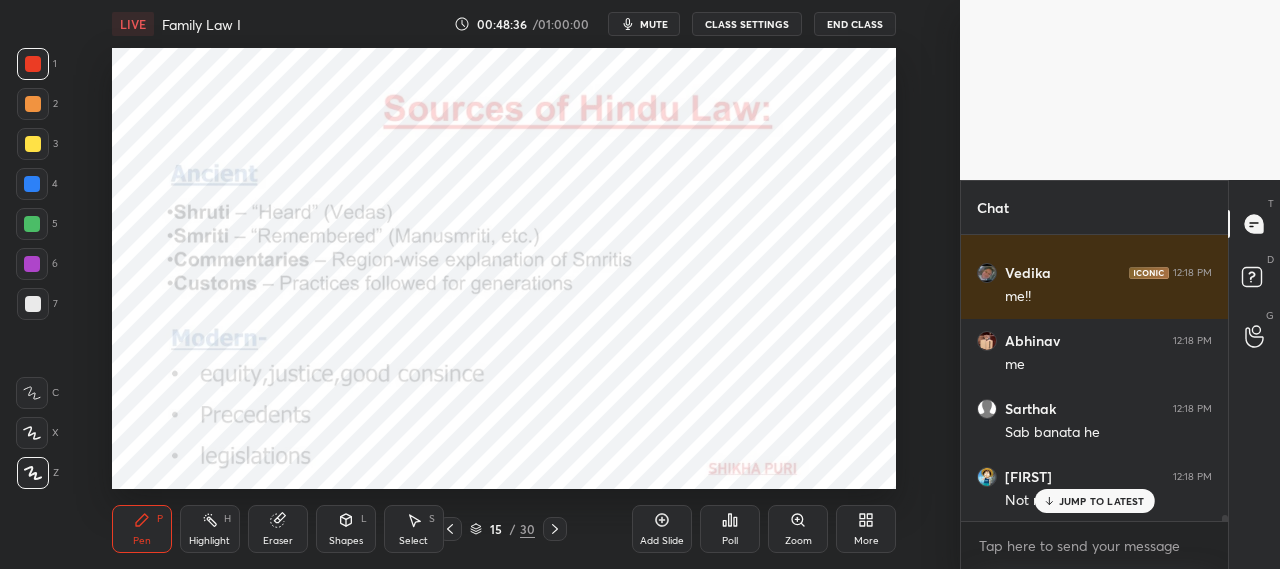 click on "JUMP TO LATEST" at bounding box center [1102, 501] 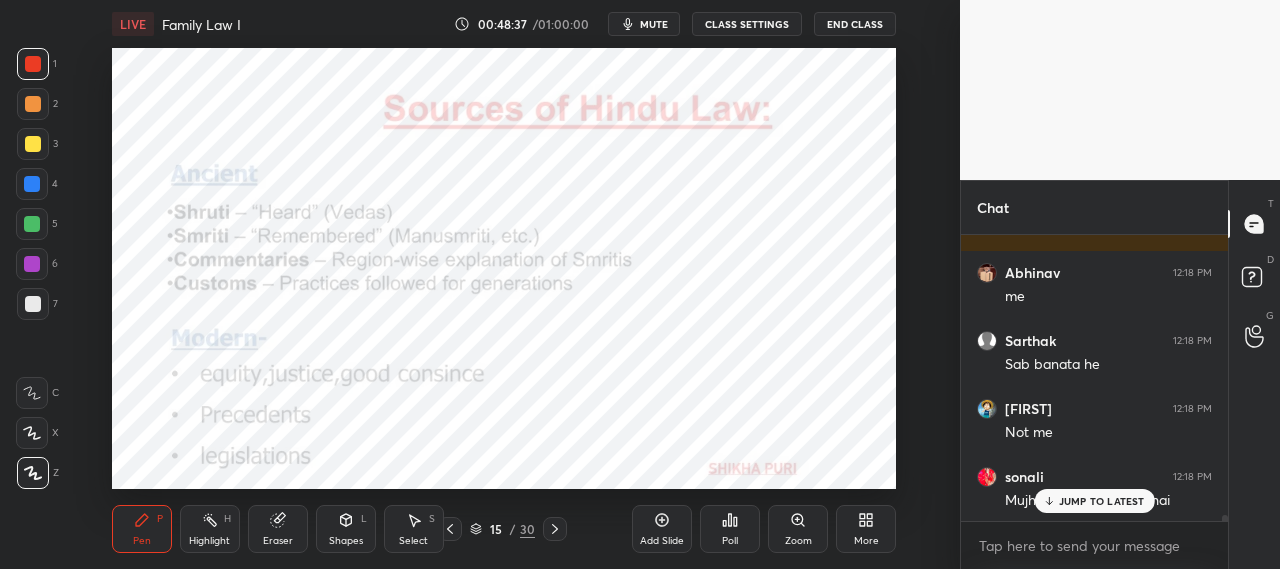 scroll, scrollTop: 13944, scrollLeft: 0, axis: vertical 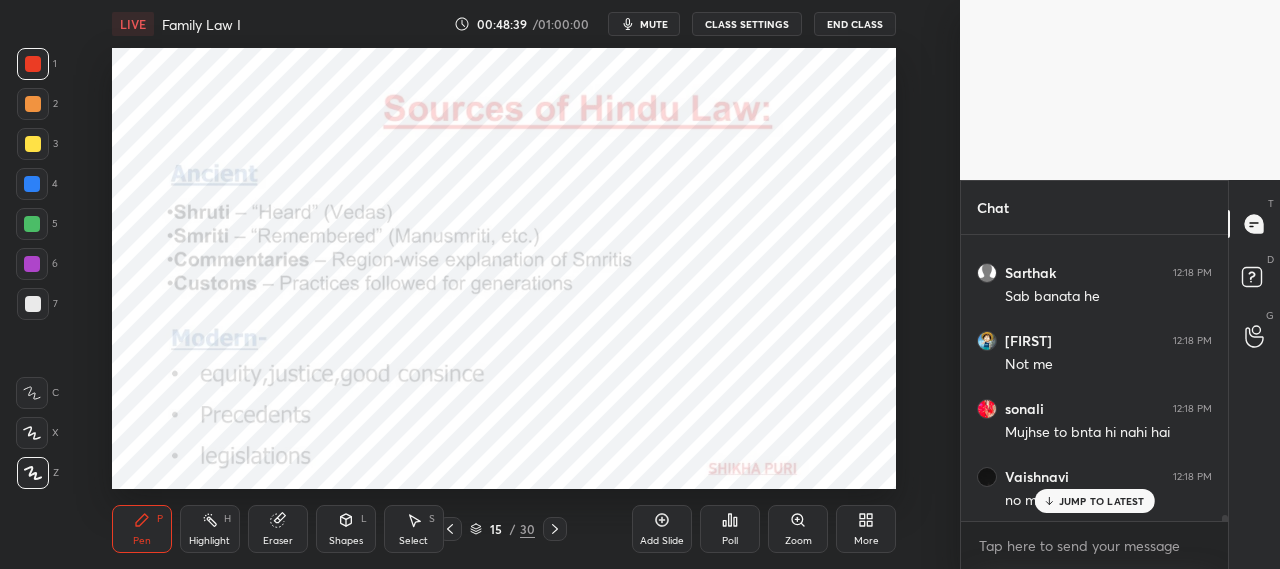 click on "JUMP TO LATEST" at bounding box center [1102, 501] 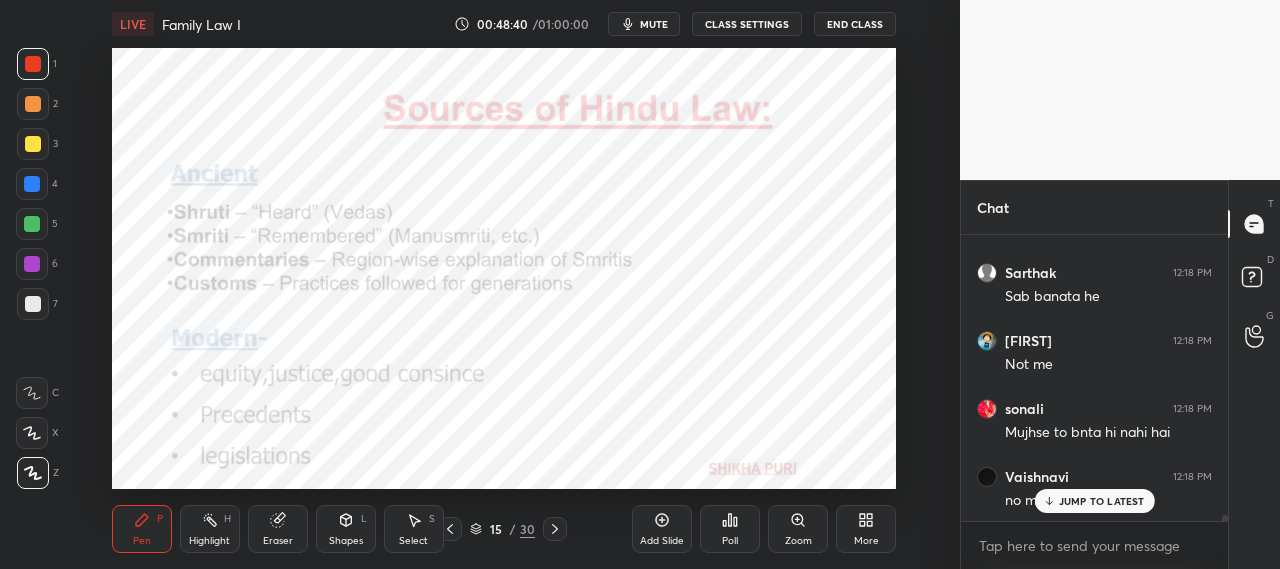 scroll, scrollTop: 14012, scrollLeft: 0, axis: vertical 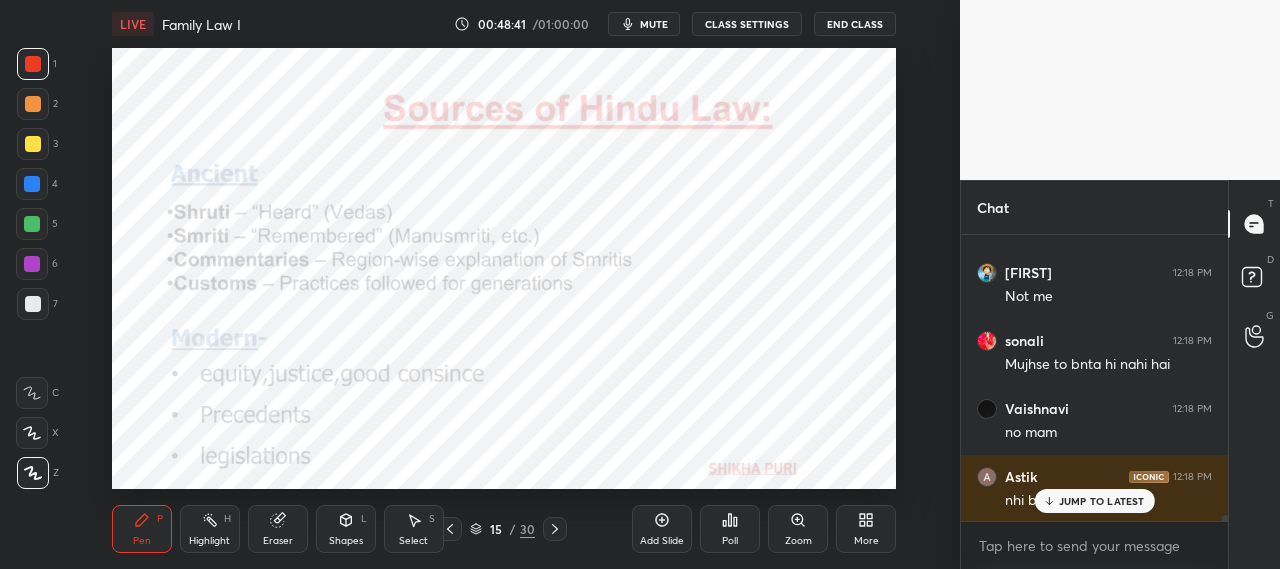 click on "JUMP TO LATEST" at bounding box center (1094, 501) 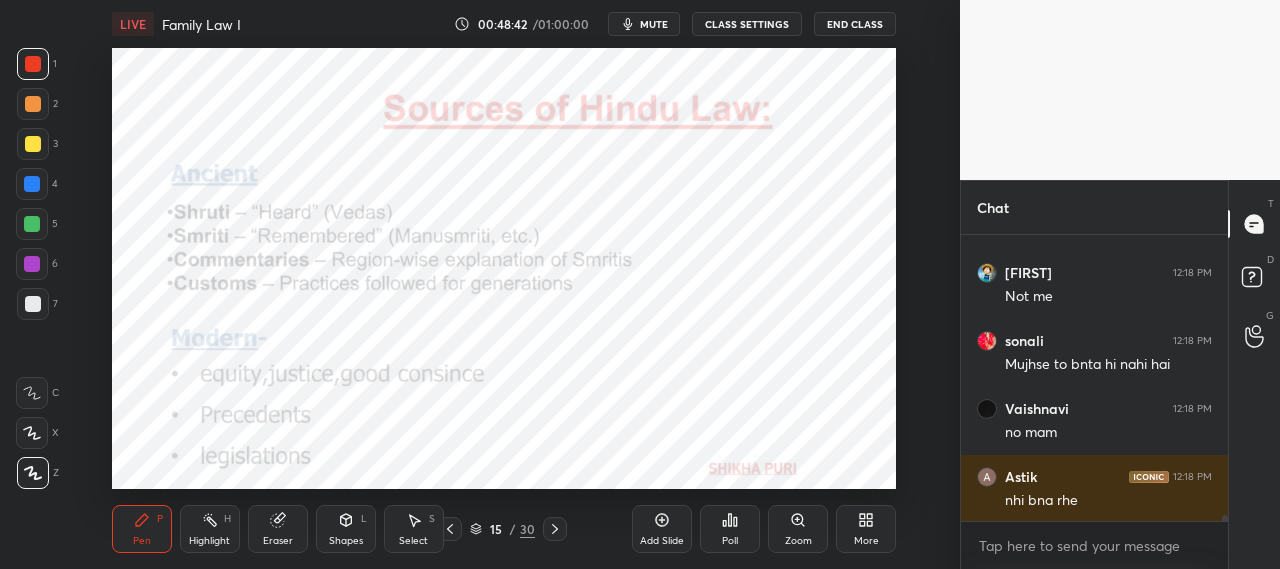 scroll, scrollTop: 14080, scrollLeft: 0, axis: vertical 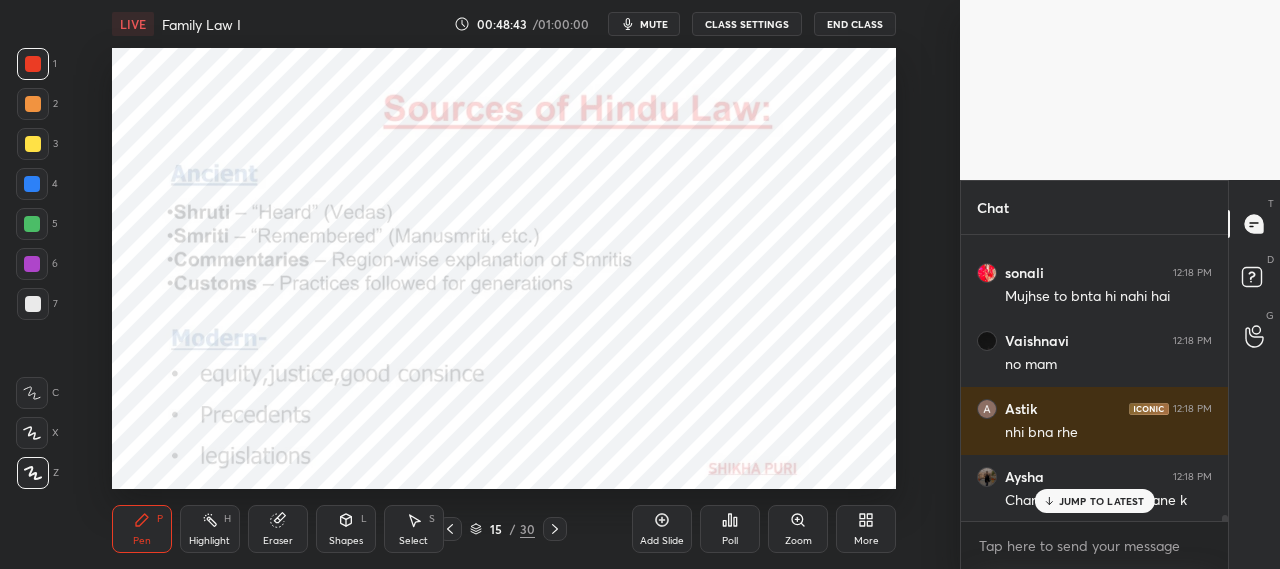 click on "JUMP TO LATEST" at bounding box center [1094, 501] 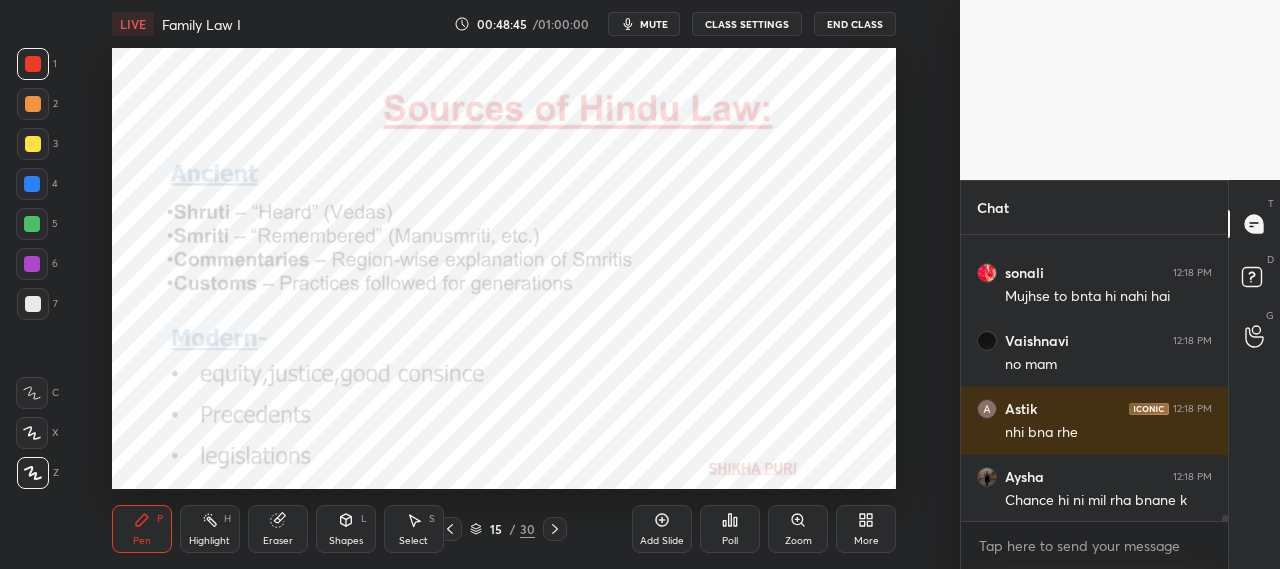scroll, scrollTop: 14148, scrollLeft: 0, axis: vertical 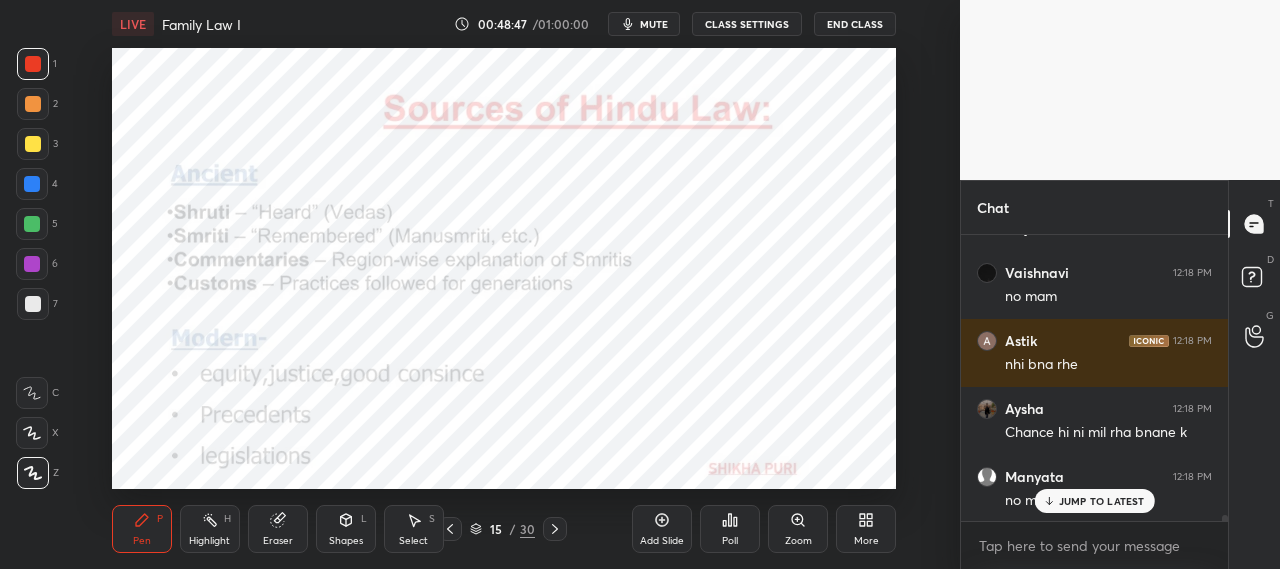 click on "JUMP TO LATEST" at bounding box center (1102, 501) 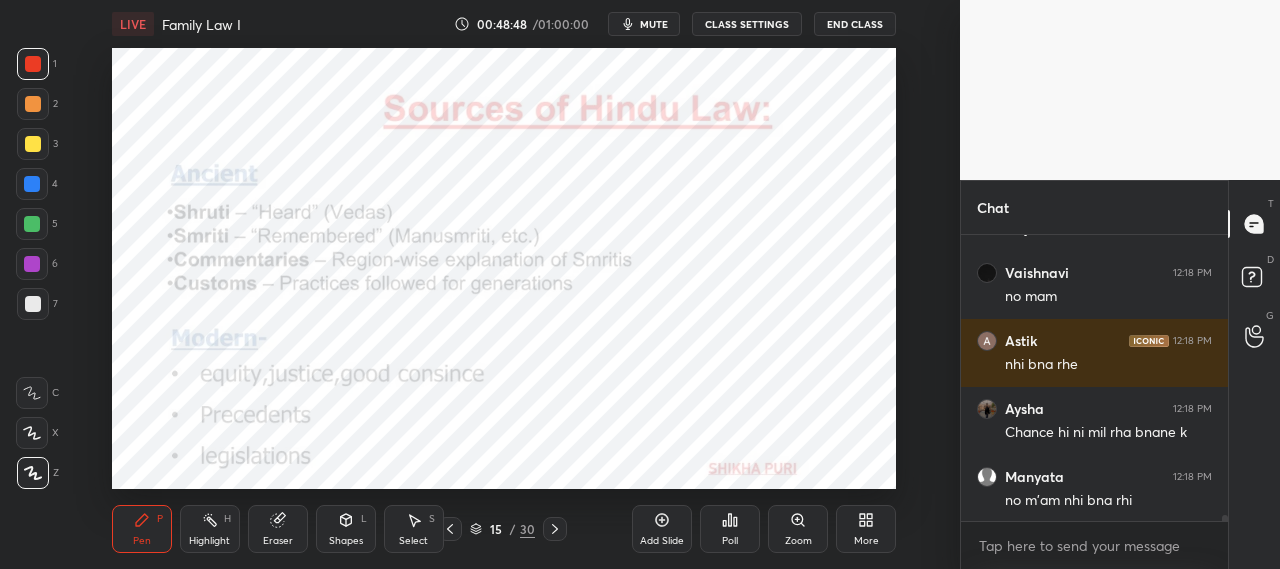scroll, scrollTop: 14216, scrollLeft: 0, axis: vertical 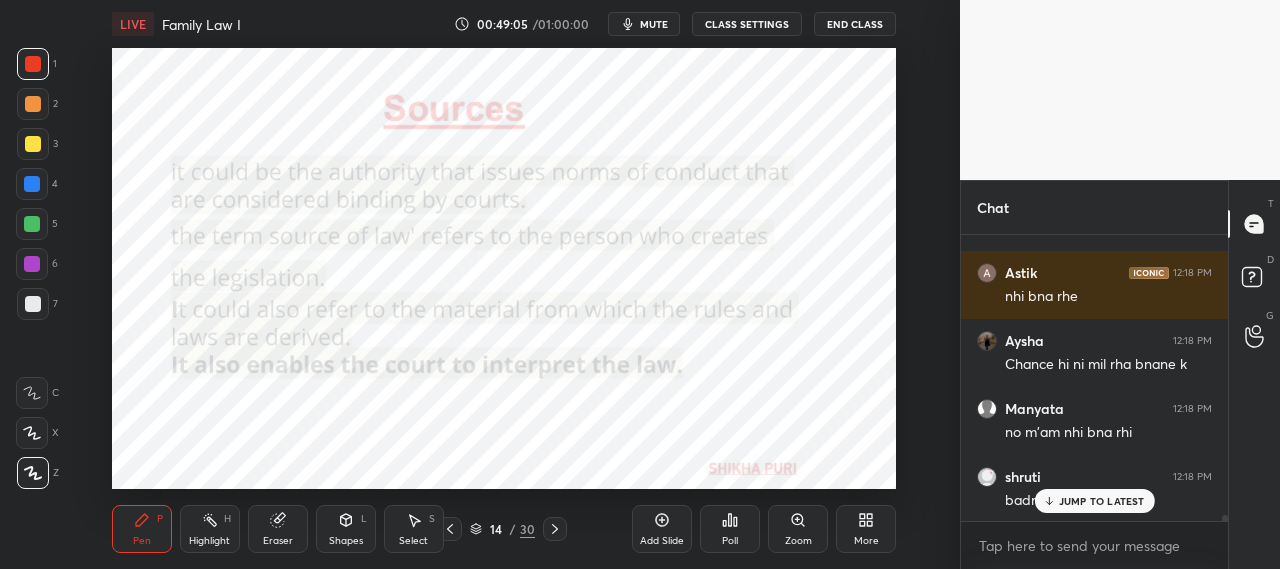 click on "JUMP TO LATEST" at bounding box center [1102, 501] 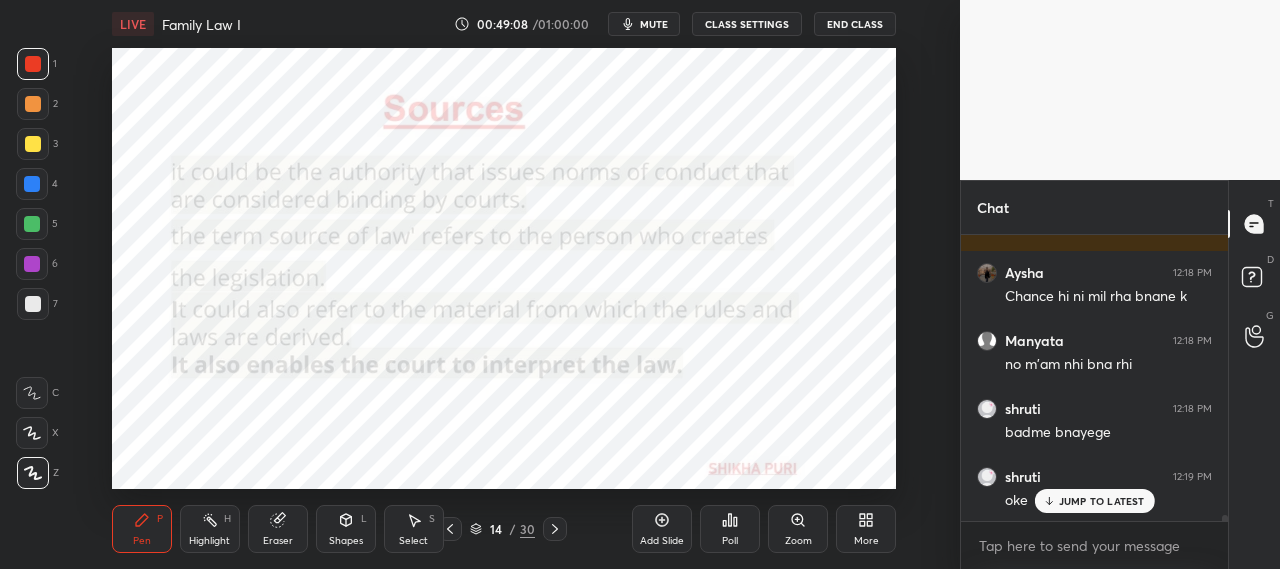 scroll, scrollTop: 14352, scrollLeft: 0, axis: vertical 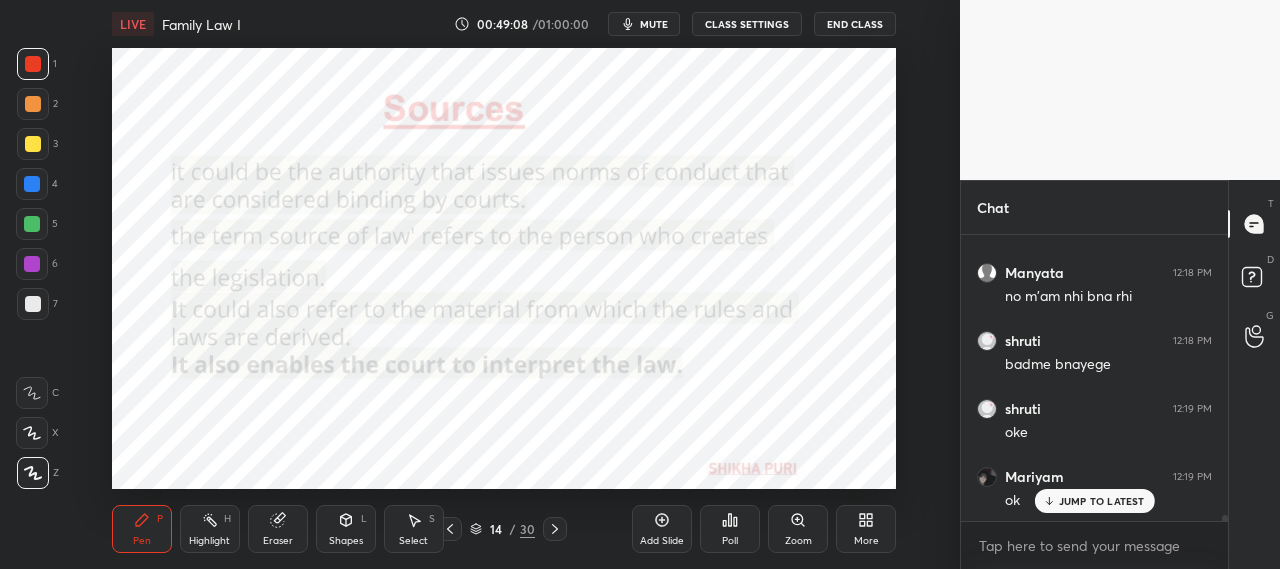 click on "JUMP TO LATEST" at bounding box center [1094, 501] 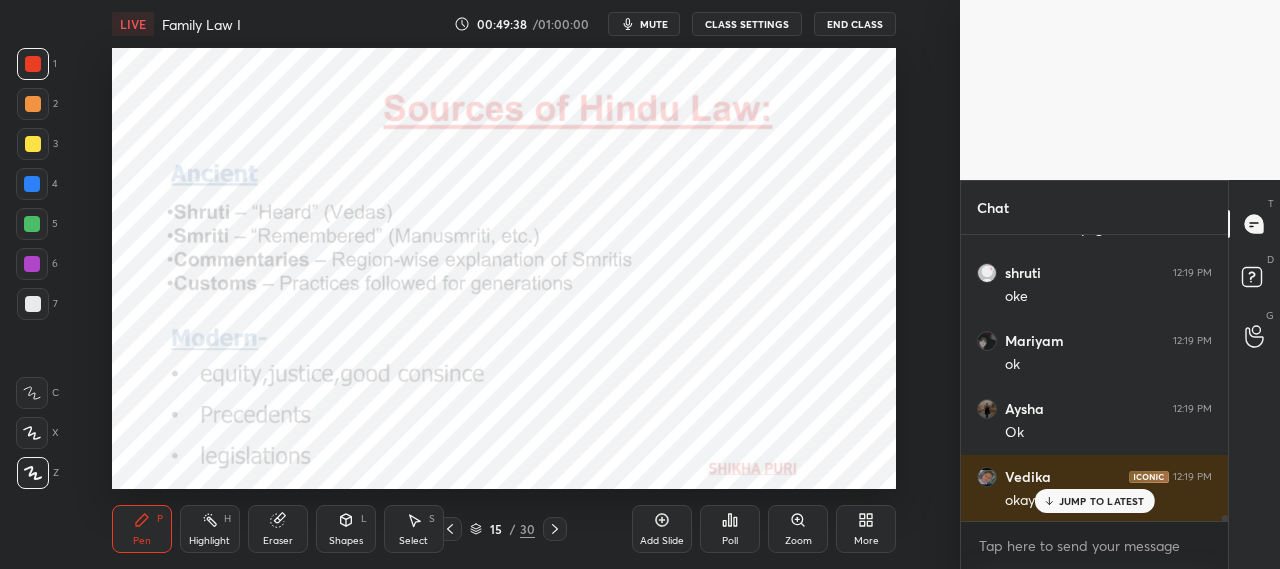 scroll, scrollTop: 14556, scrollLeft: 0, axis: vertical 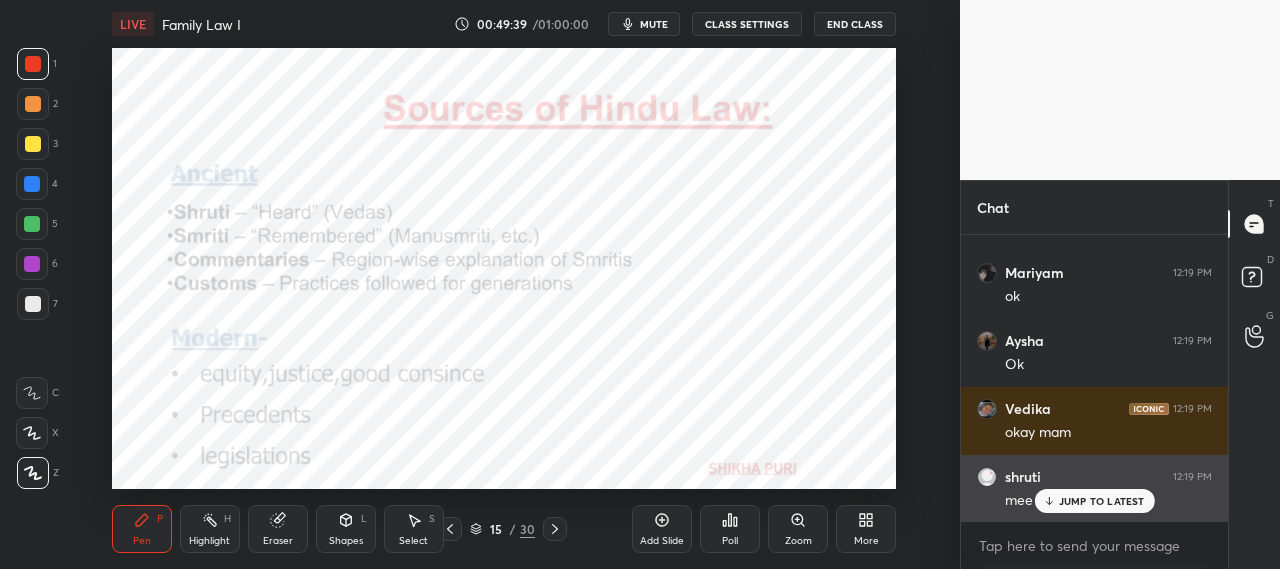 click on "JUMP TO LATEST" at bounding box center [1102, 501] 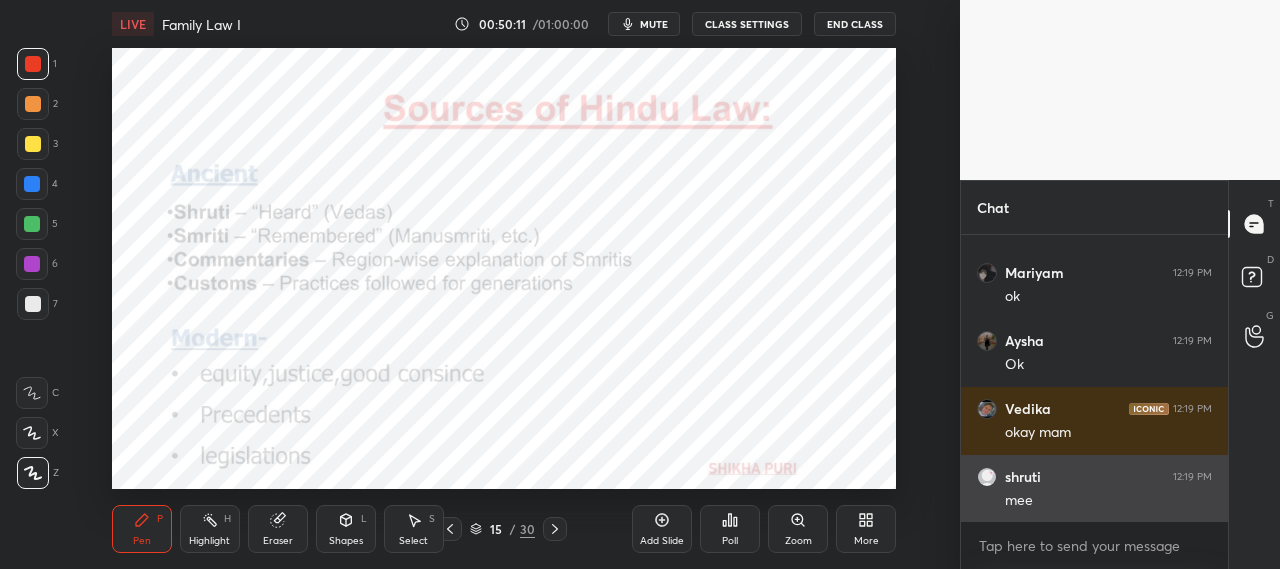 scroll, scrollTop: 14642, scrollLeft: 0, axis: vertical 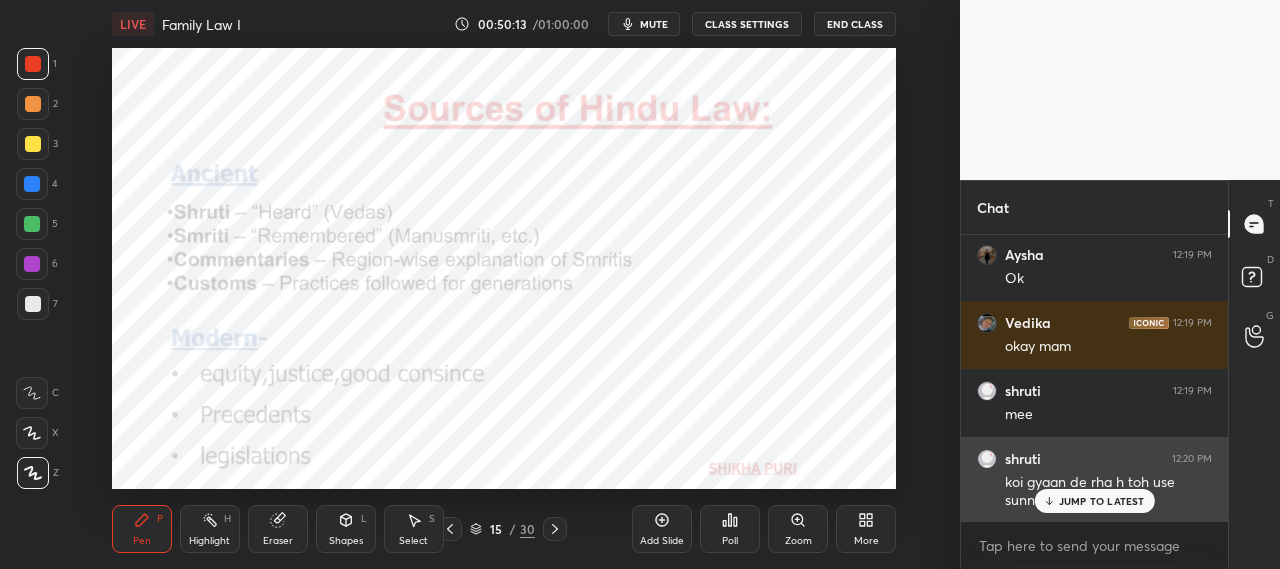 click on "JUMP TO LATEST" at bounding box center (1102, 501) 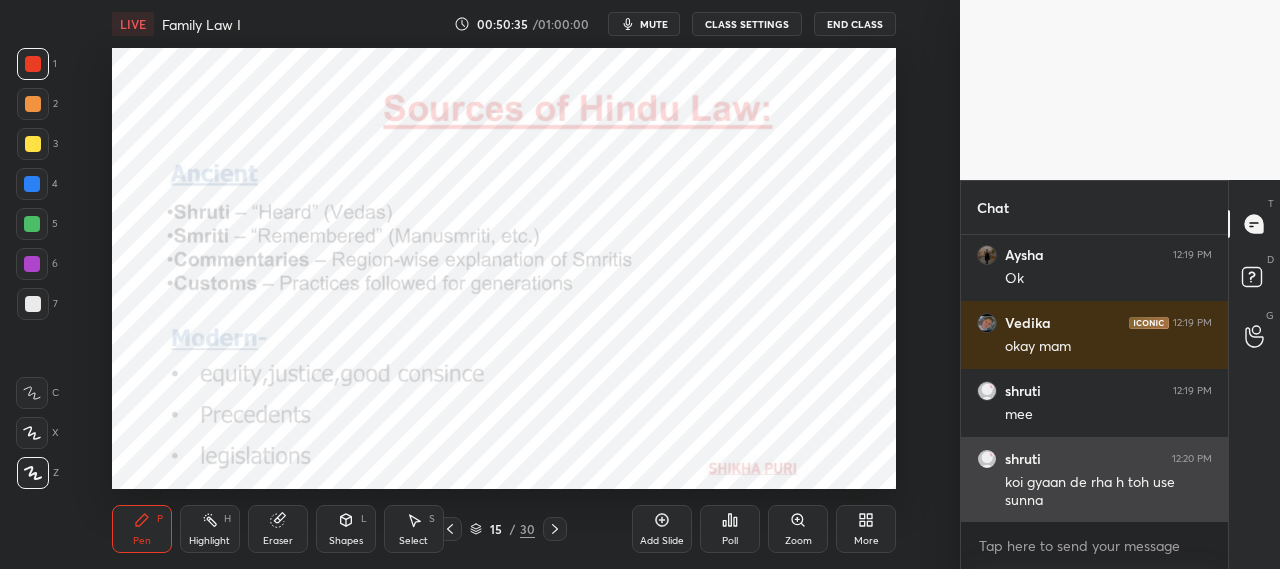 scroll, scrollTop: 14710, scrollLeft: 0, axis: vertical 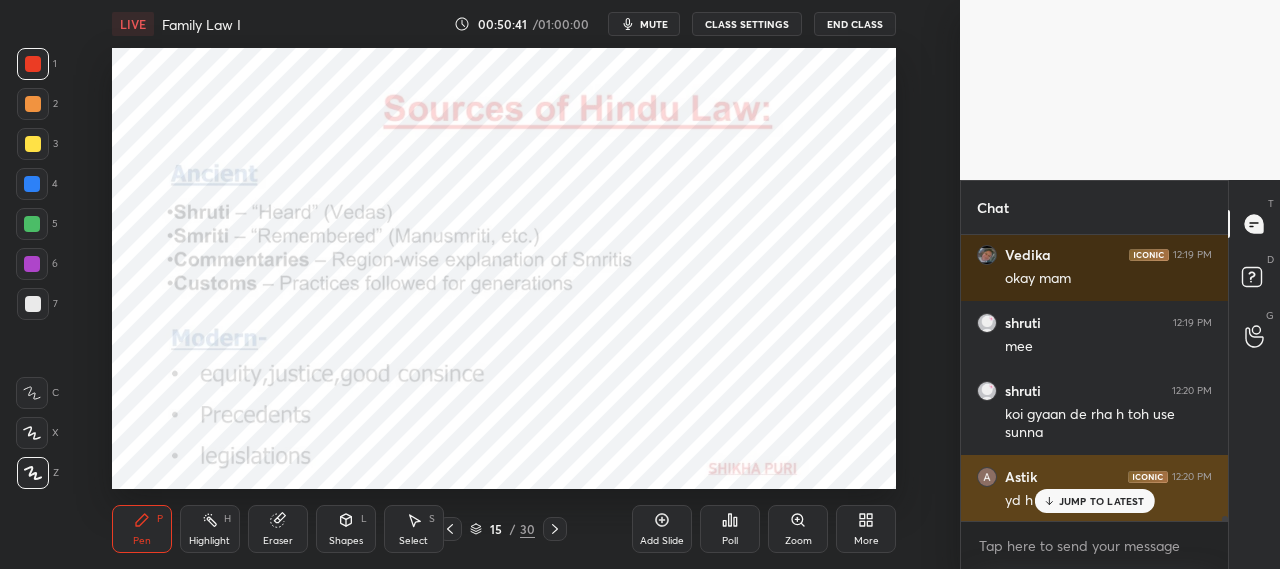 click on "JUMP TO LATEST" at bounding box center [1102, 501] 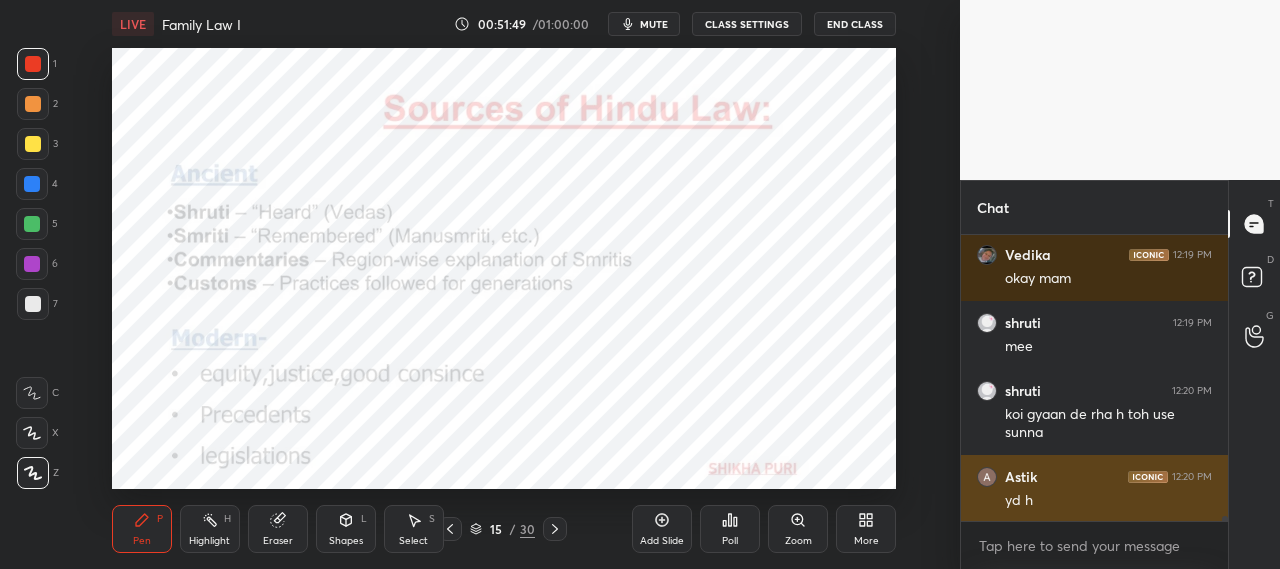 scroll, scrollTop: 14778, scrollLeft: 0, axis: vertical 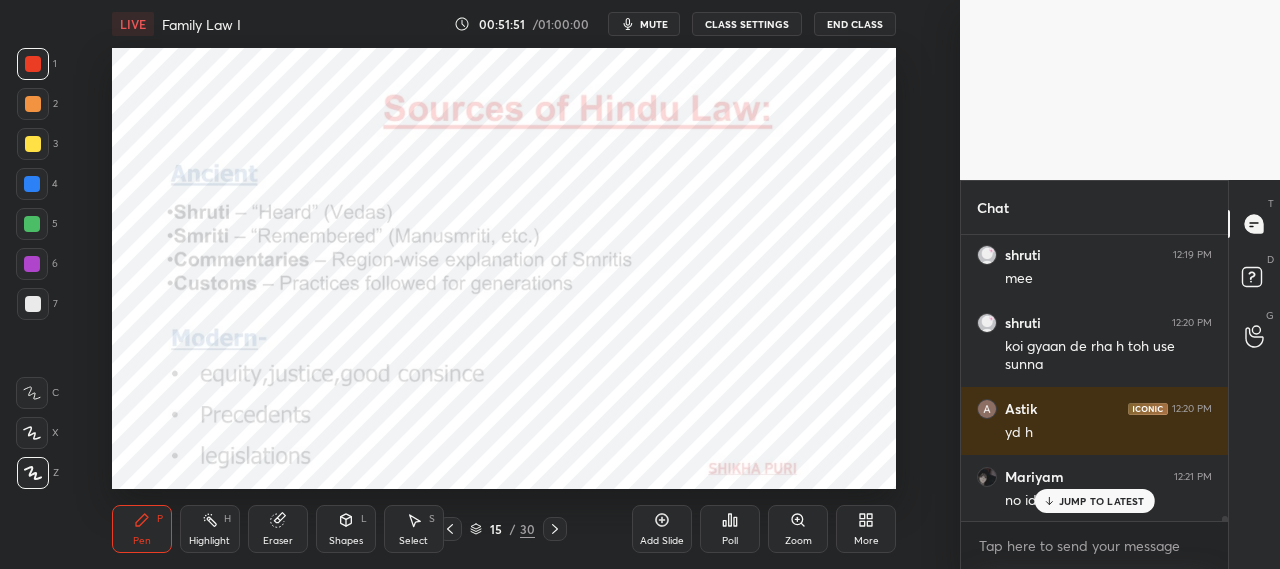 click on "no idea" at bounding box center [1108, 499] 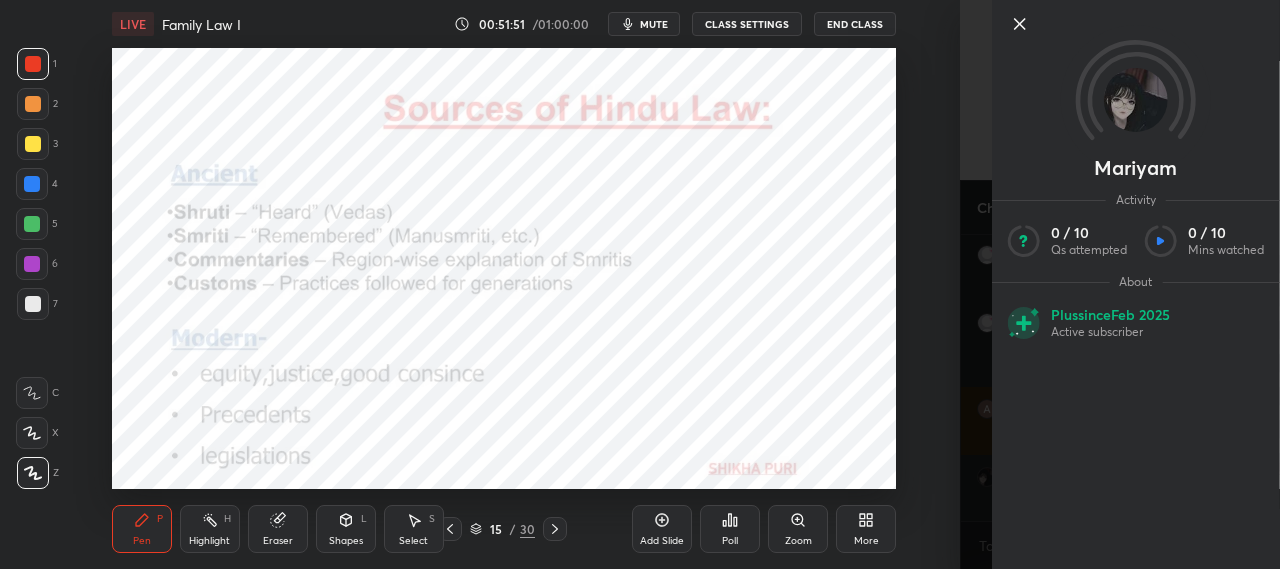 click on "[FIRST] Activity 0 / 10 Qs attempted 0 / 10 Mins watched About Plus  since  Feb   2025 Active subscriber" at bounding box center [1120, 284] 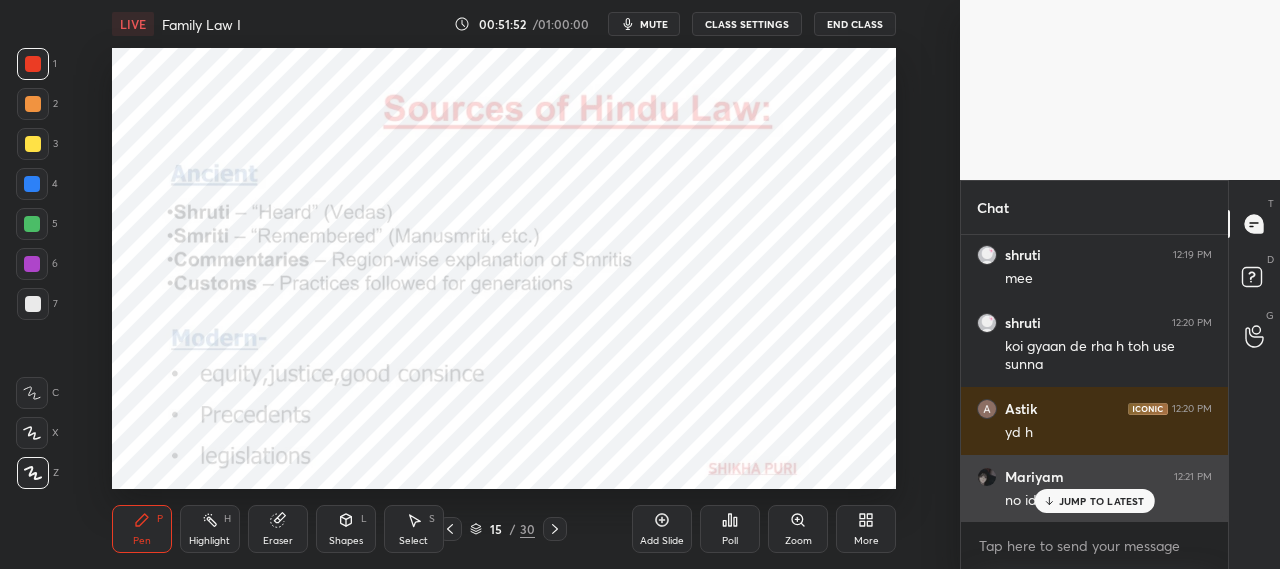 click on "JUMP TO LATEST" at bounding box center [1094, 501] 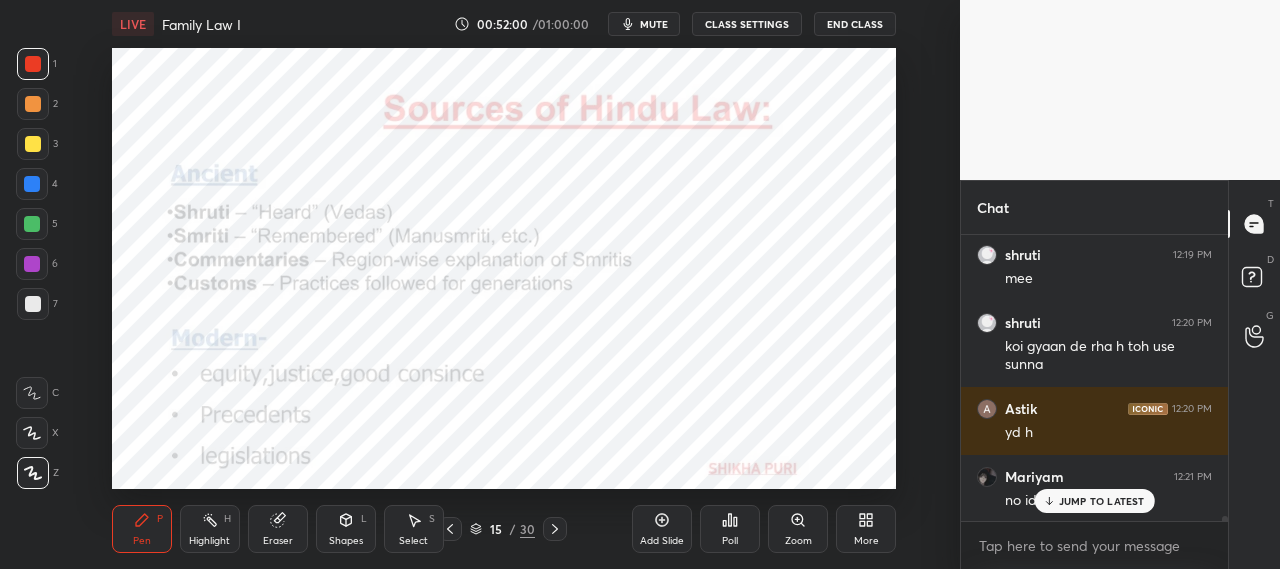 scroll, scrollTop: 14846, scrollLeft: 0, axis: vertical 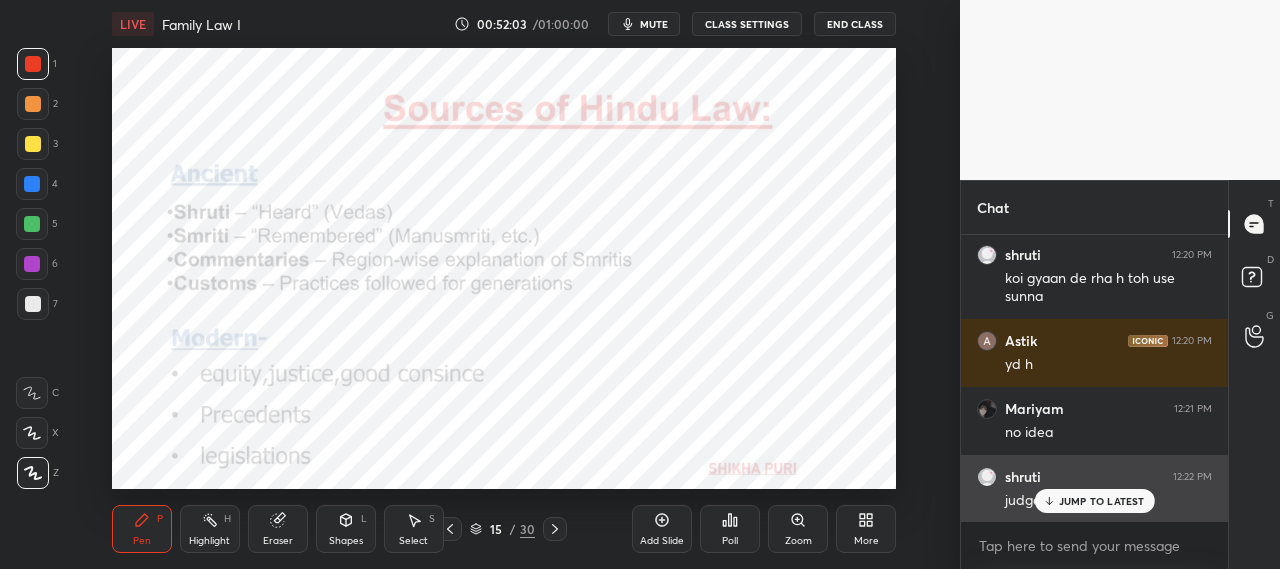 click on "JUMP TO LATEST" at bounding box center (1102, 501) 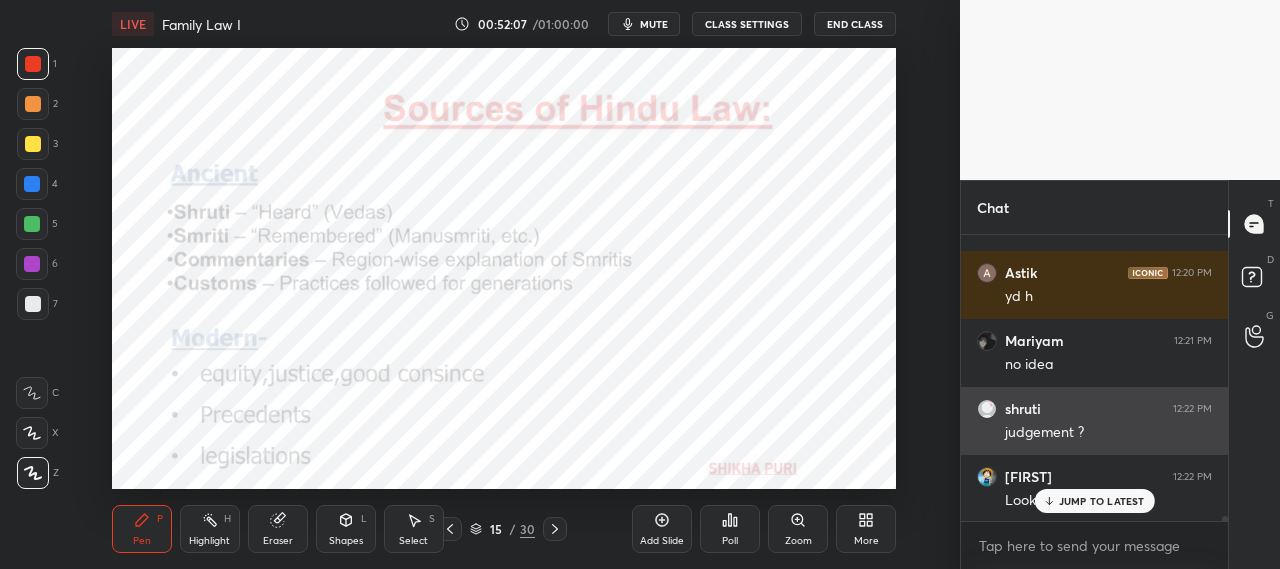 scroll, scrollTop: 14982, scrollLeft: 0, axis: vertical 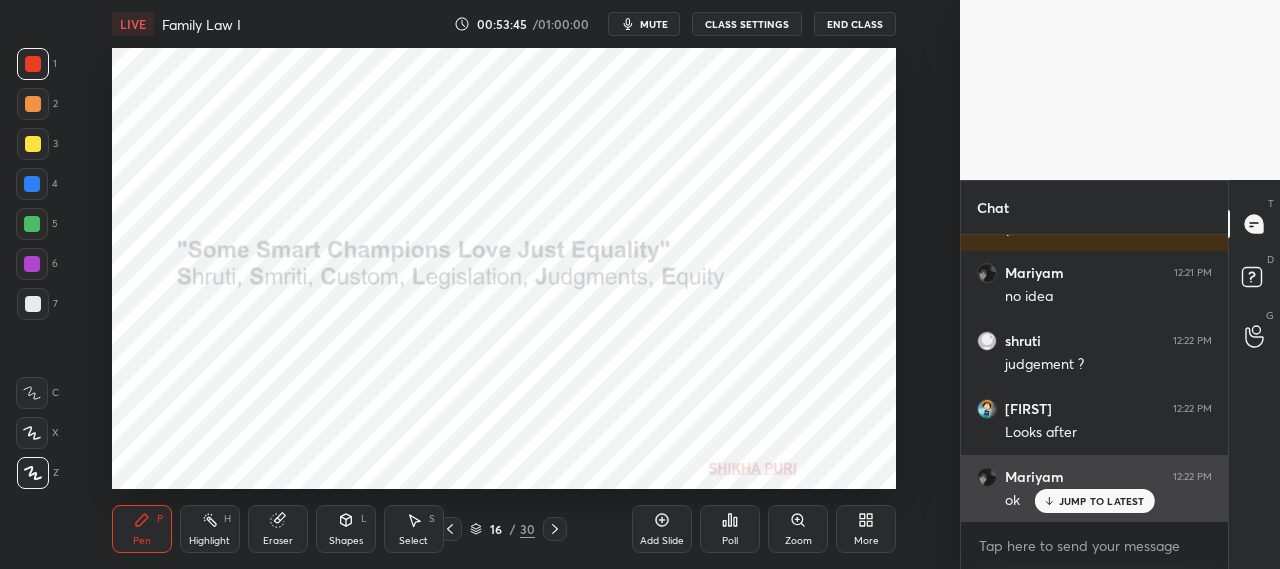 click on "JUMP TO LATEST" at bounding box center [1102, 501] 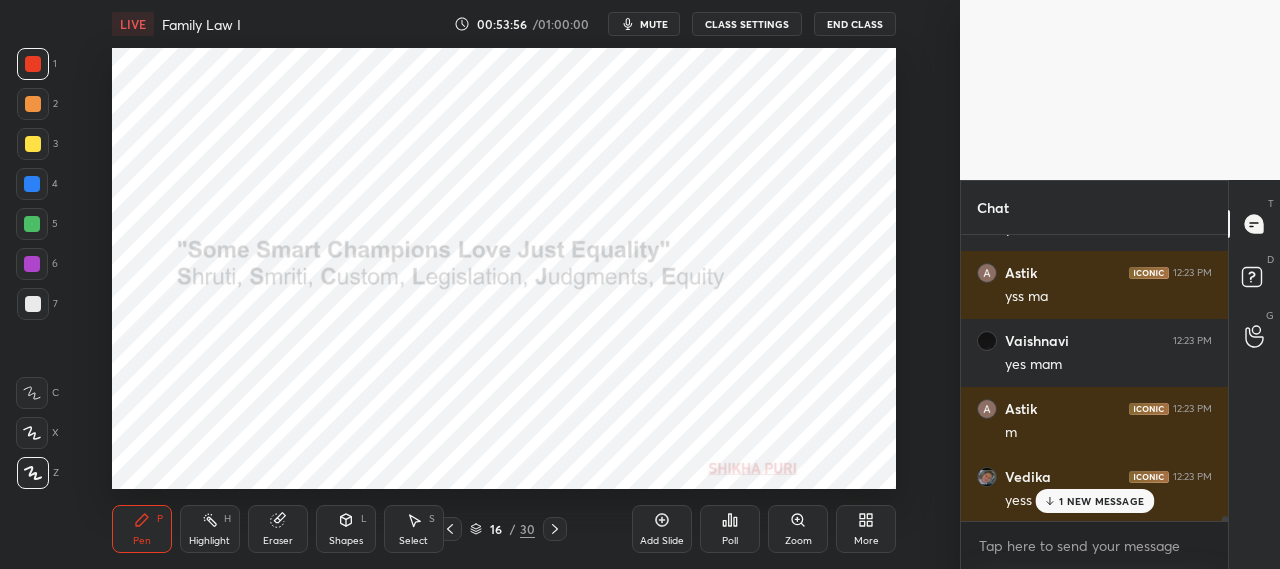 scroll, scrollTop: 15390, scrollLeft: 0, axis: vertical 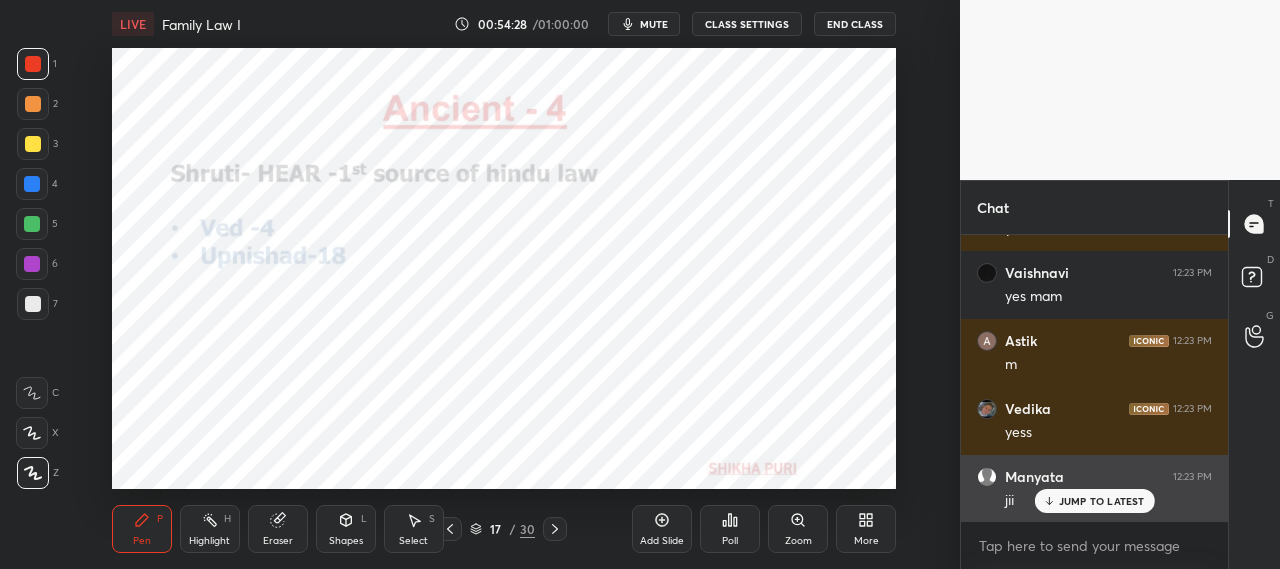 click on "JUMP TO LATEST" at bounding box center (1102, 501) 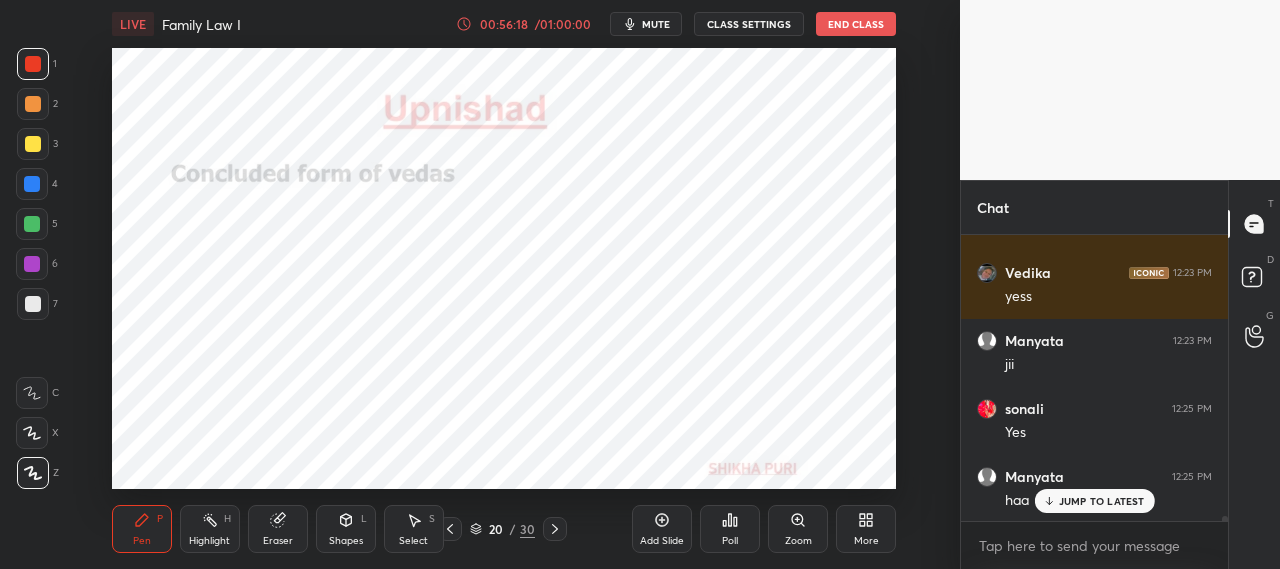 scroll, scrollTop: 15594, scrollLeft: 0, axis: vertical 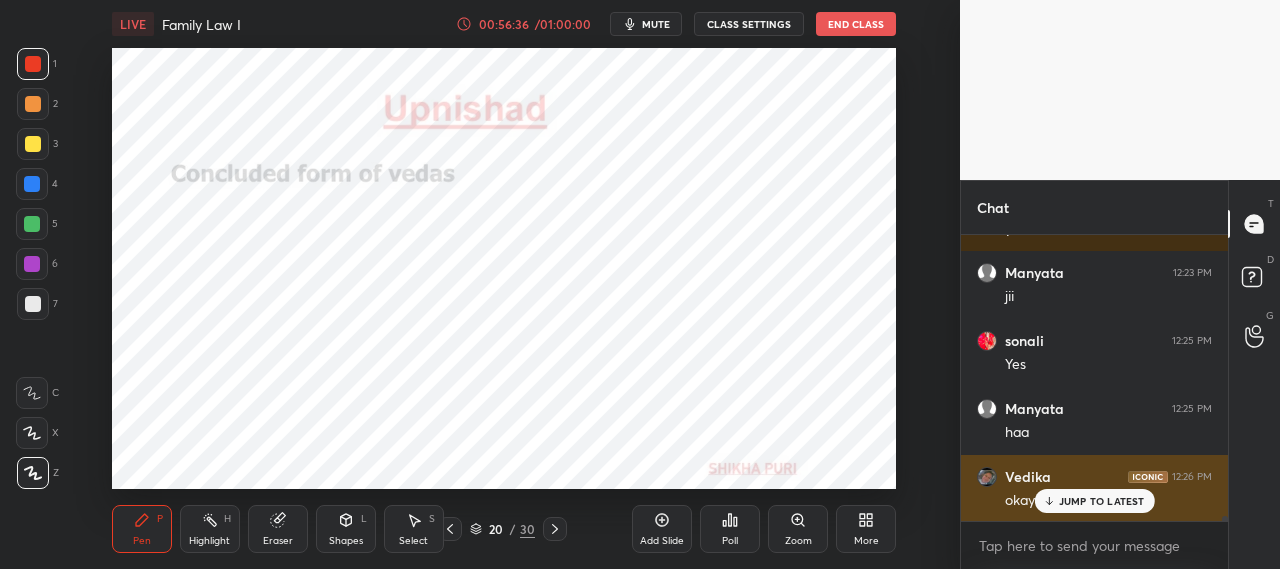 click on "JUMP TO LATEST" at bounding box center (1102, 501) 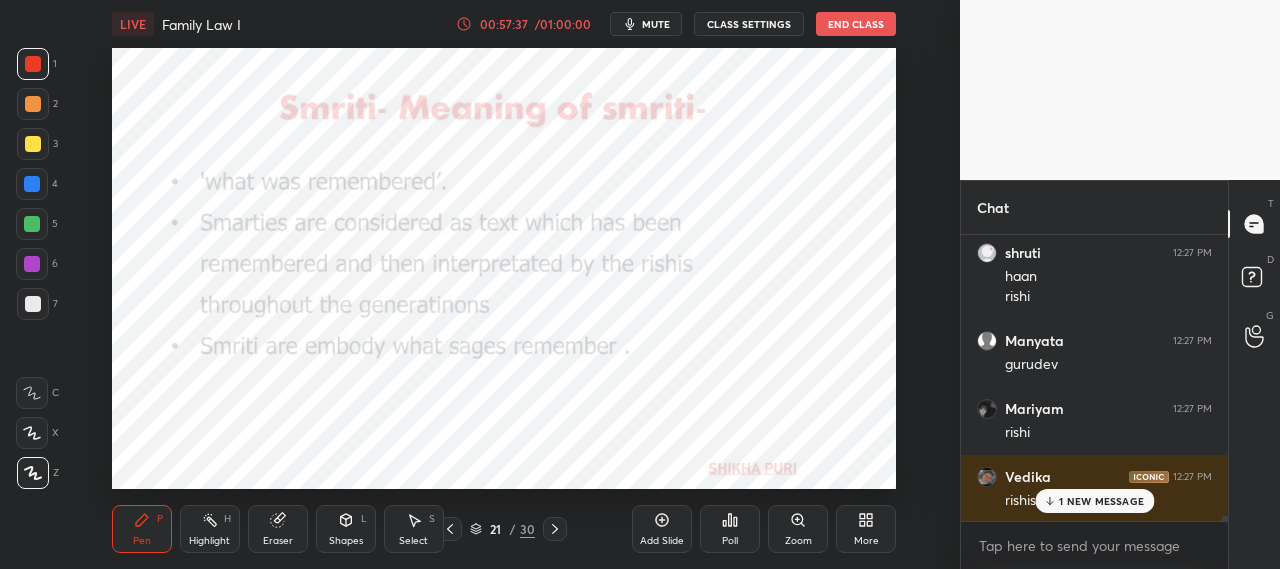 scroll, scrollTop: 16226, scrollLeft: 0, axis: vertical 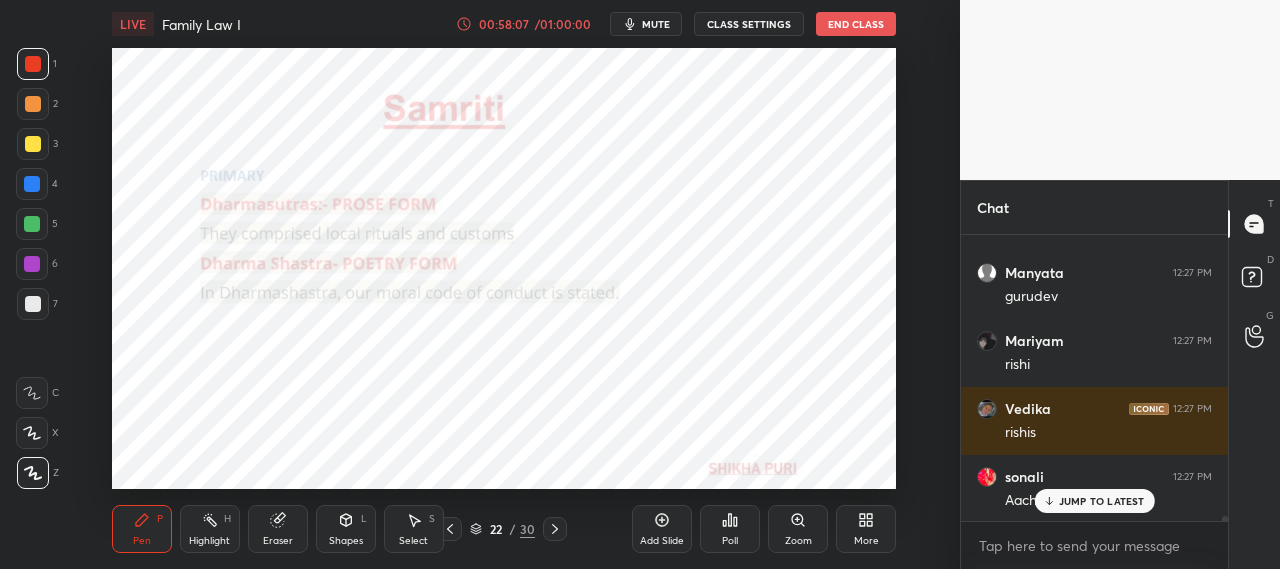 click on "JUMP TO LATEST" at bounding box center (1094, 501) 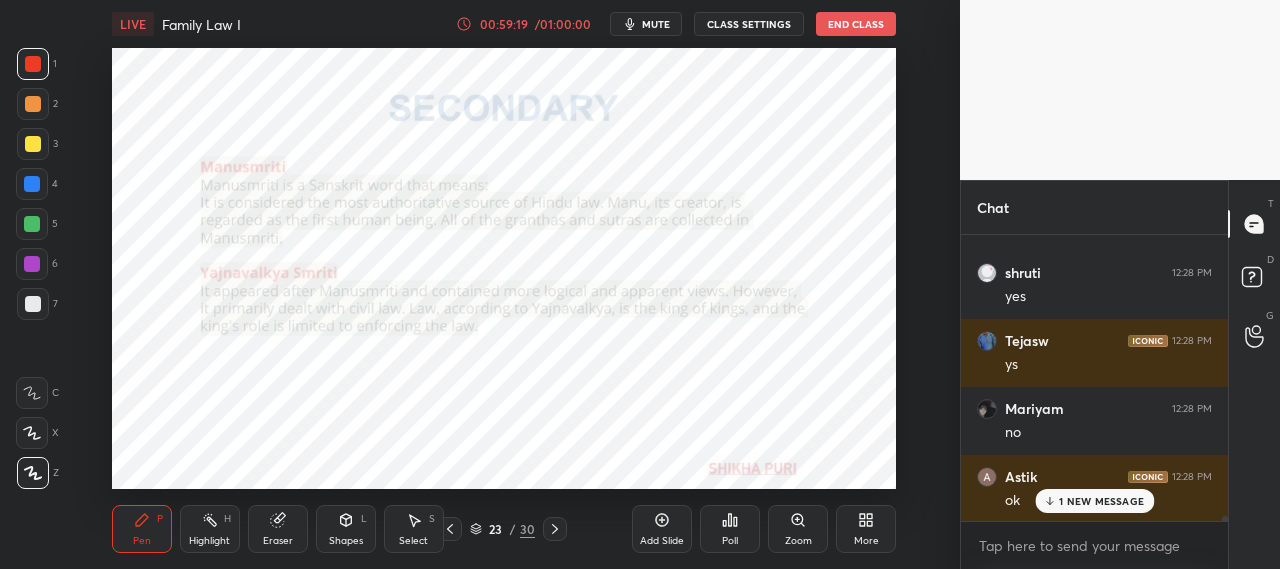 scroll, scrollTop: 16634, scrollLeft: 0, axis: vertical 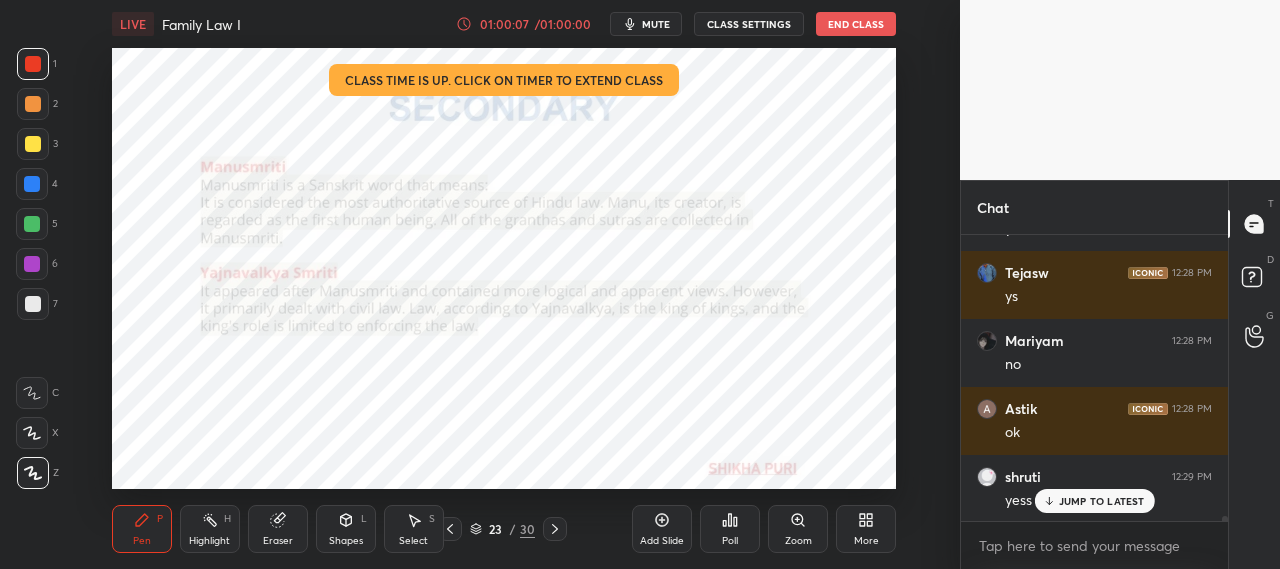 click on "01:00:07" at bounding box center (504, 24) 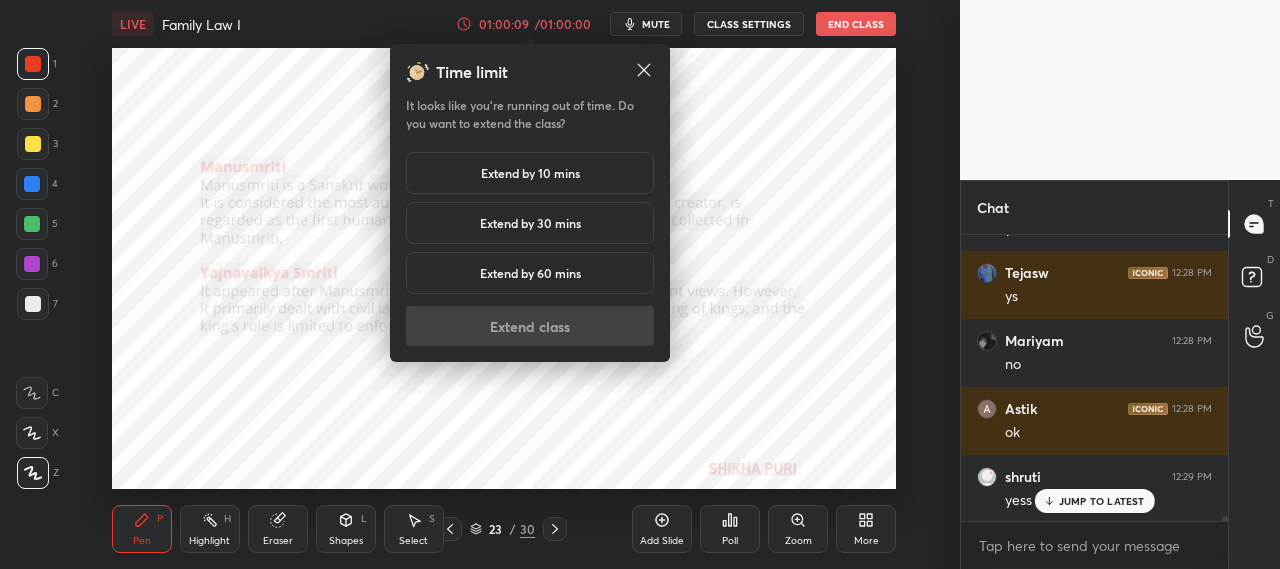 click on "Extend by 10 mins" at bounding box center [530, 173] 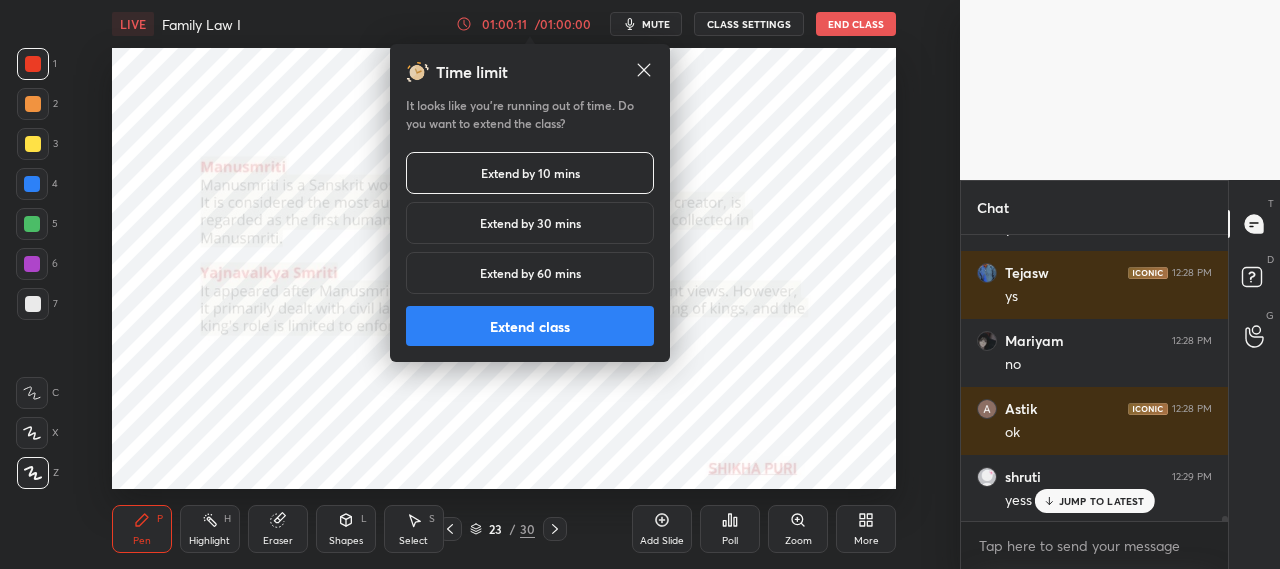 click on "Extend class" at bounding box center (530, 326) 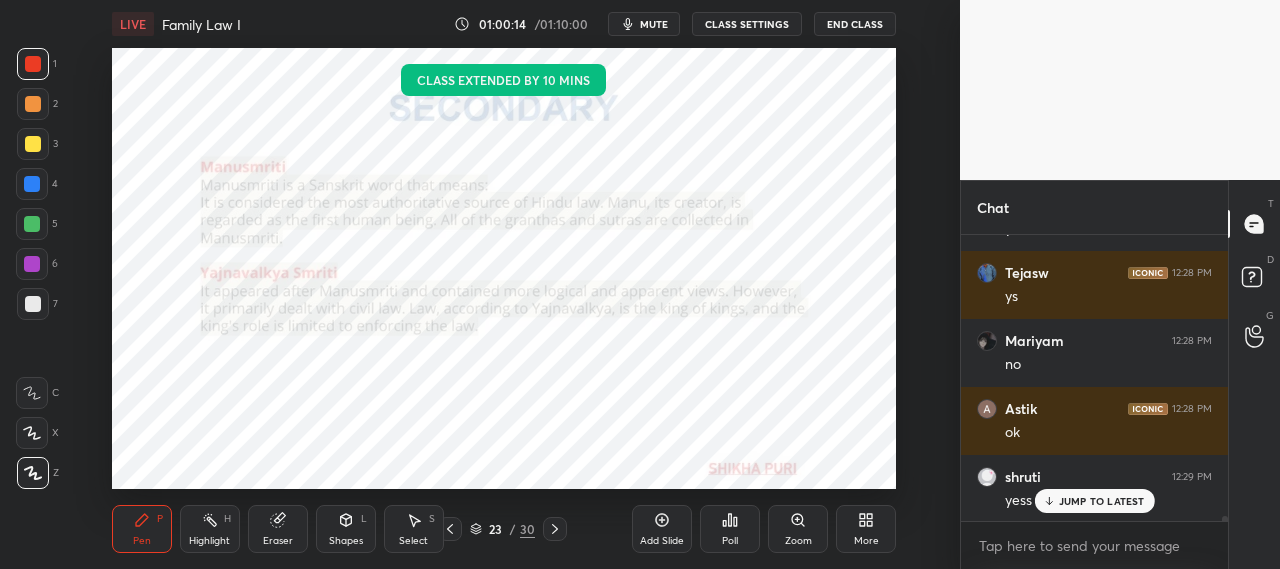 click on "JUMP TO LATEST" at bounding box center [1102, 501] 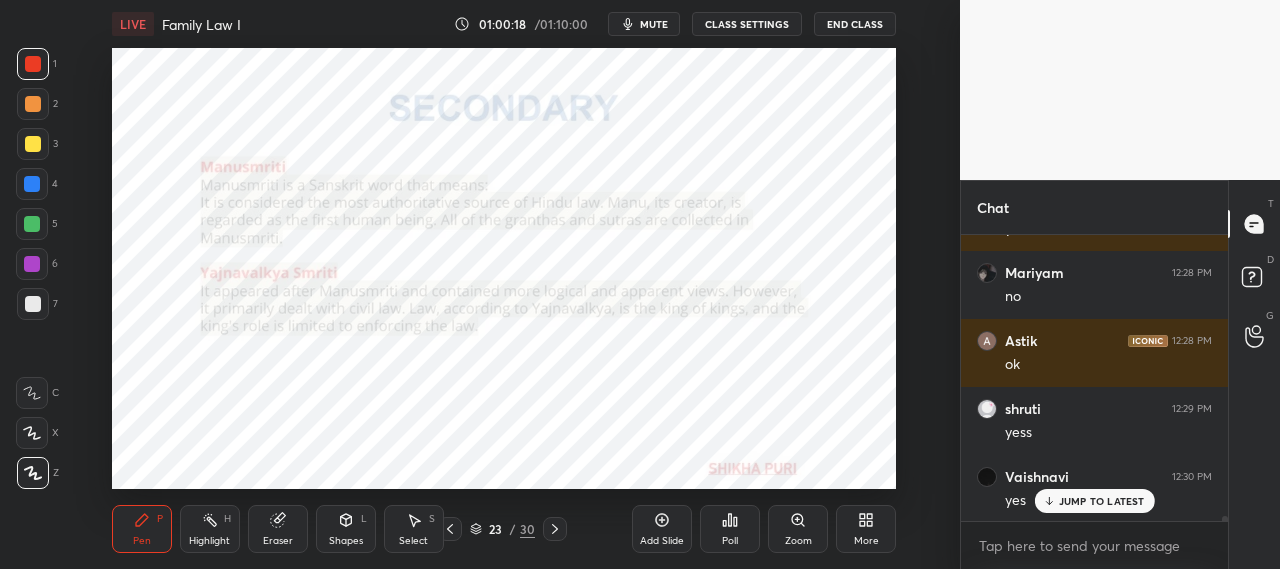 scroll, scrollTop: 16770, scrollLeft: 0, axis: vertical 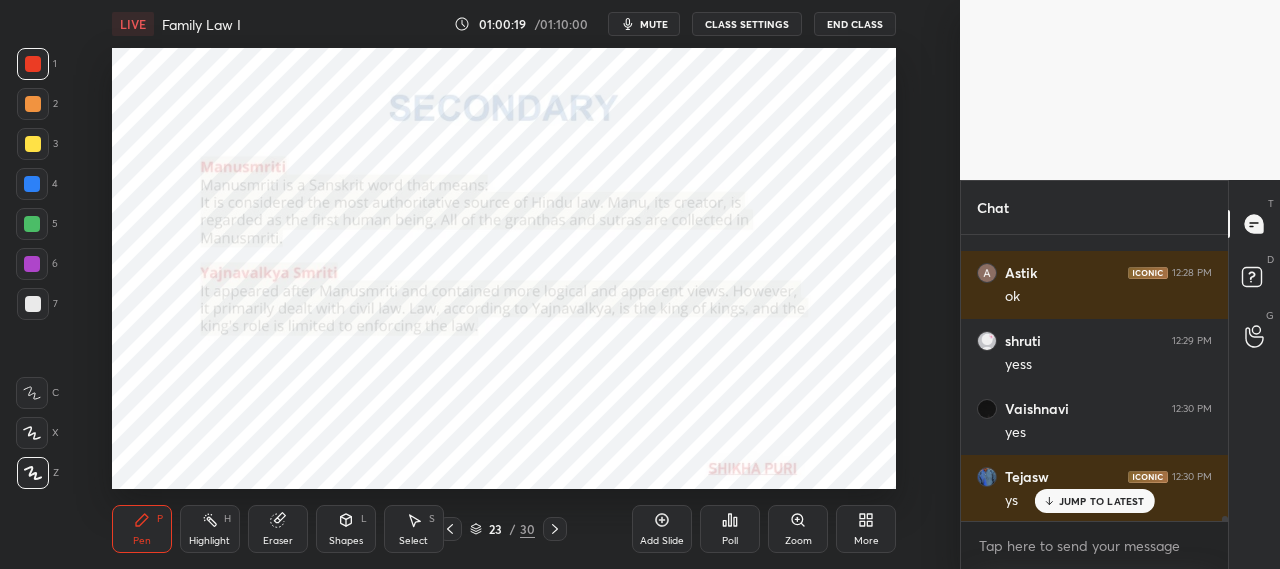 click on "JUMP TO LATEST" at bounding box center (1102, 501) 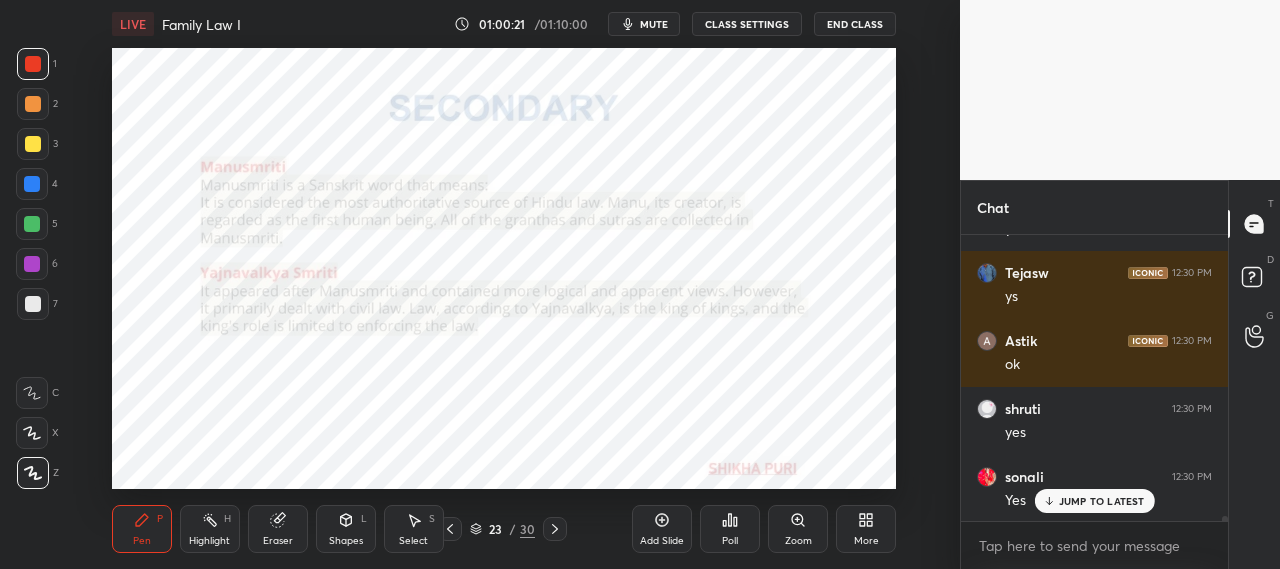 scroll, scrollTop: 17042, scrollLeft: 0, axis: vertical 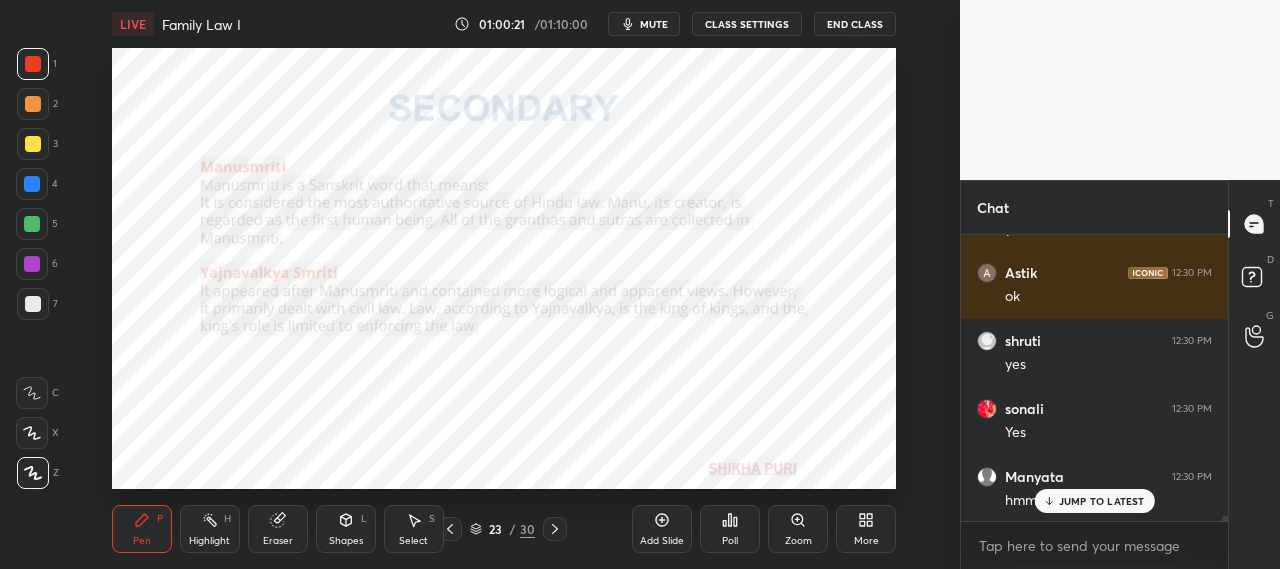 click on "JUMP TO LATEST" at bounding box center [1094, 501] 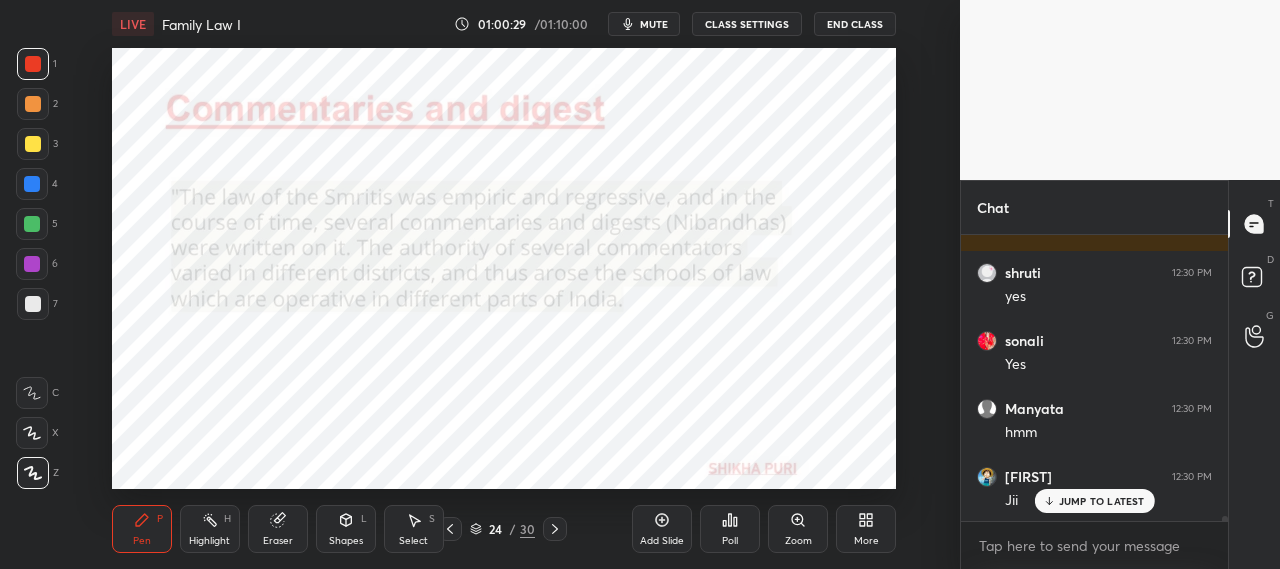 scroll, scrollTop: 17178, scrollLeft: 0, axis: vertical 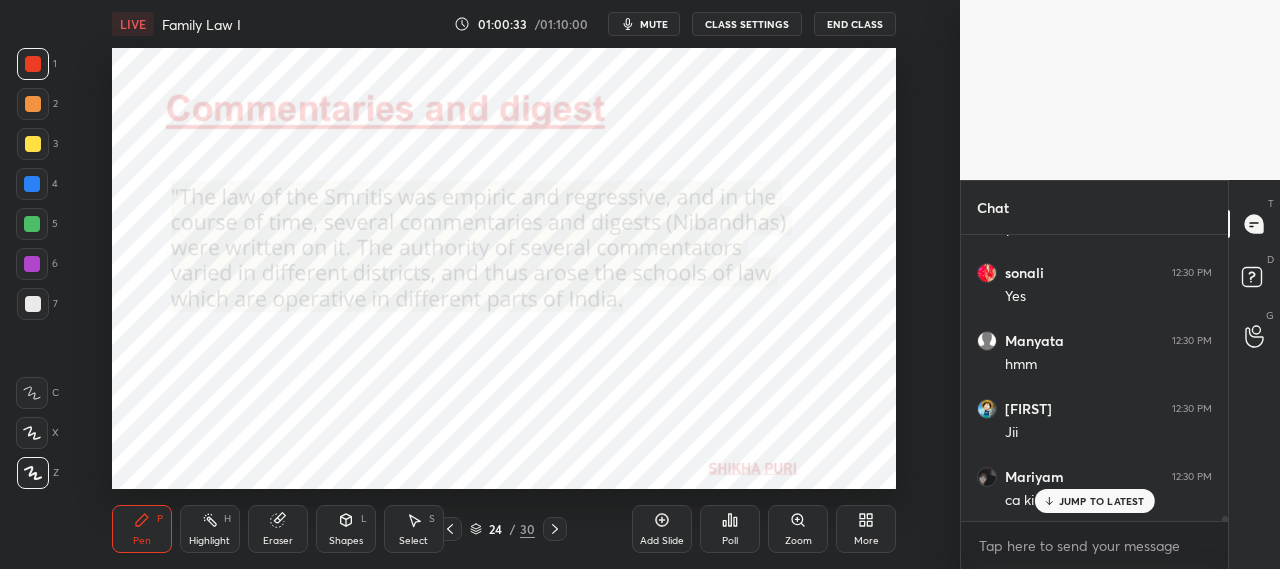 click on "JUMP TO LATEST" at bounding box center [1102, 501] 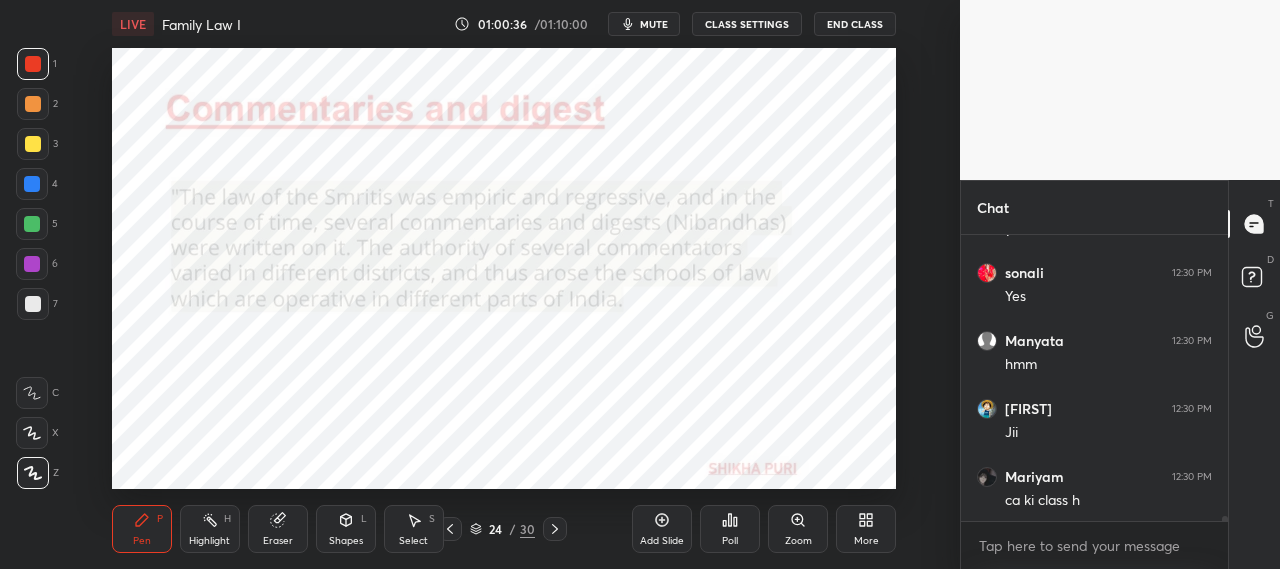 scroll, scrollTop: 17198, scrollLeft: 0, axis: vertical 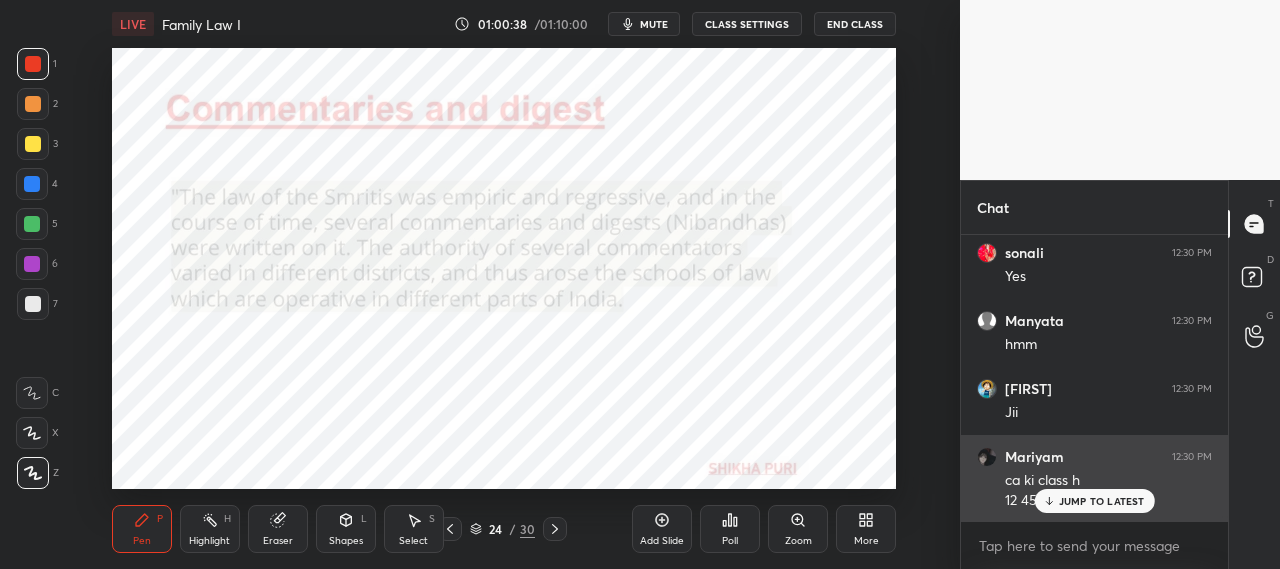 click on "JUMP TO LATEST" at bounding box center (1094, 501) 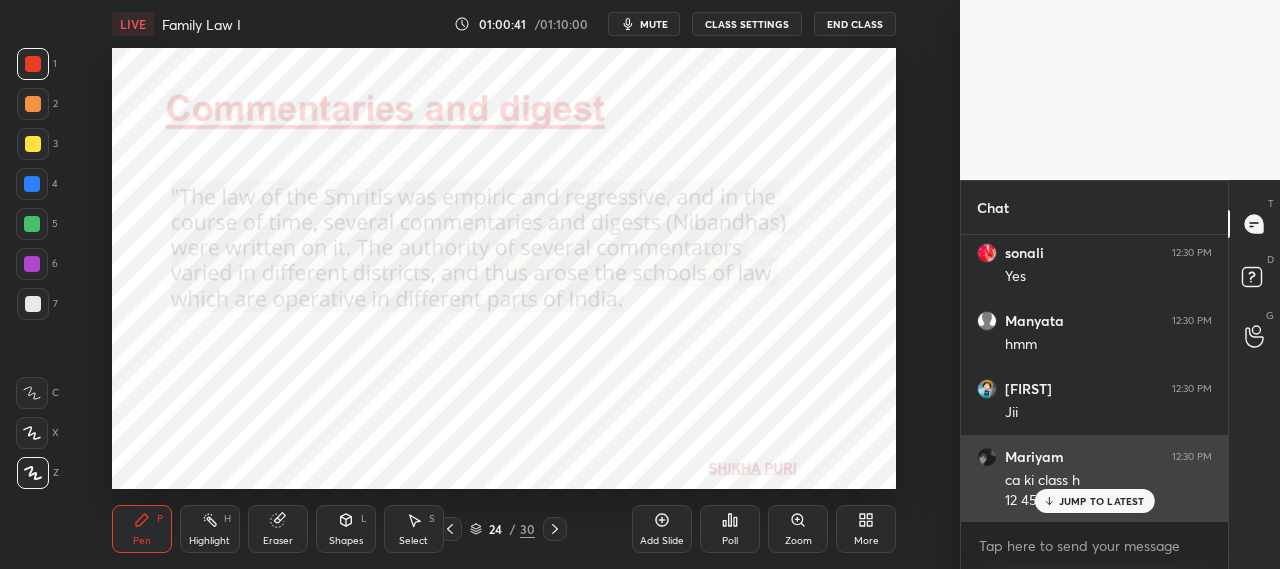 scroll, scrollTop: 17266, scrollLeft: 0, axis: vertical 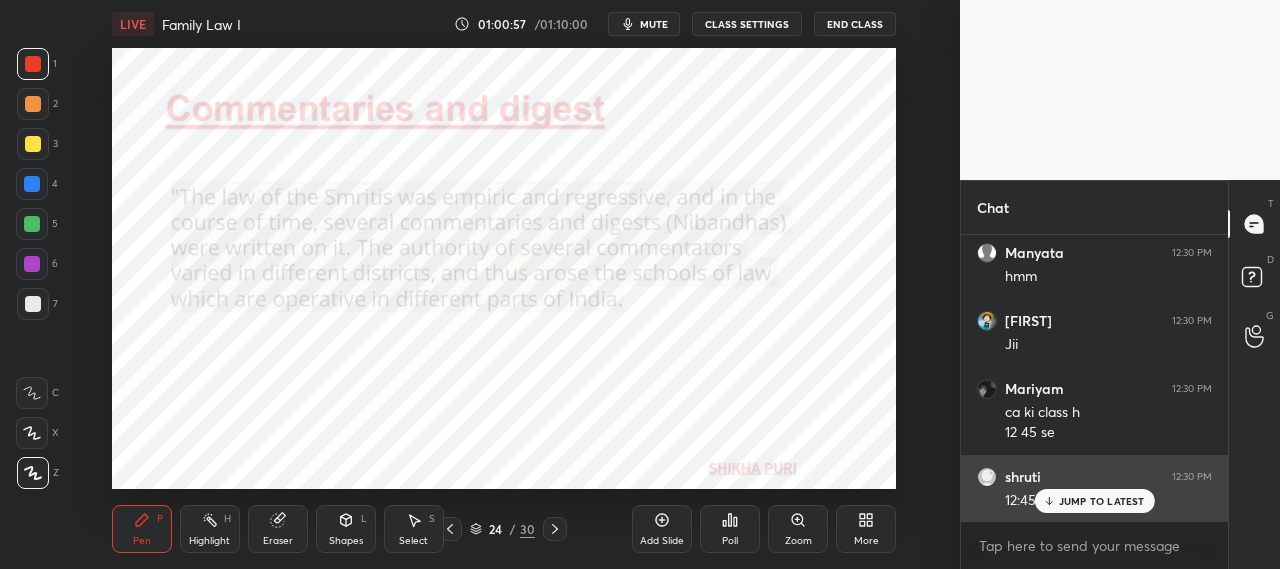 click on "JUMP TO LATEST" at bounding box center (1102, 501) 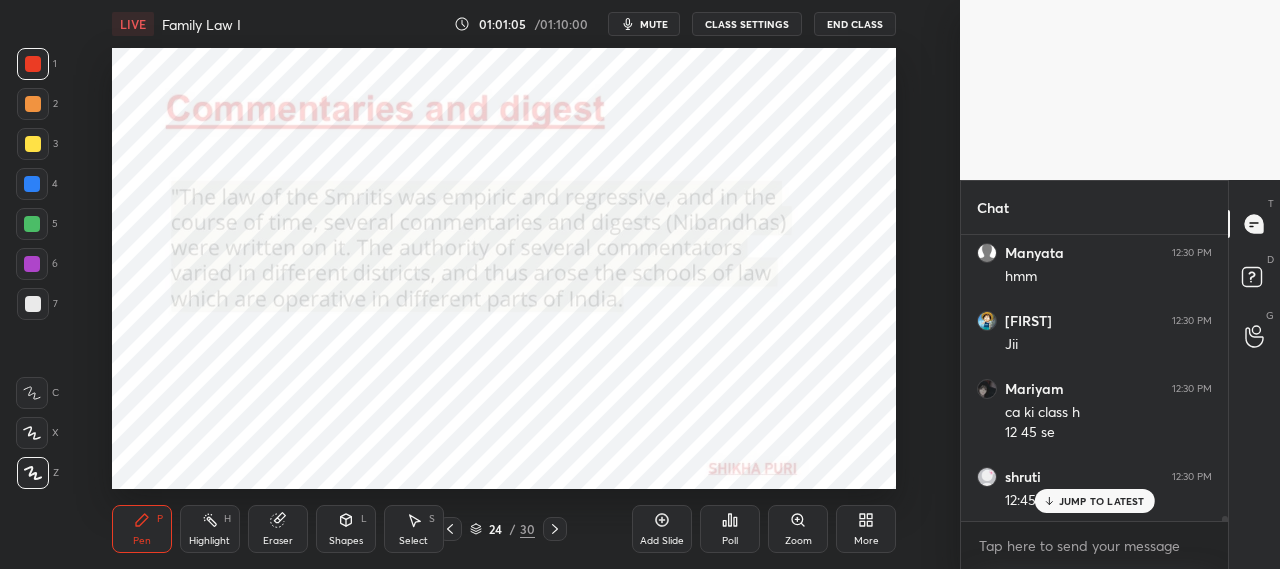 scroll, scrollTop: 17334, scrollLeft: 0, axis: vertical 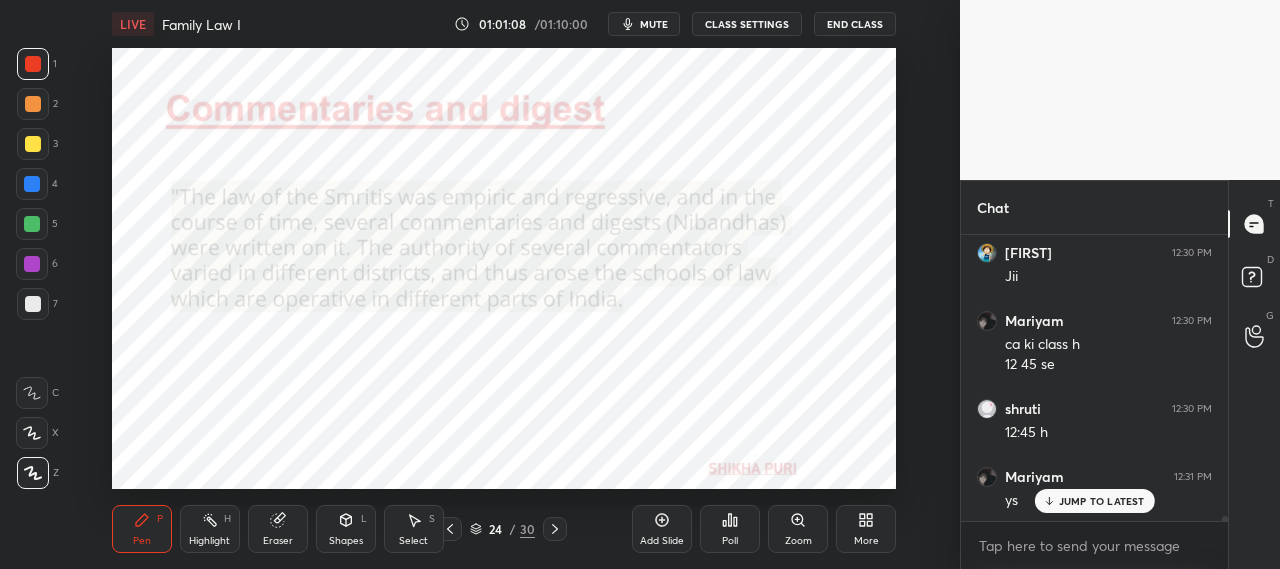 click on "JUMP TO LATEST" at bounding box center [1102, 501] 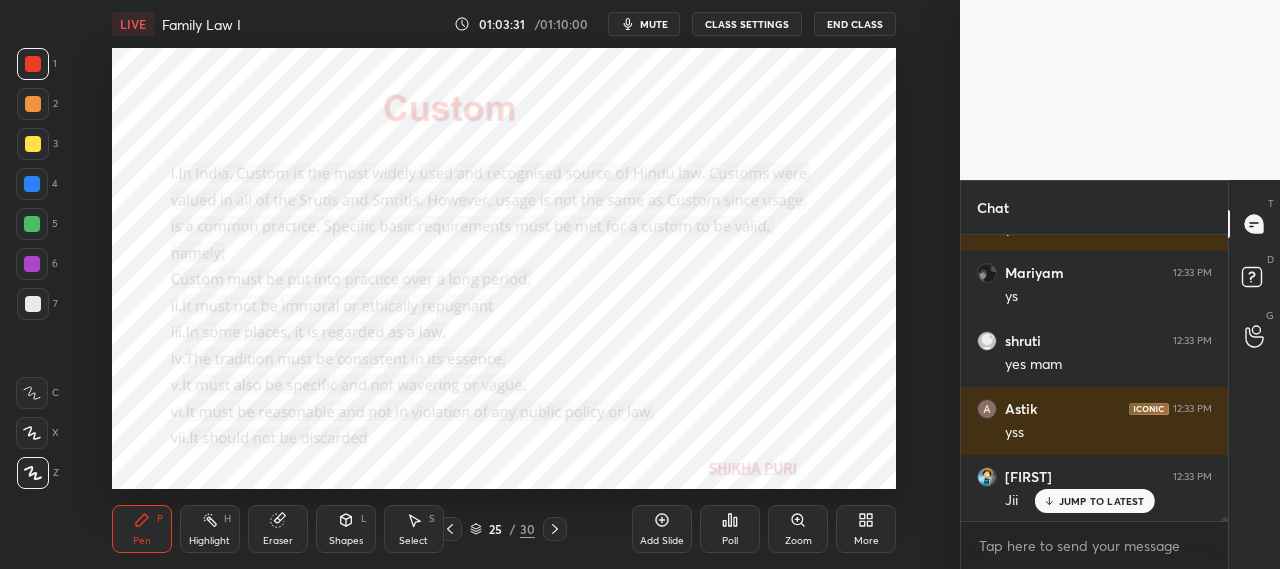 scroll, scrollTop: 19054, scrollLeft: 0, axis: vertical 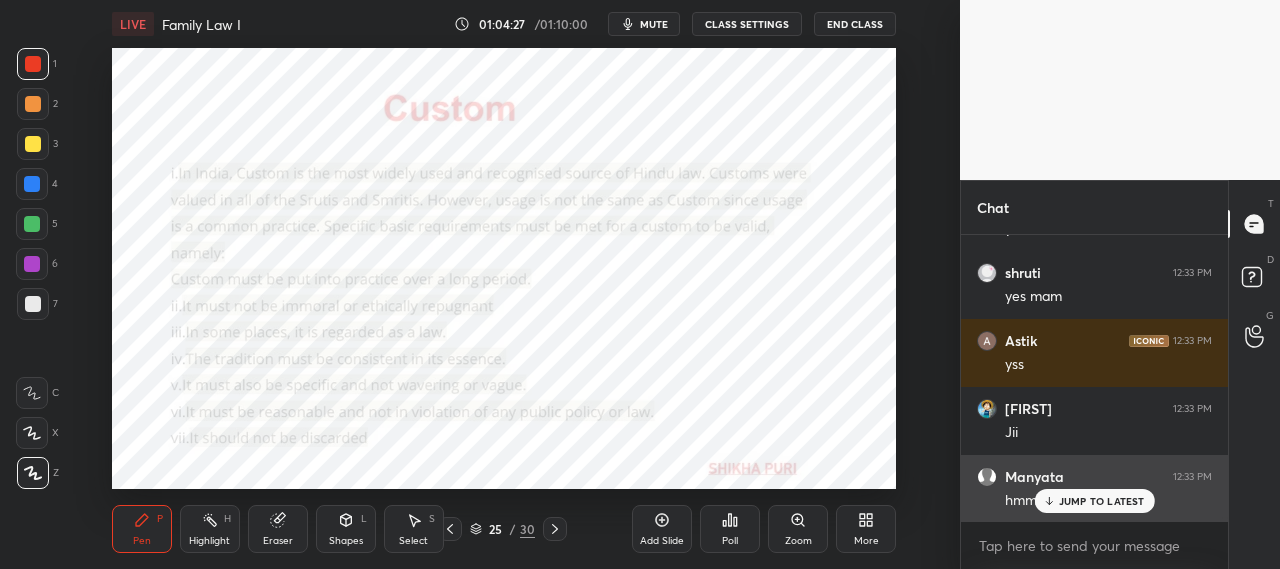 click on "JUMP TO LATEST" at bounding box center [1102, 501] 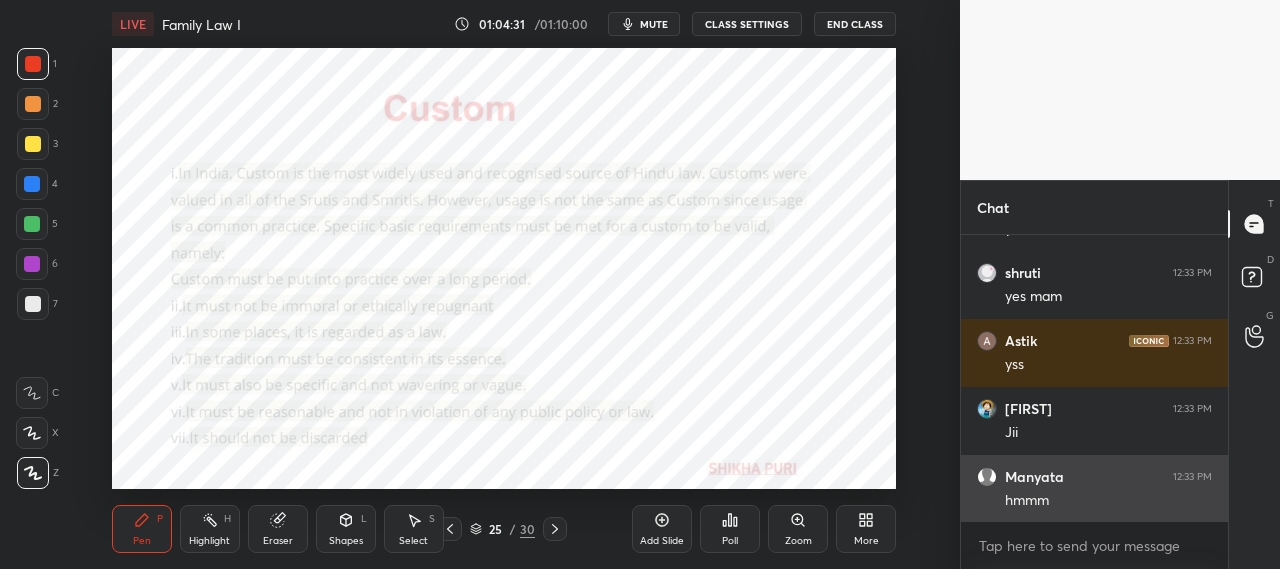 scroll, scrollTop: 19122, scrollLeft: 0, axis: vertical 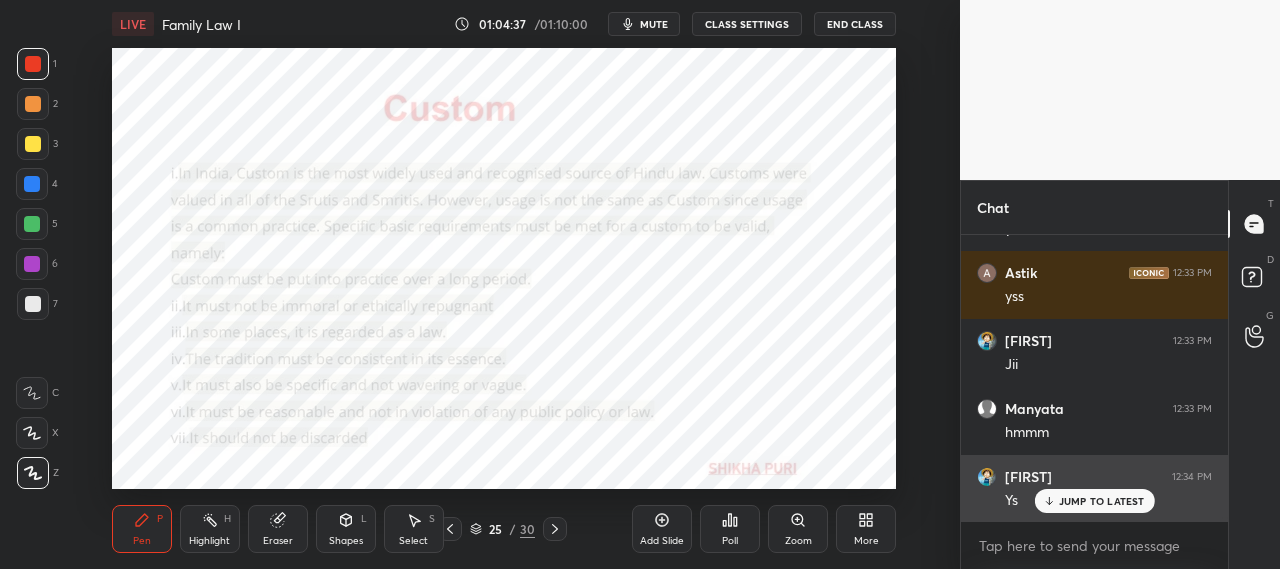 click on "JUMP TO LATEST" at bounding box center (1102, 501) 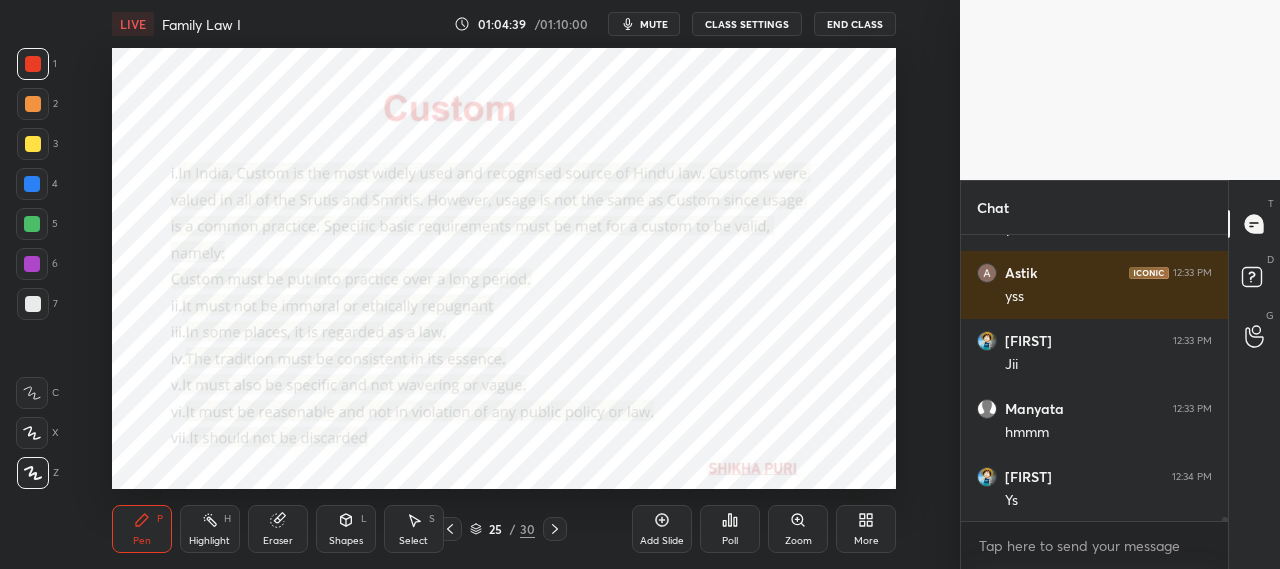 scroll, scrollTop: 19190, scrollLeft: 0, axis: vertical 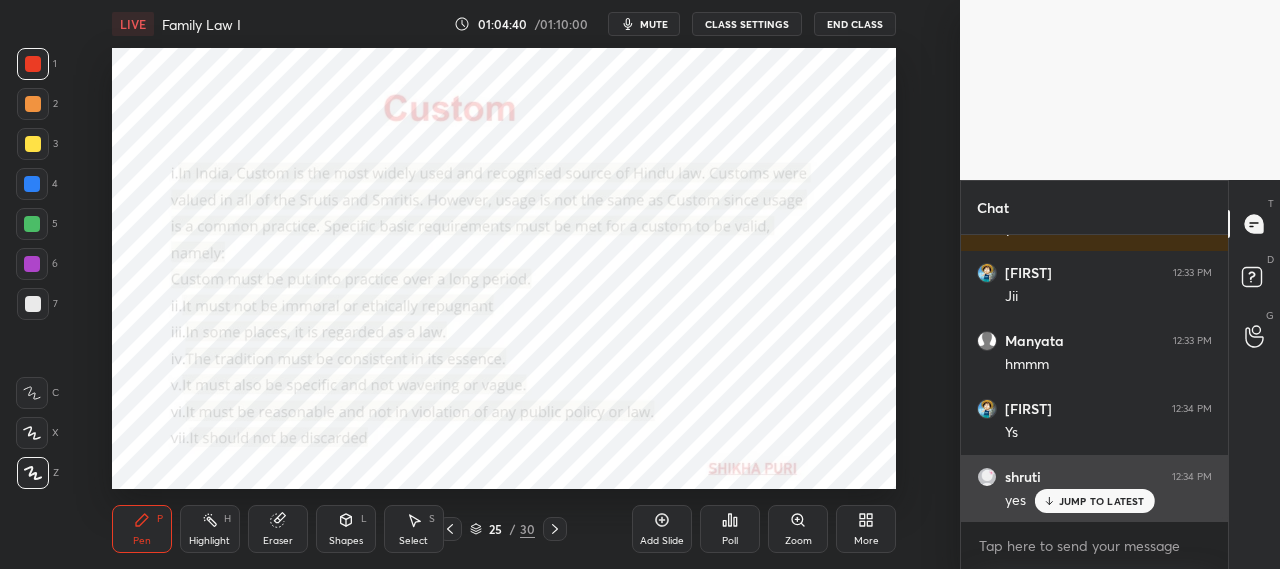 click on "JUMP TO LATEST" at bounding box center (1102, 501) 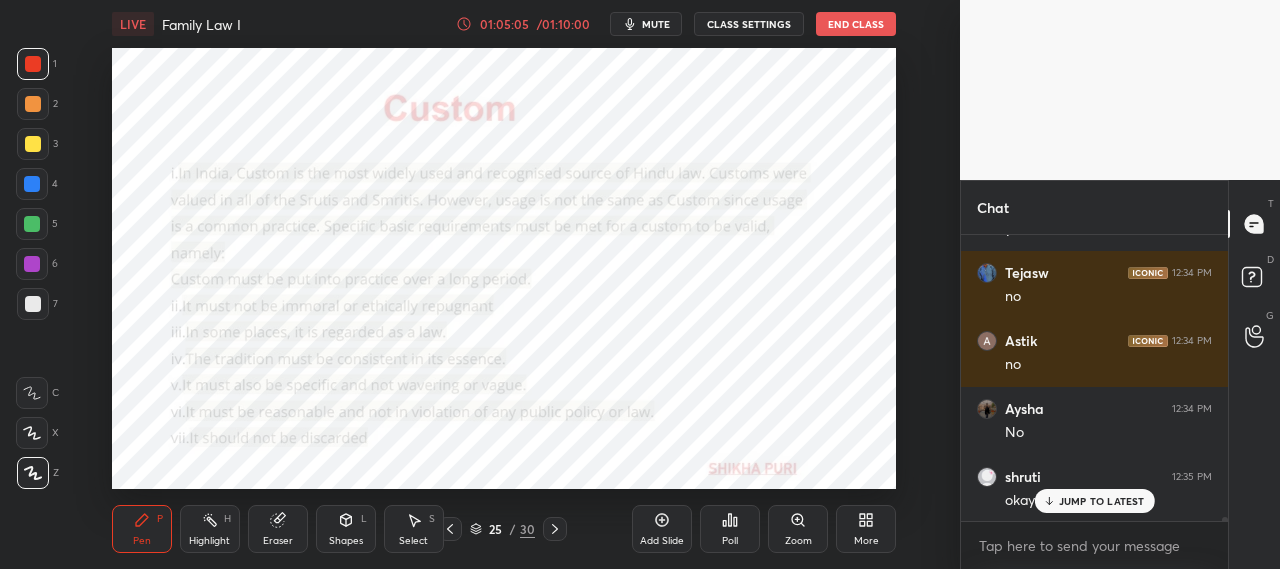 scroll, scrollTop: 19530, scrollLeft: 0, axis: vertical 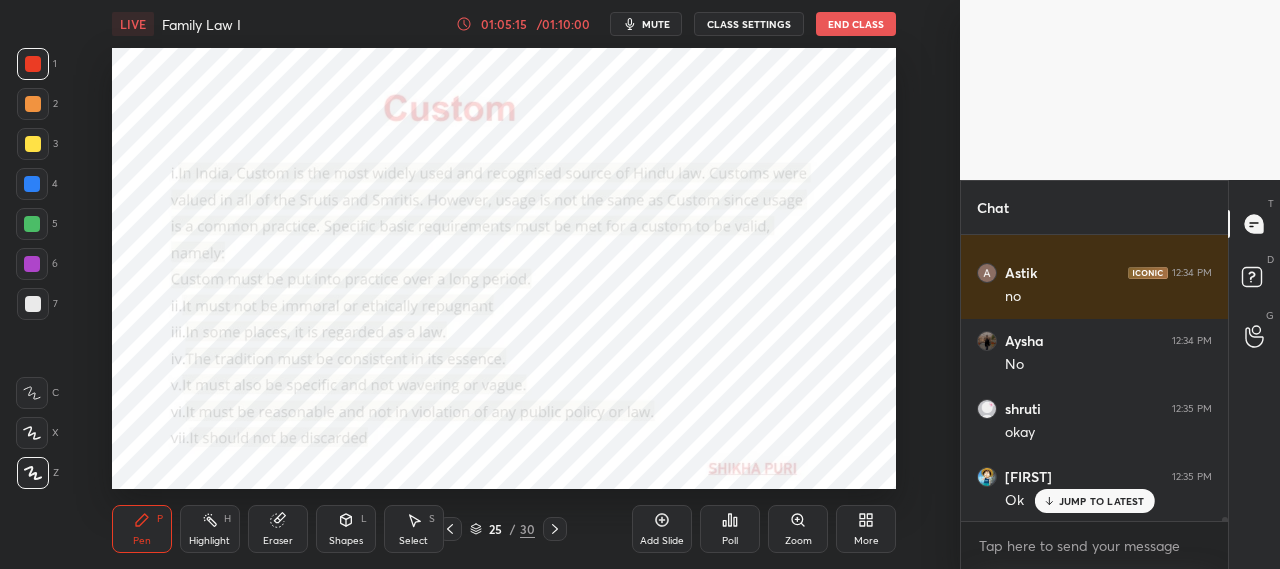 click on "Eraser" at bounding box center (278, 529) 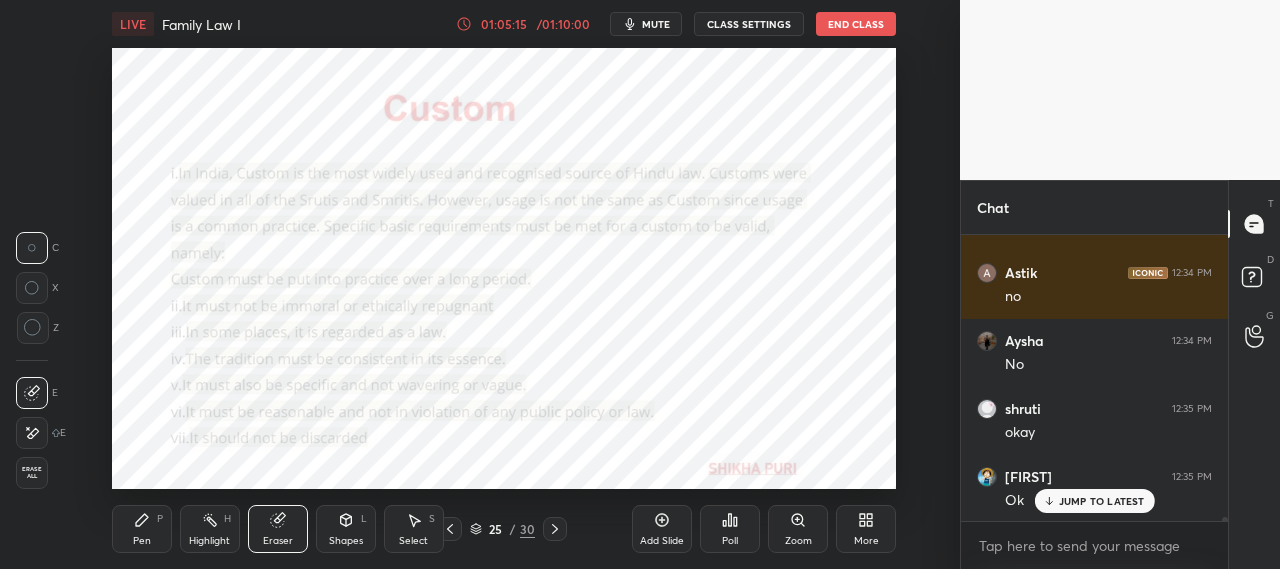 scroll, scrollTop: 19598, scrollLeft: 0, axis: vertical 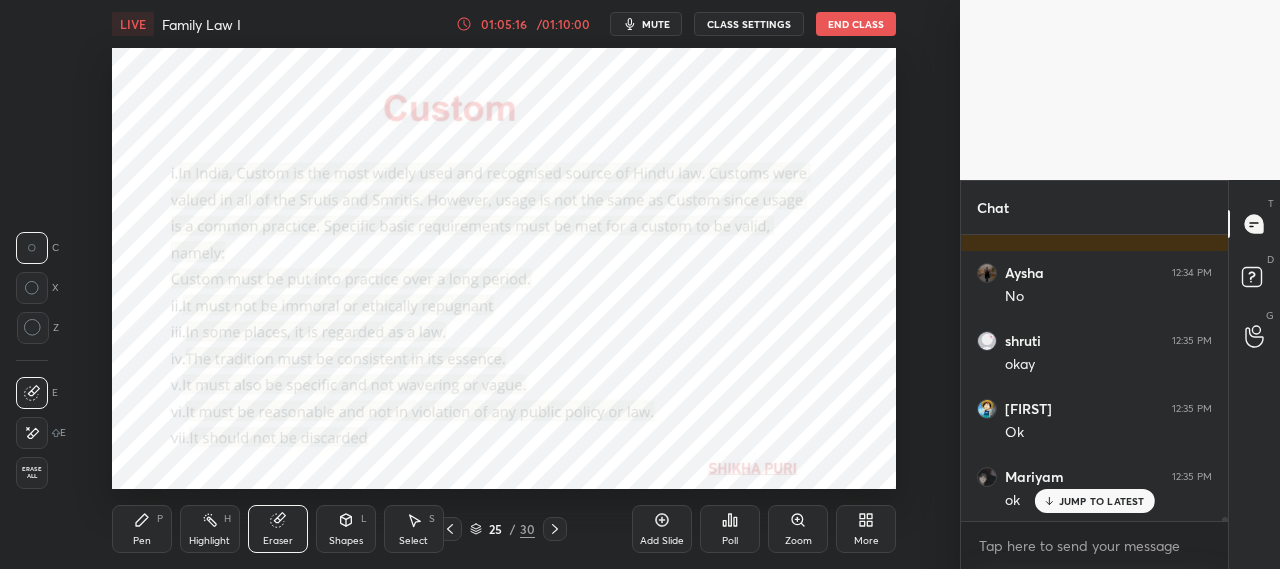 click on "Erase all" at bounding box center (32, 473) 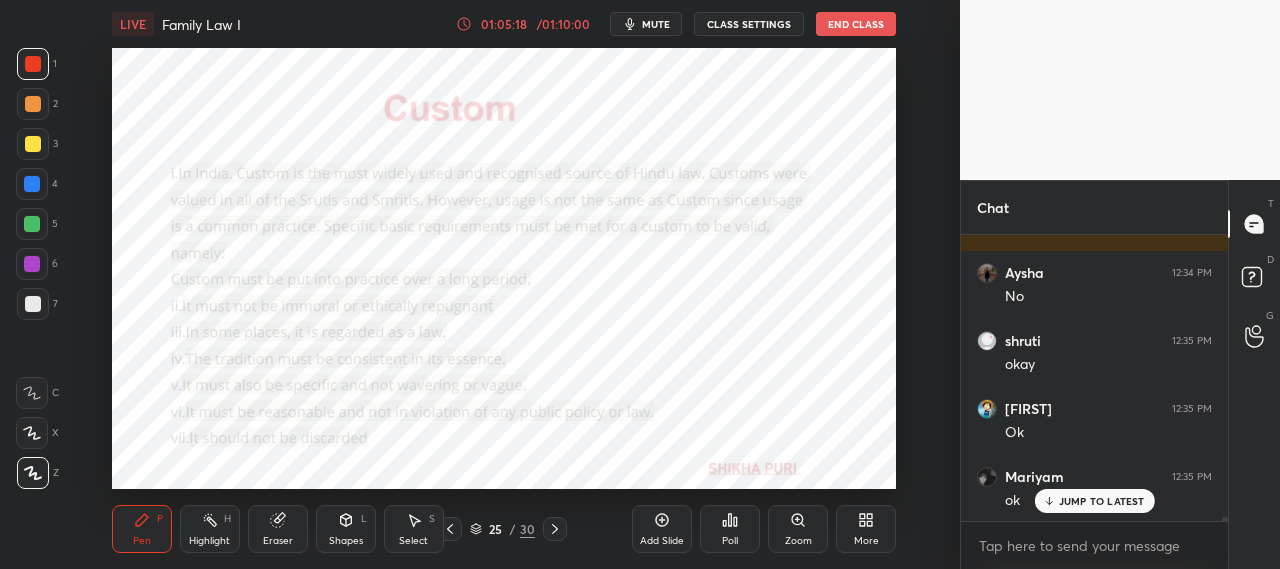 click at bounding box center [33, 64] 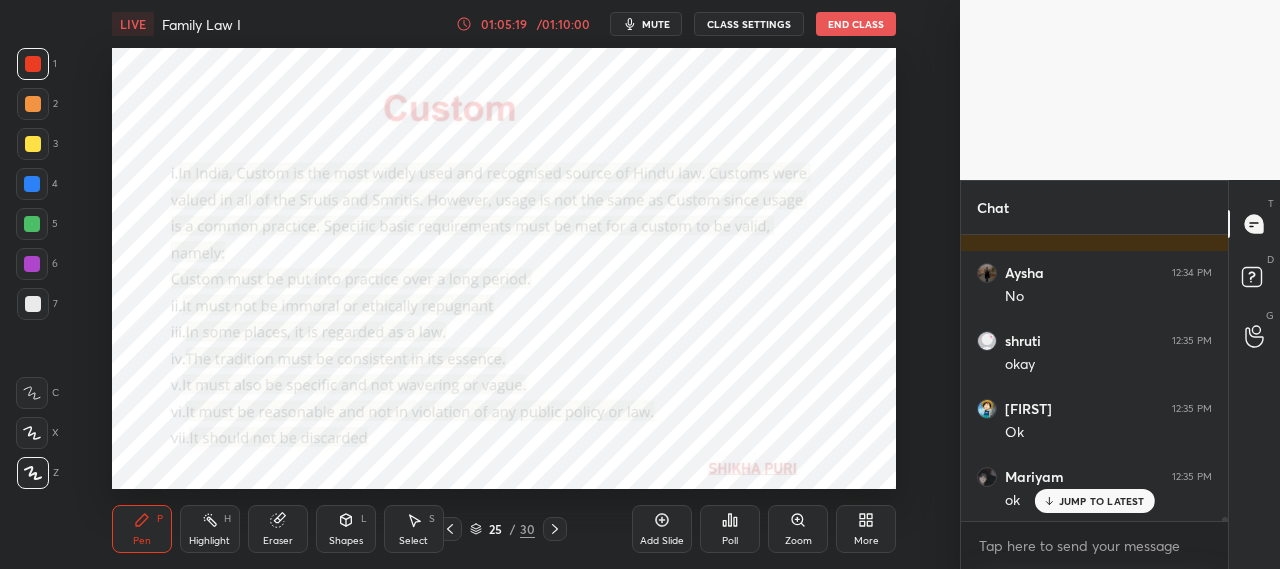 click 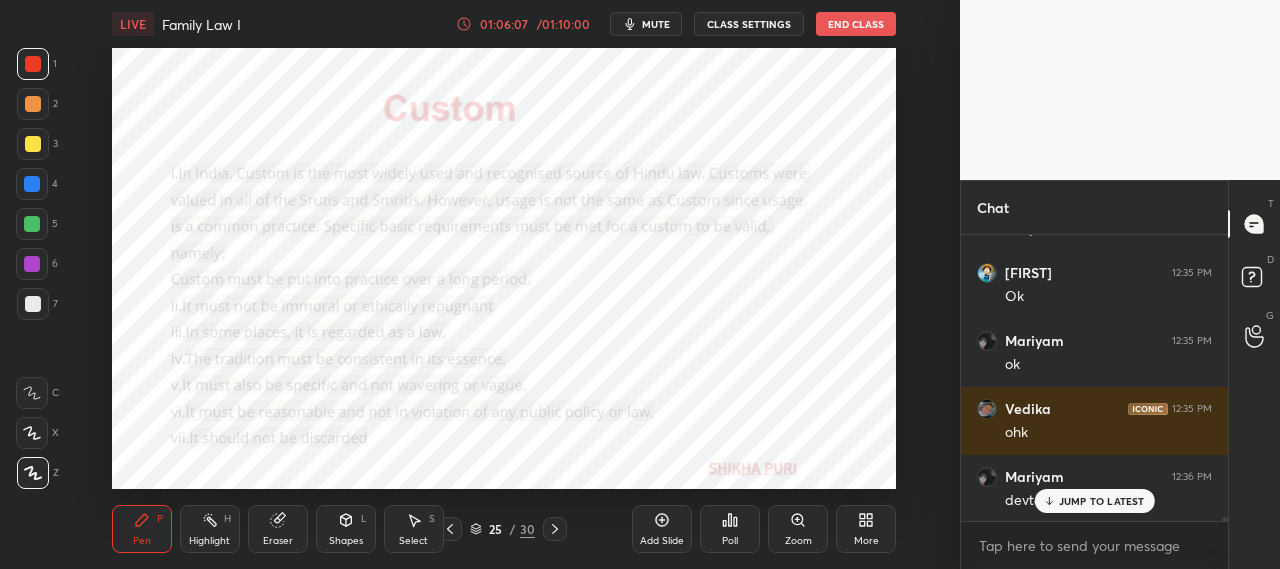 scroll, scrollTop: 19802, scrollLeft: 0, axis: vertical 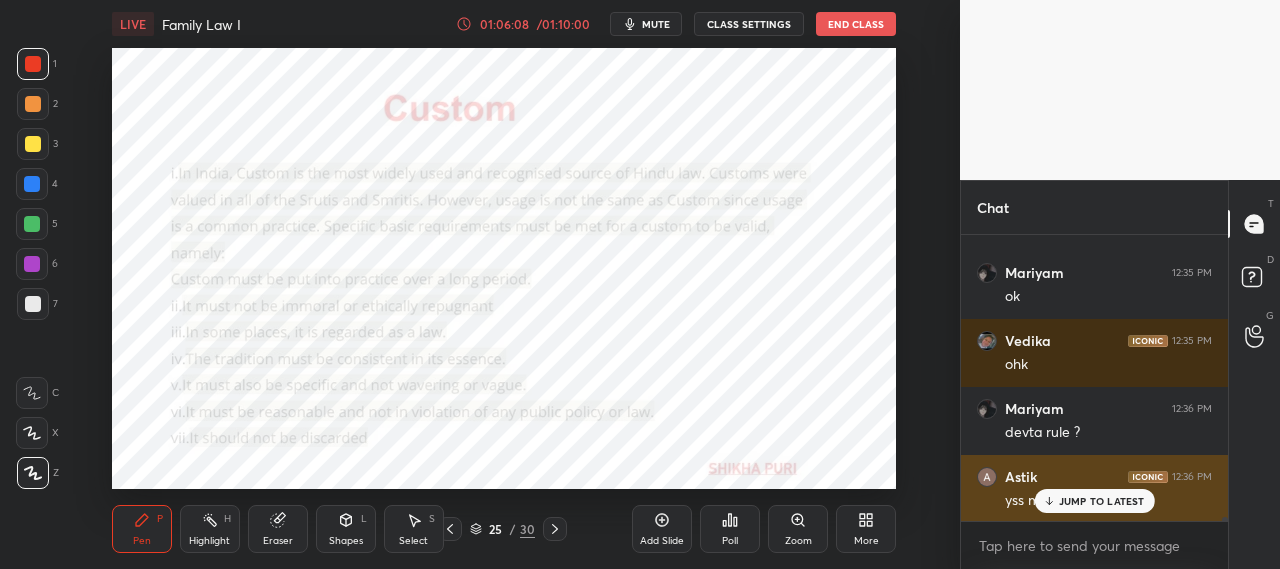 click on "JUMP TO LATEST" at bounding box center (1102, 501) 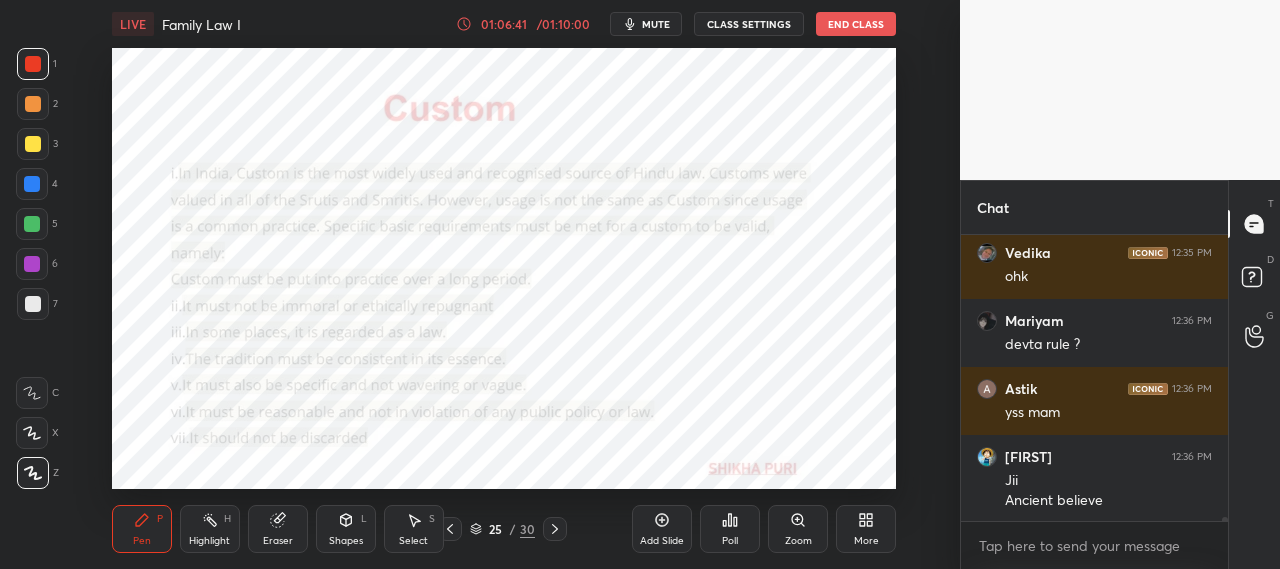 scroll, scrollTop: 19958, scrollLeft: 0, axis: vertical 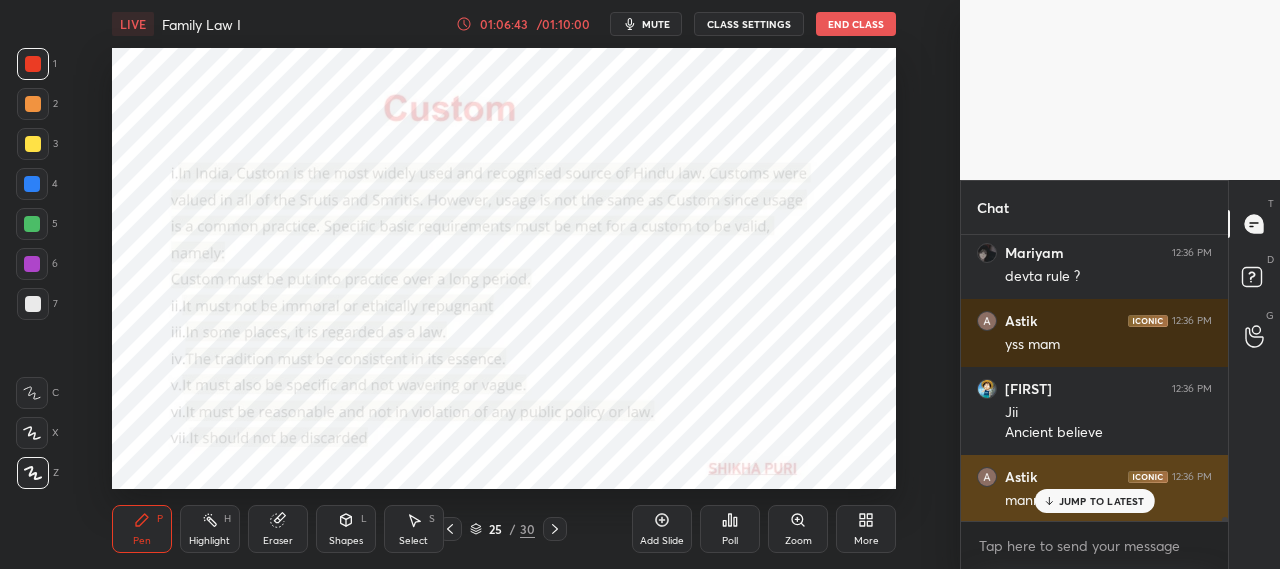 click on "JUMP TO LATEST" at bounding box center (1102, 501) 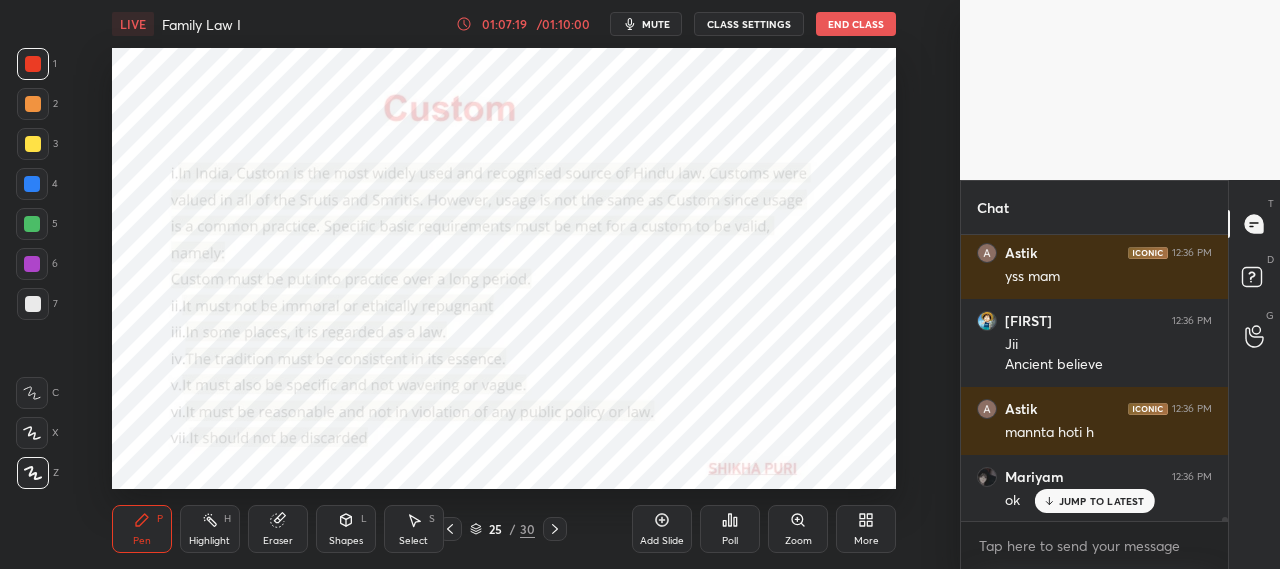 scroll, scrollTop: 20130, scrollLeft: 0, axis: vertical 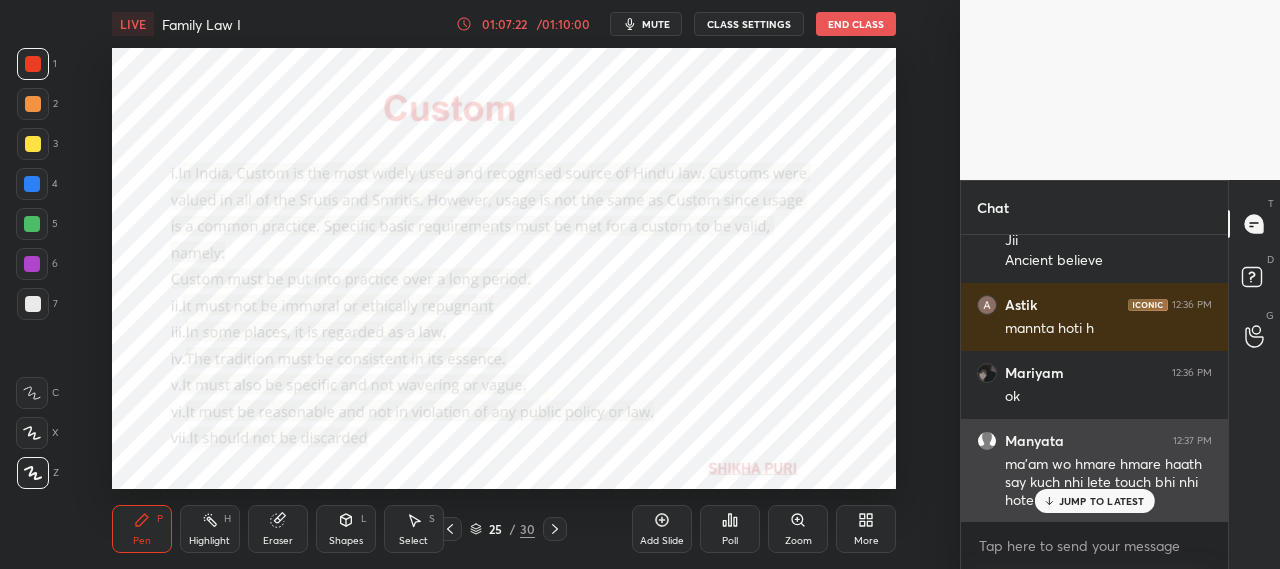 click on "JUMP TO LATEST" at bounding box center [1102, 501] 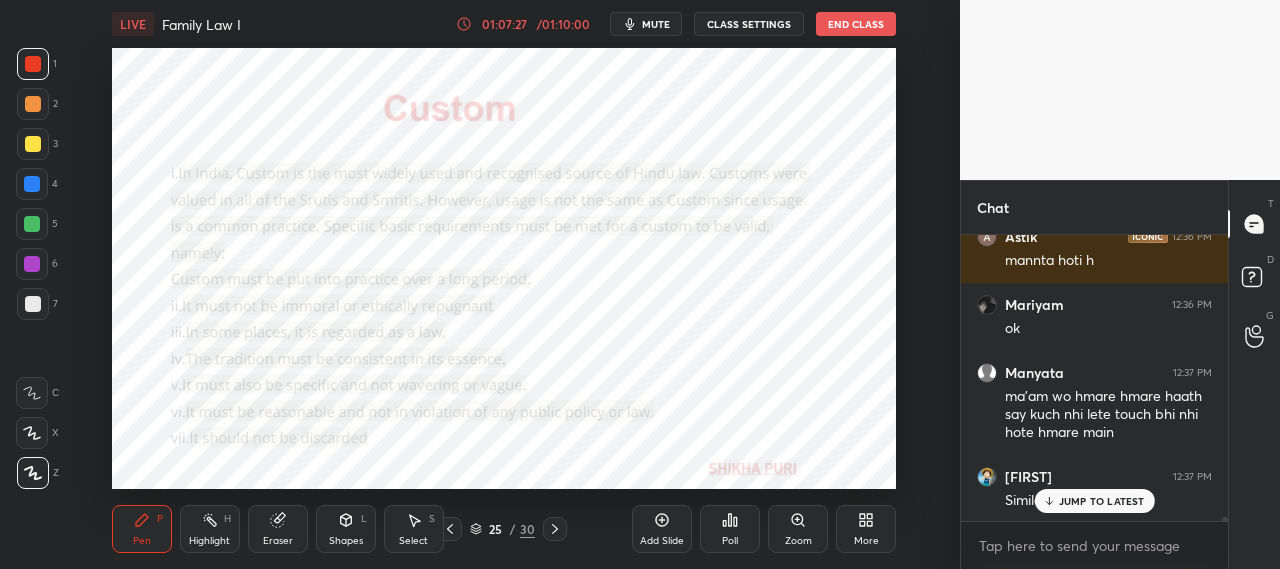 scroll, scrollTop: 20266, scrollLeft: 0, axis: vertical 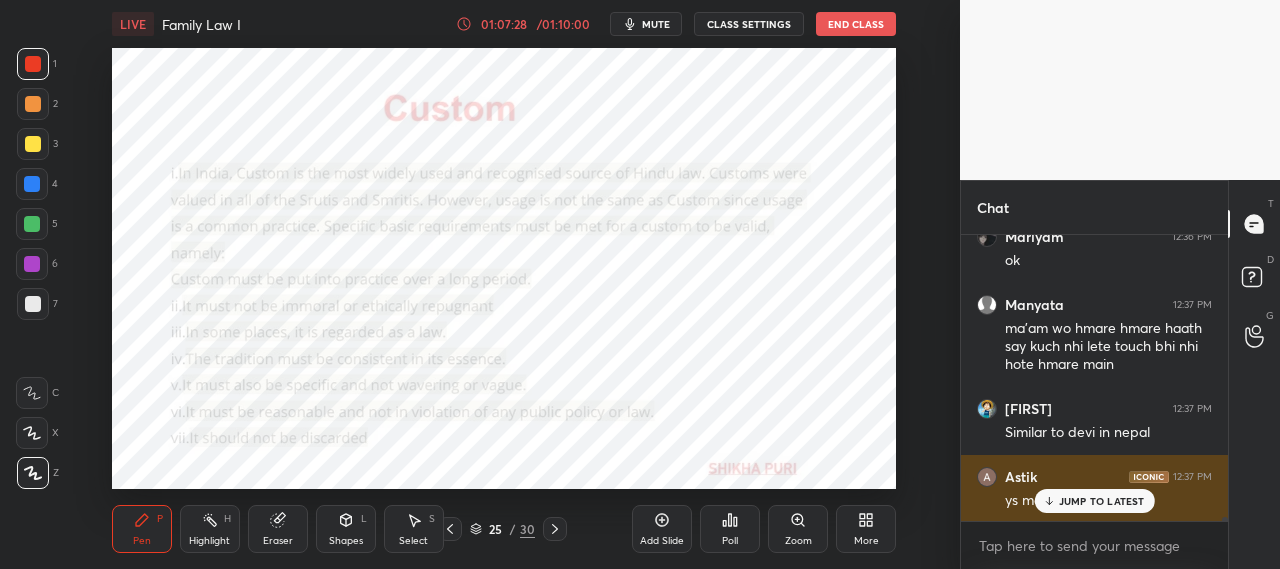 click on "JUMP TO LATEST" at bounding box center (1102, 501) 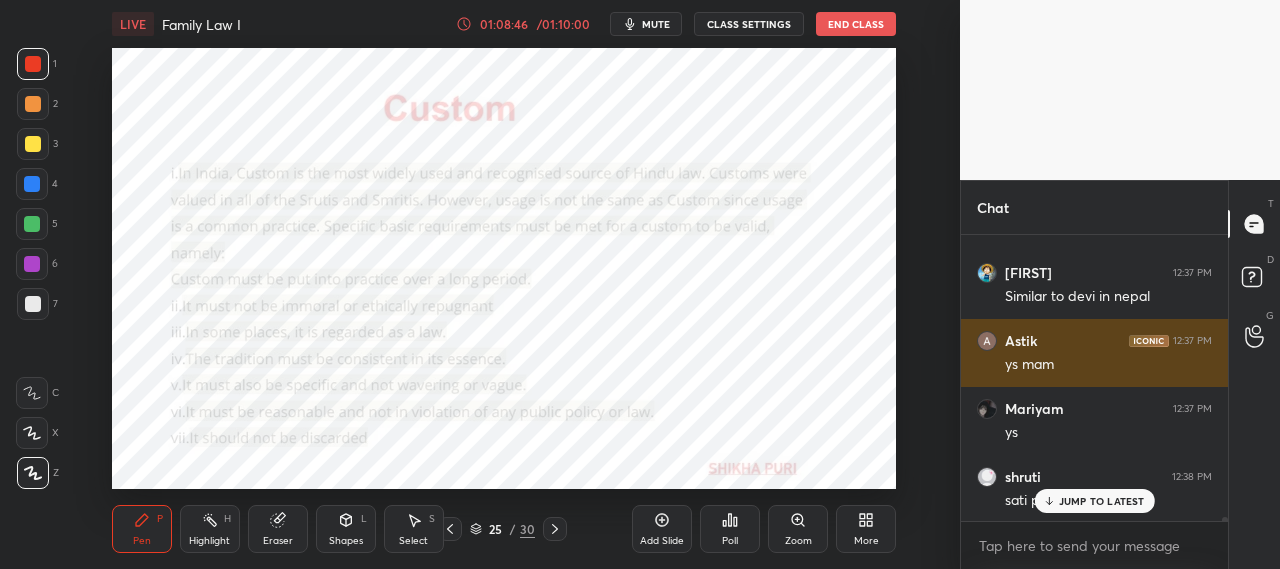 scroll, scrollTop: 20474, scrollLeft: 0, axis: vertical 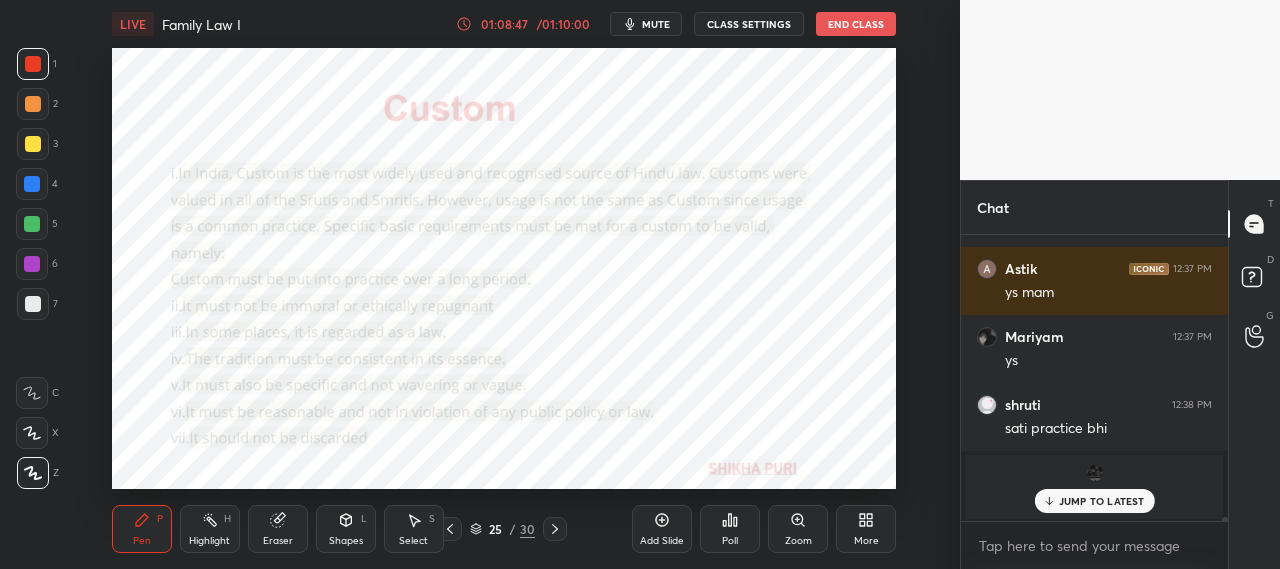 click on "JUMP TO LATEST" at bounding box center [1102, 501] 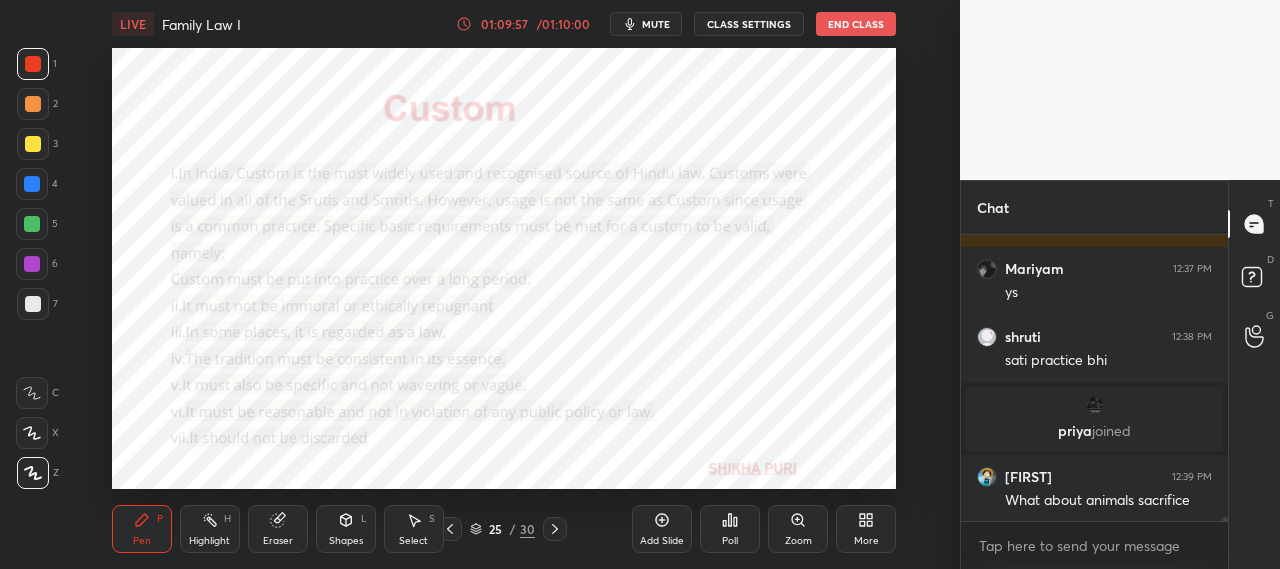 scroll, scrollTop: 20562, scrollLeft: 0, axis: vertical 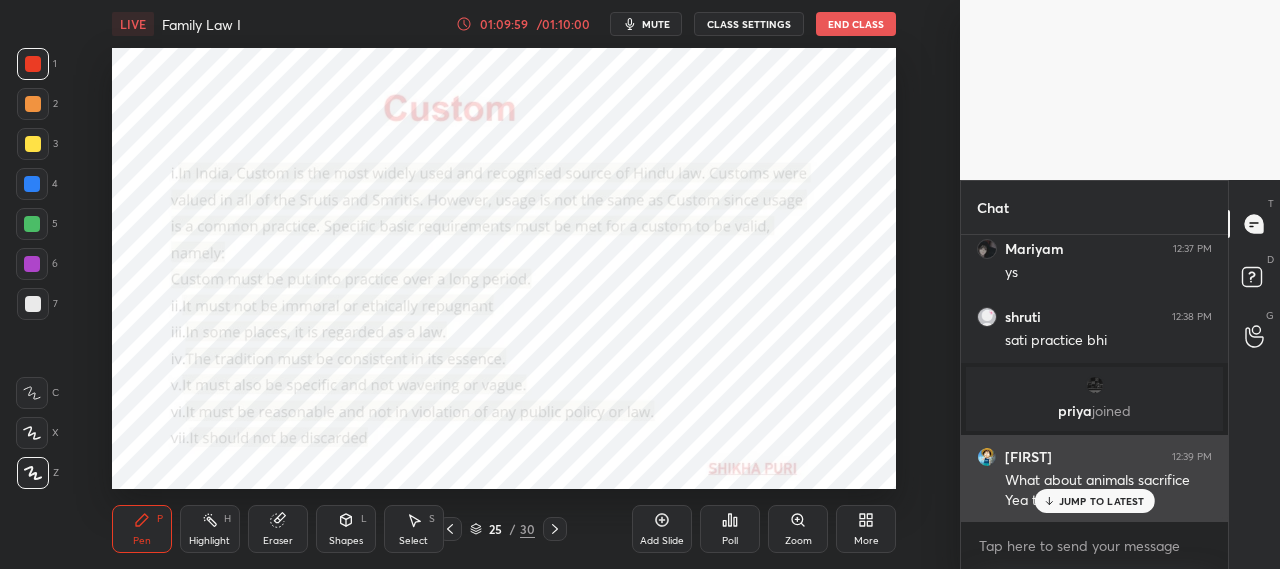 click on "JUMP TO LATEST" at bounding box center (1102, 501) 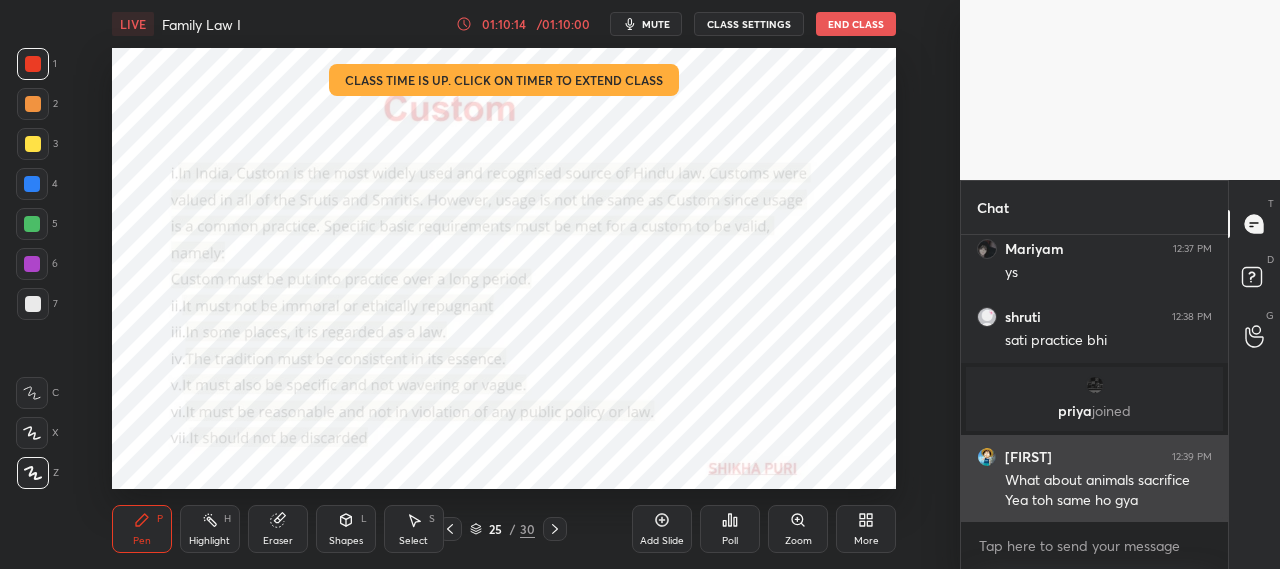scroll, scrollTop: 20630, scrollLeft: 0, axis: vertical 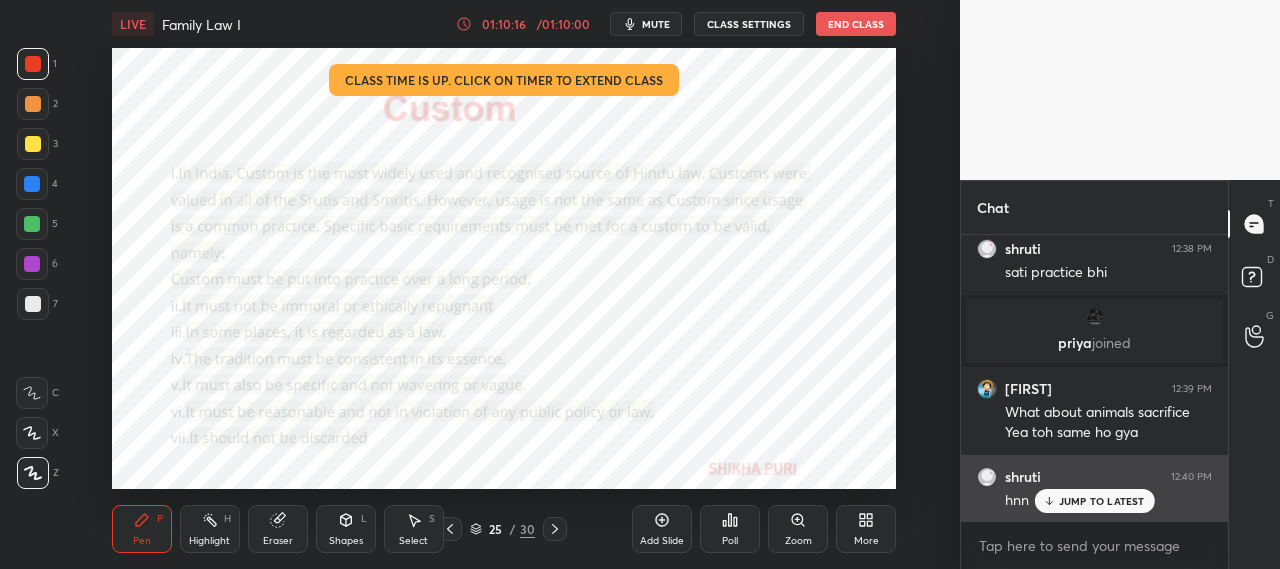 click on "JUMP TO LATEST" at bounding box center [1102, 501] 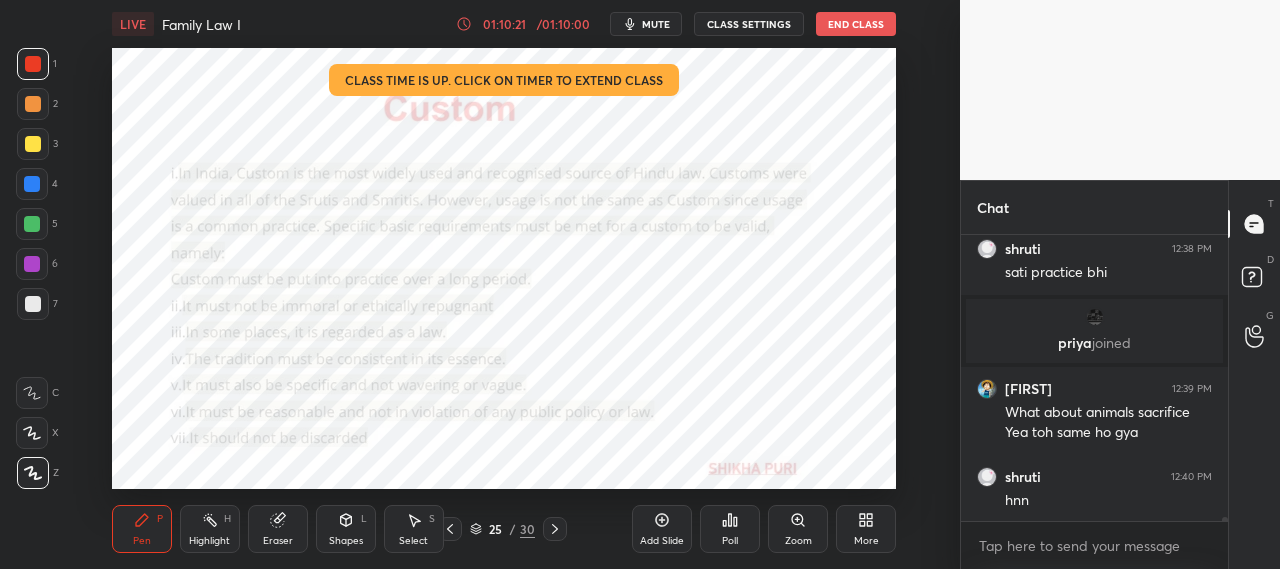 scroll, scrollTop: 20716, scrollLeft: 0, axis: vertical 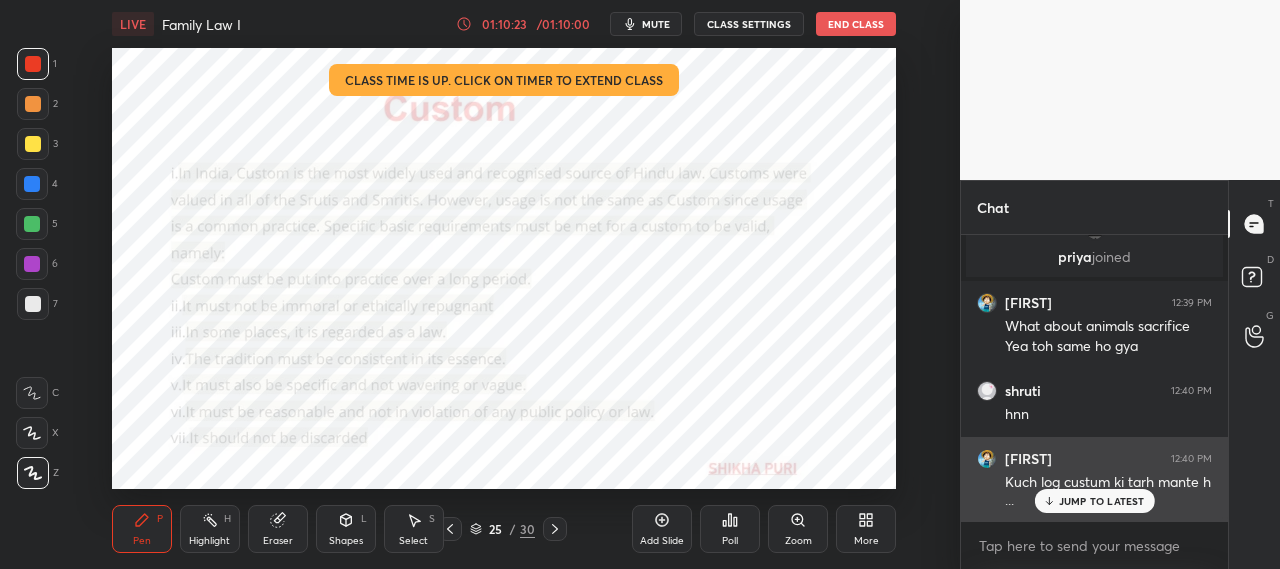click on "JUMP TO LATEST" at bounding box center (1102, 501) 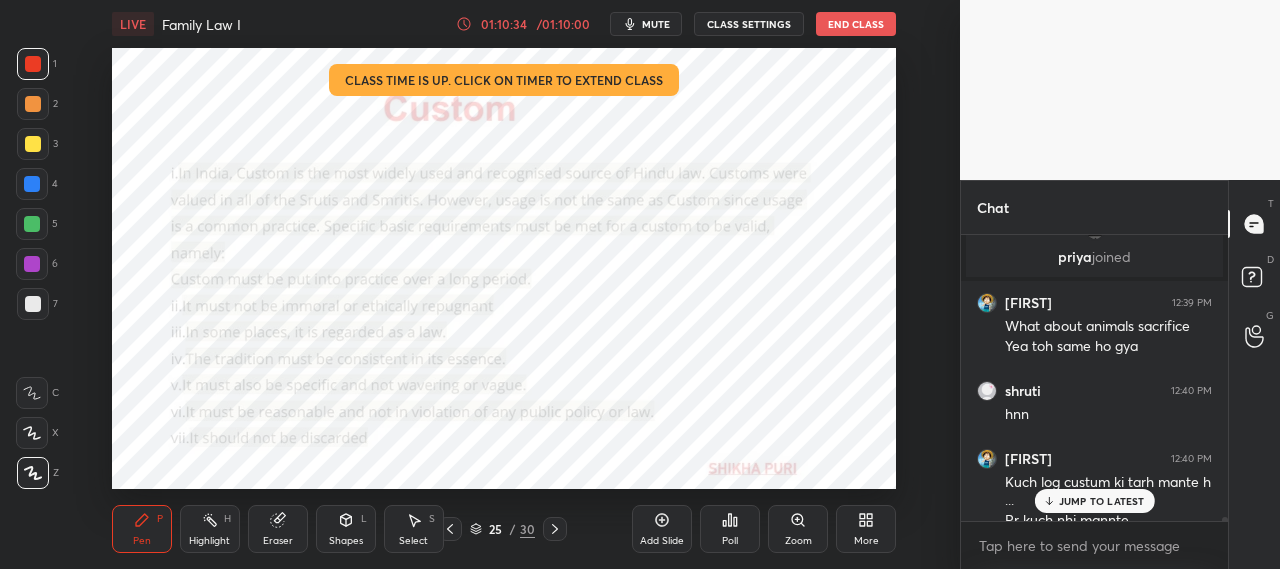 scroll, scrollTop: 20736, scrollLeft: 0, axis: vertical 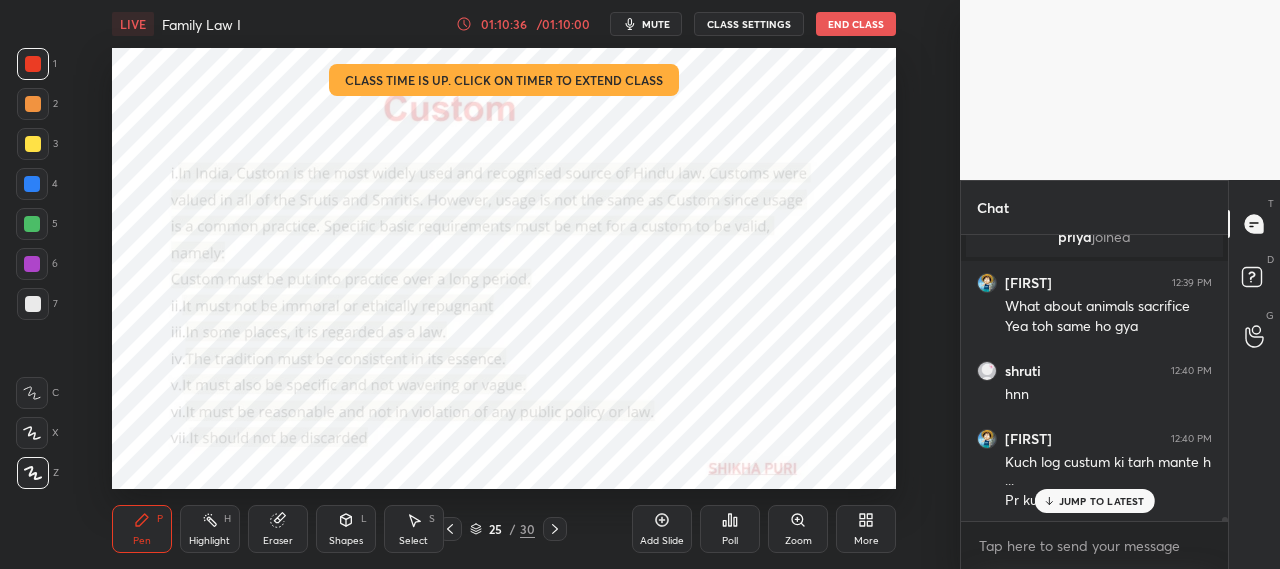 click on "JUMP TO LATEST" at bounding box center (1094, 501) 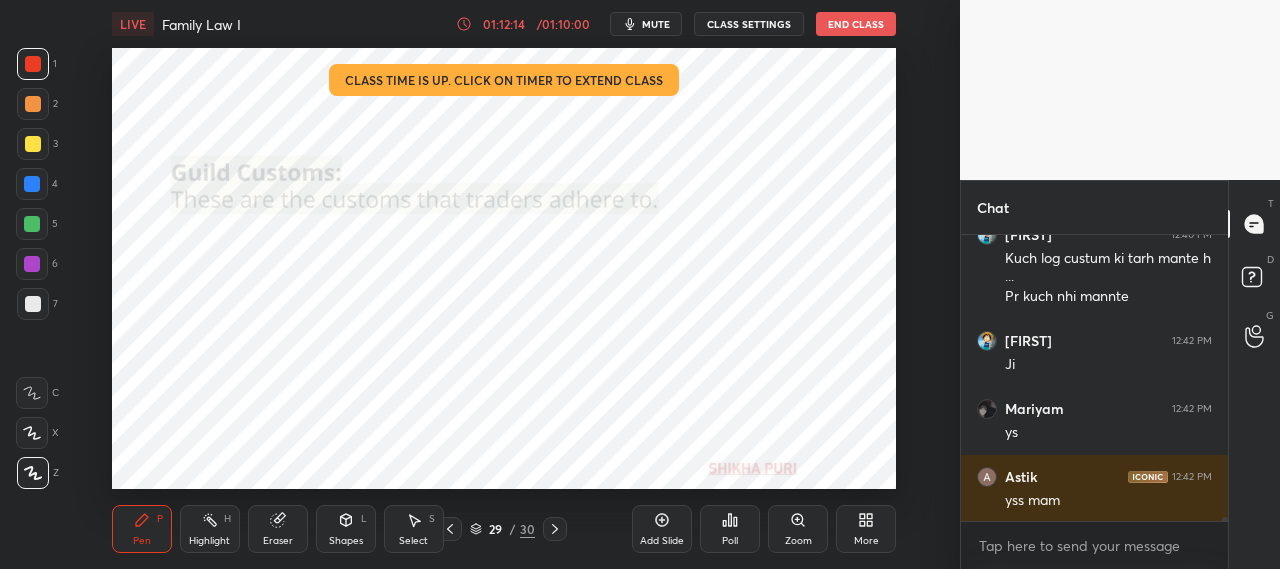 scroll, scrollTop: 21008, scrollLeft: 0, axis: vertical 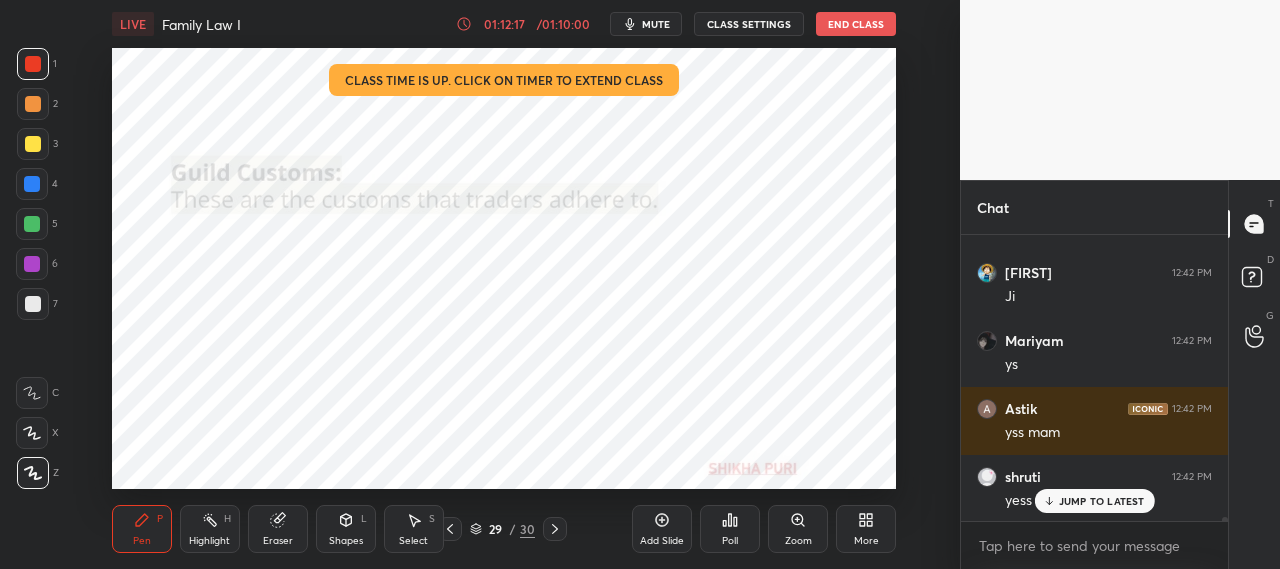 click on "JUMP TO LATEST" at bounding box center [1102, 501] 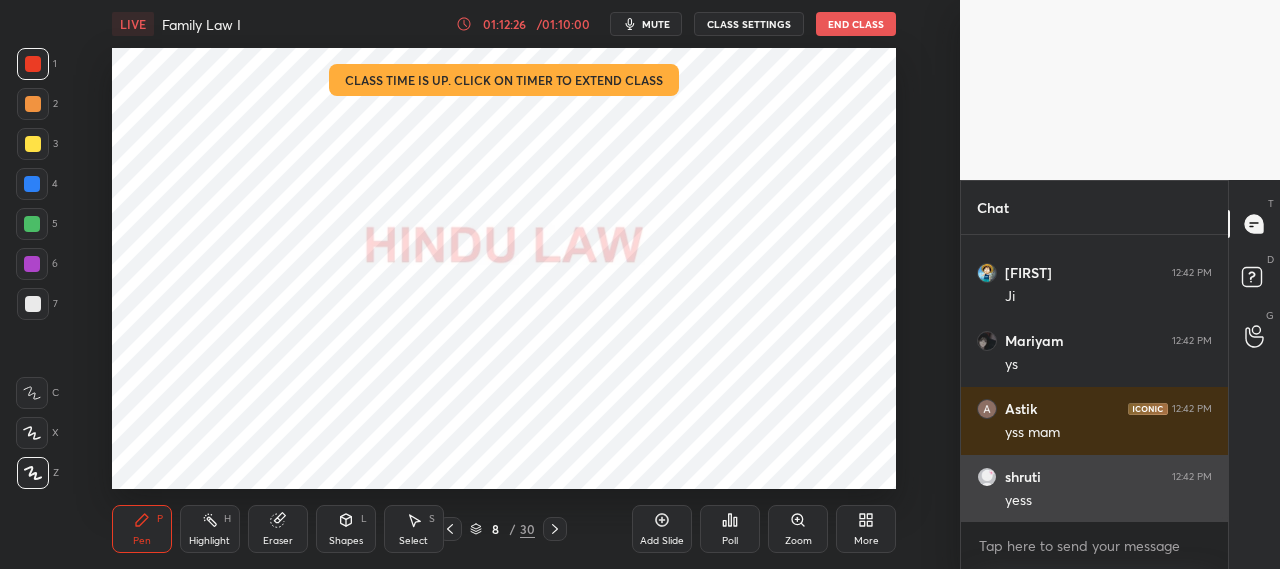 scroll, scrollTop: 21076, scrollLeft: 0, axis: vertical 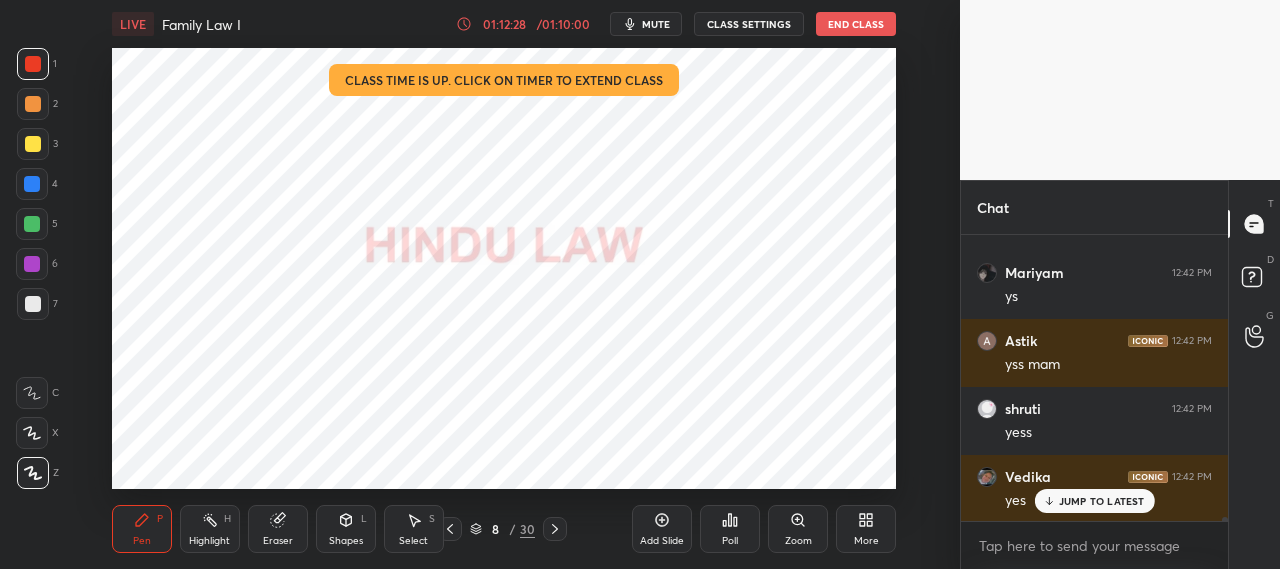 click on "JUMP TO LATEST" at bounding box center [1094, 501] 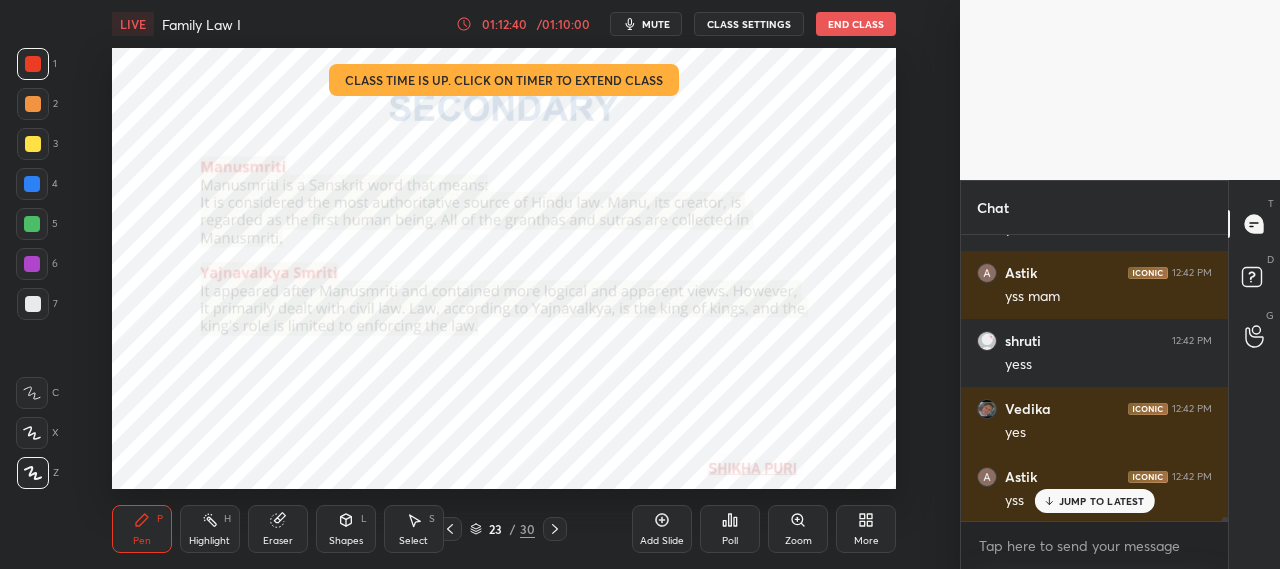 scroll, scrollTop: 21212, scrollLeft: 0, axis: vertical 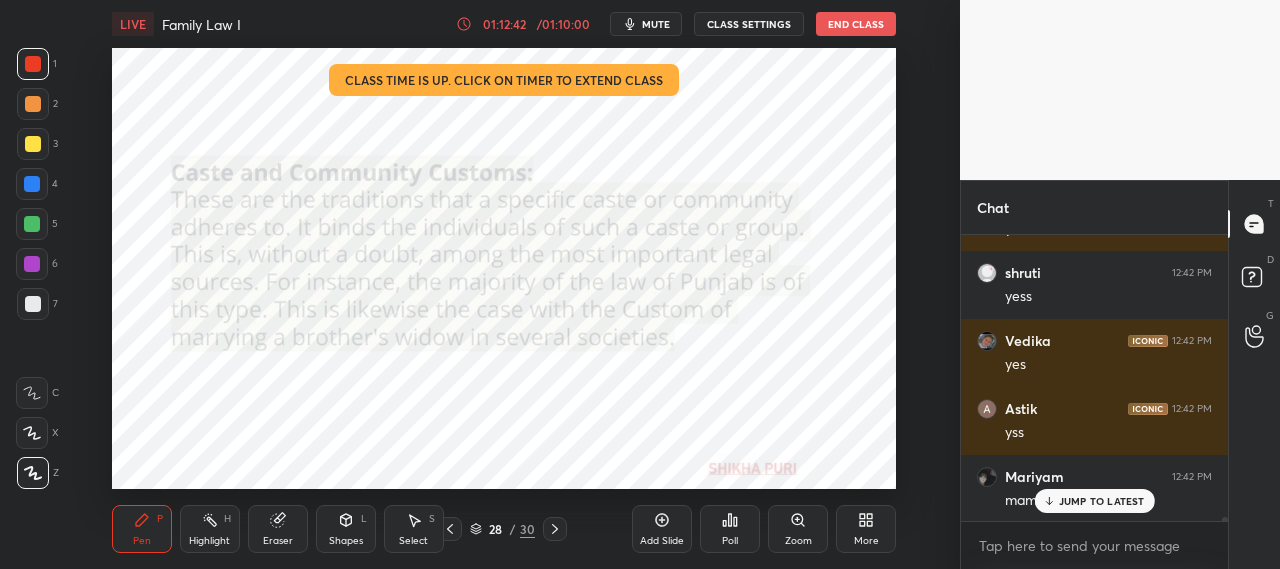 click on "JUMP TO LATEST" at bounding box center (1094, 501) 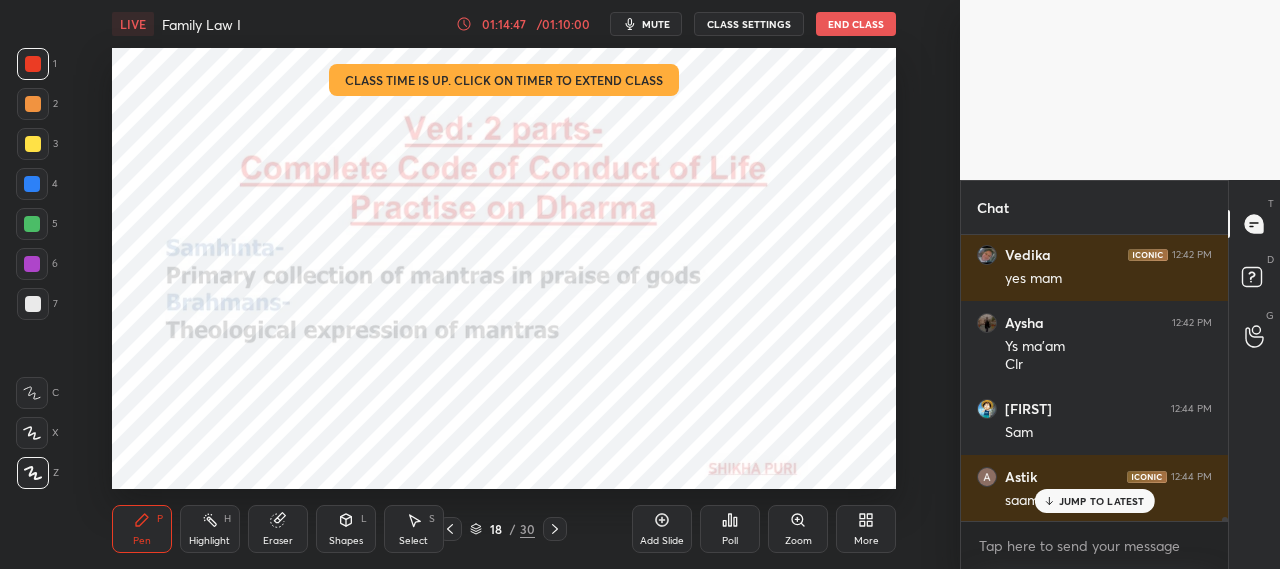 scroll, scrollTop: 21706, scrollLeft: 0, axis: vertical 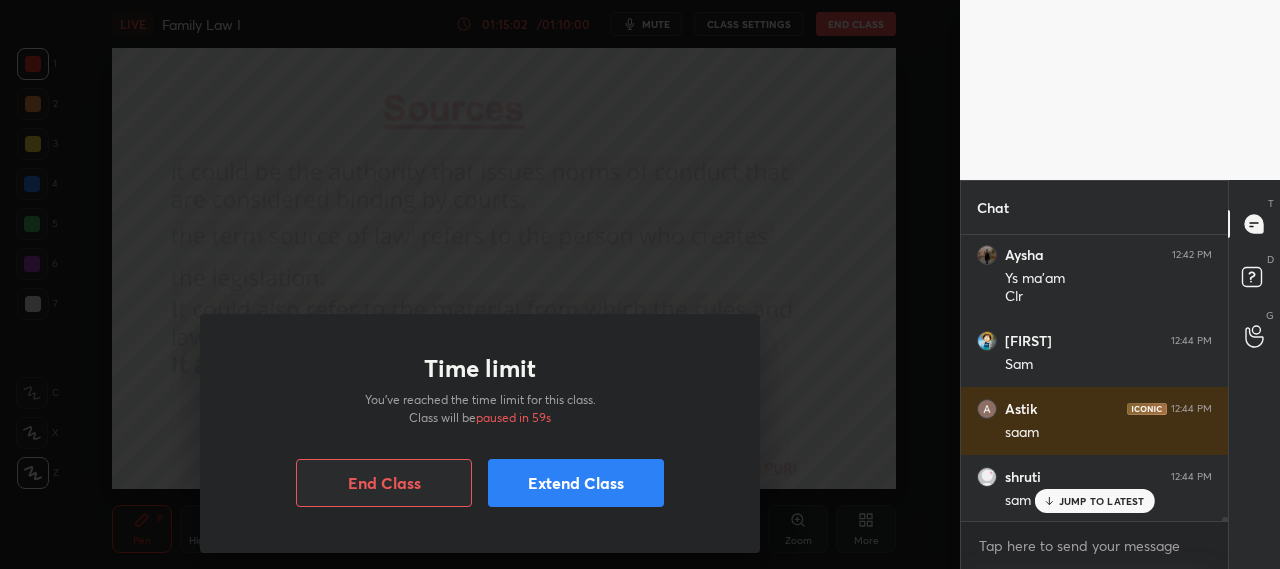 click on "Extend Class" at bounding box center (576, 483) 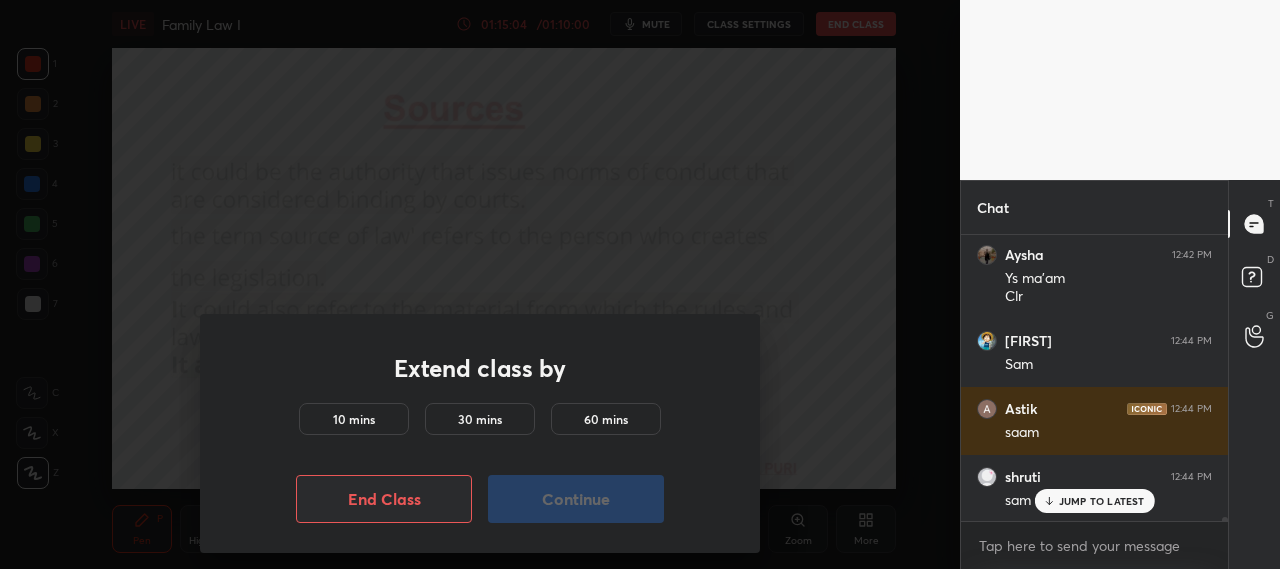 click on "10 mins" at bounding box center (354, 419) 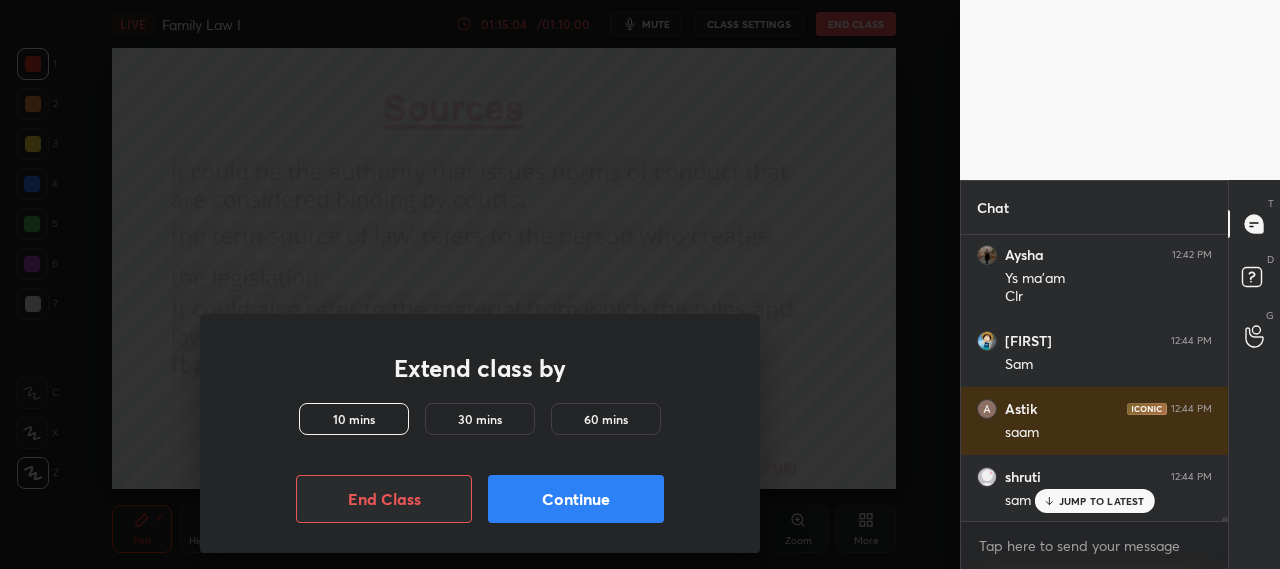 click on "Continue" at bounding box center [576, 499] 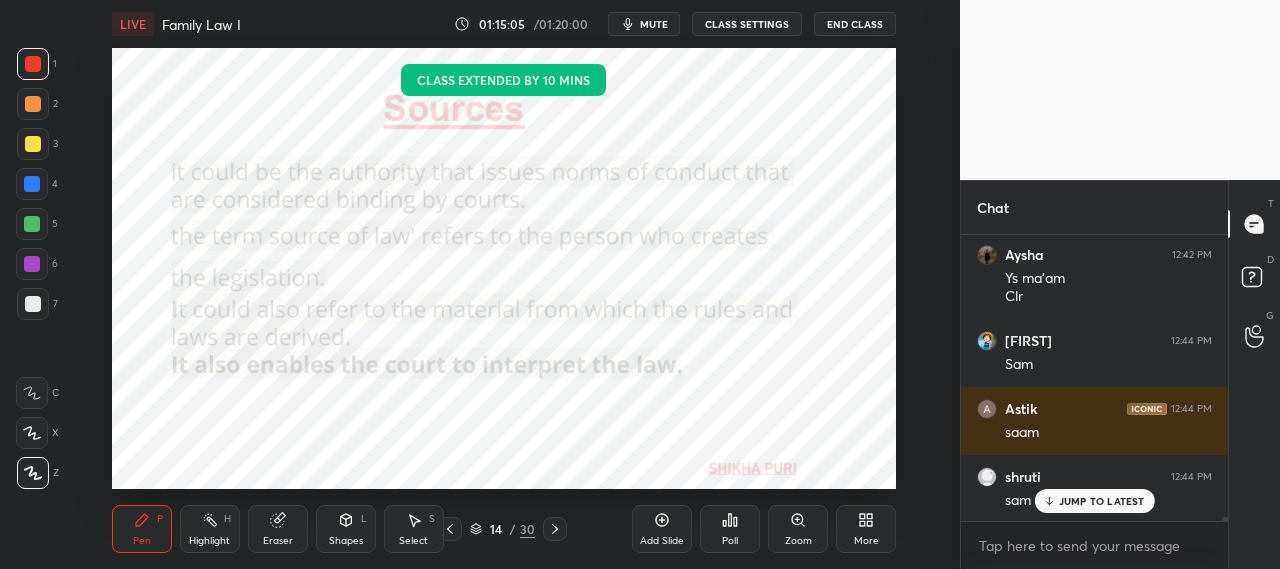 scroll, scrollTop: 21774, scrollLeft: 0, axis: vertical 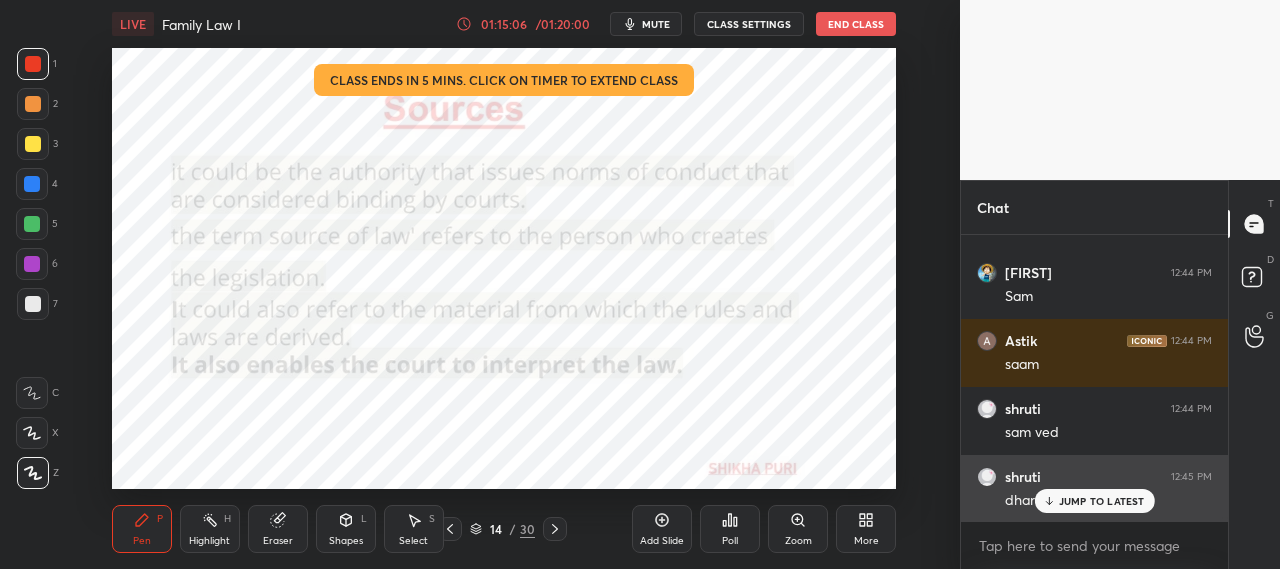 click on "JUMP TO LATEST" at bounding box center [1102, 501] 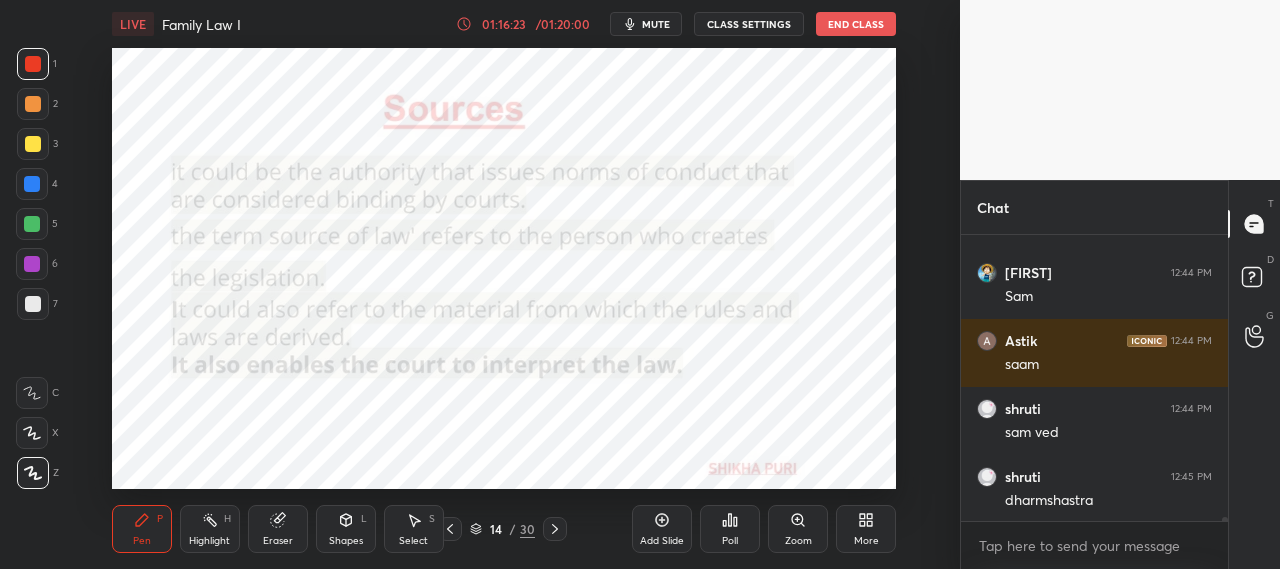 scroll, scrollTop: 21842, scrollLeft: 0, axis: vertical 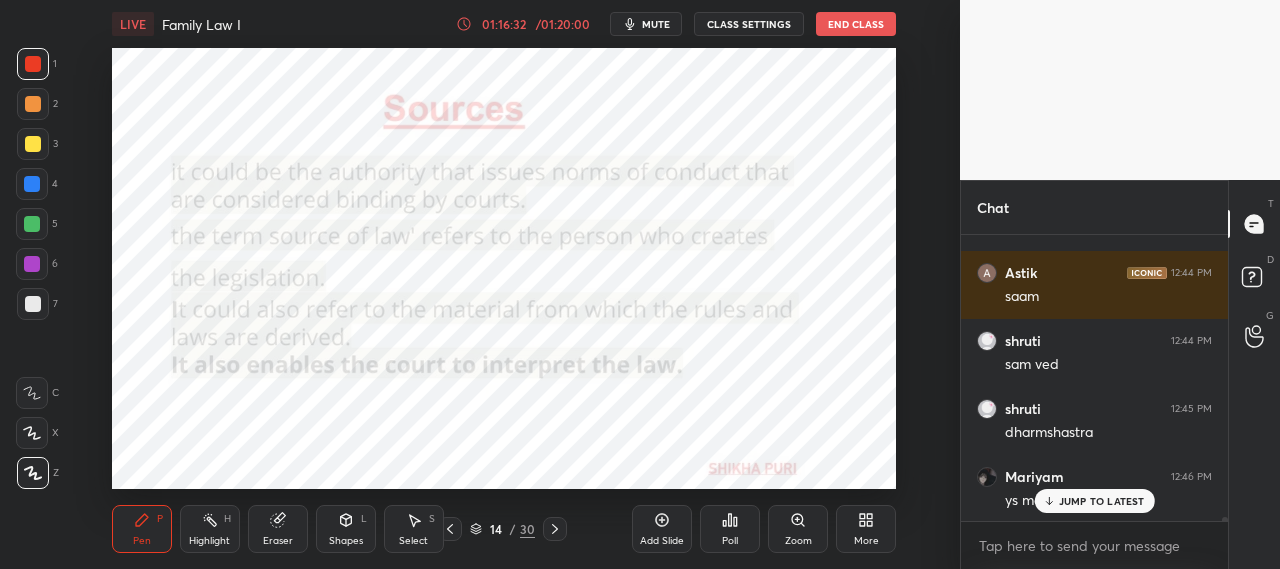 click on "JUMP TO LATEST" at bounding box center (1102, 501) 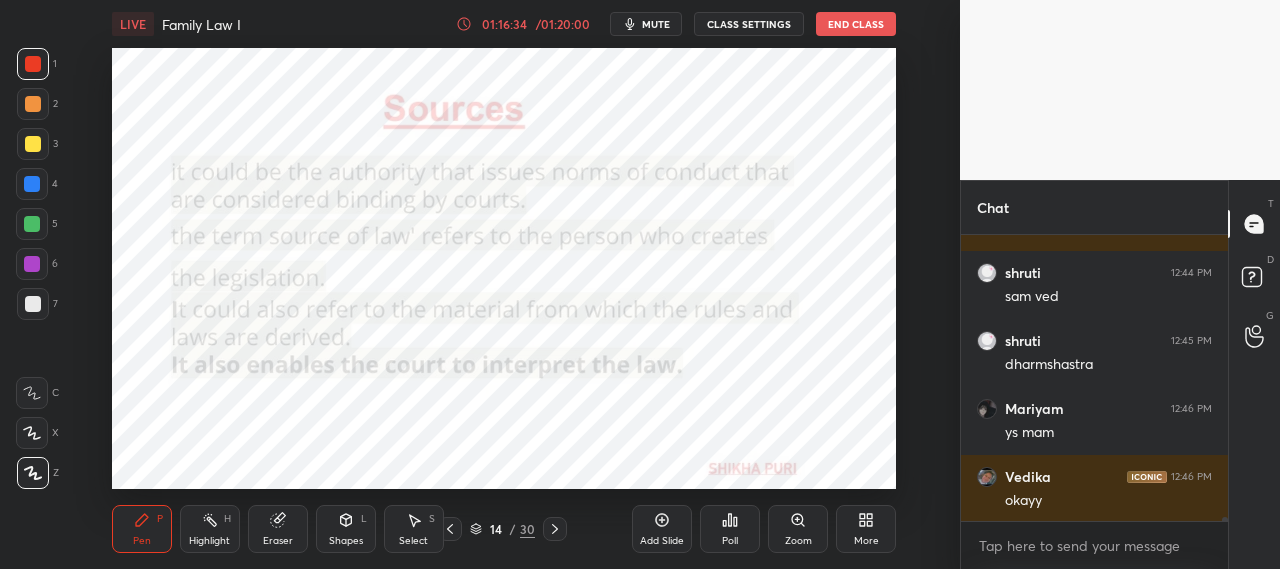 scroll, scrollTop: 21978, scrollLeft: 0, axis: vertical 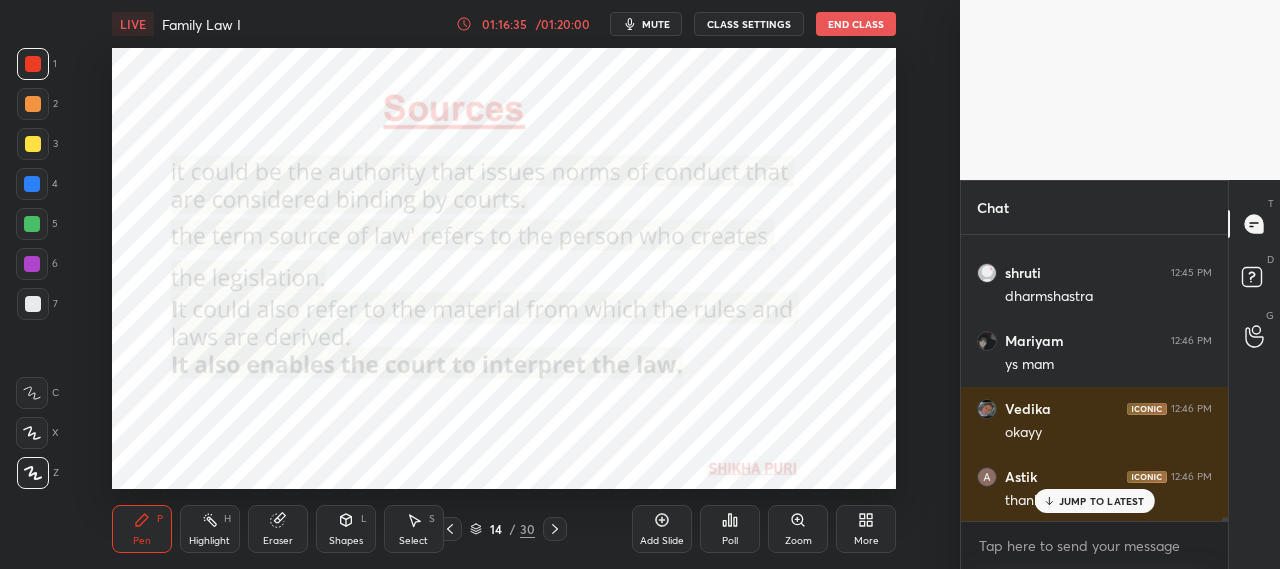 click on "JUMP TO LATEST" at bounding box center [1102, 501] 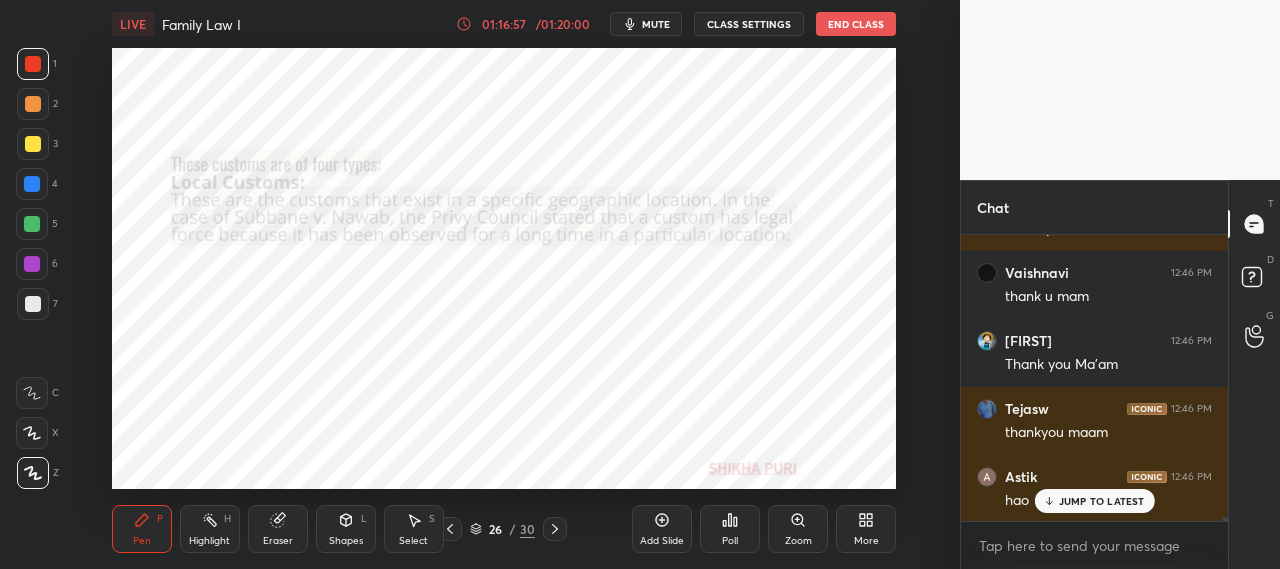 scroll, scrollTop: 22746, scrollLeft: 0, axis: vertical 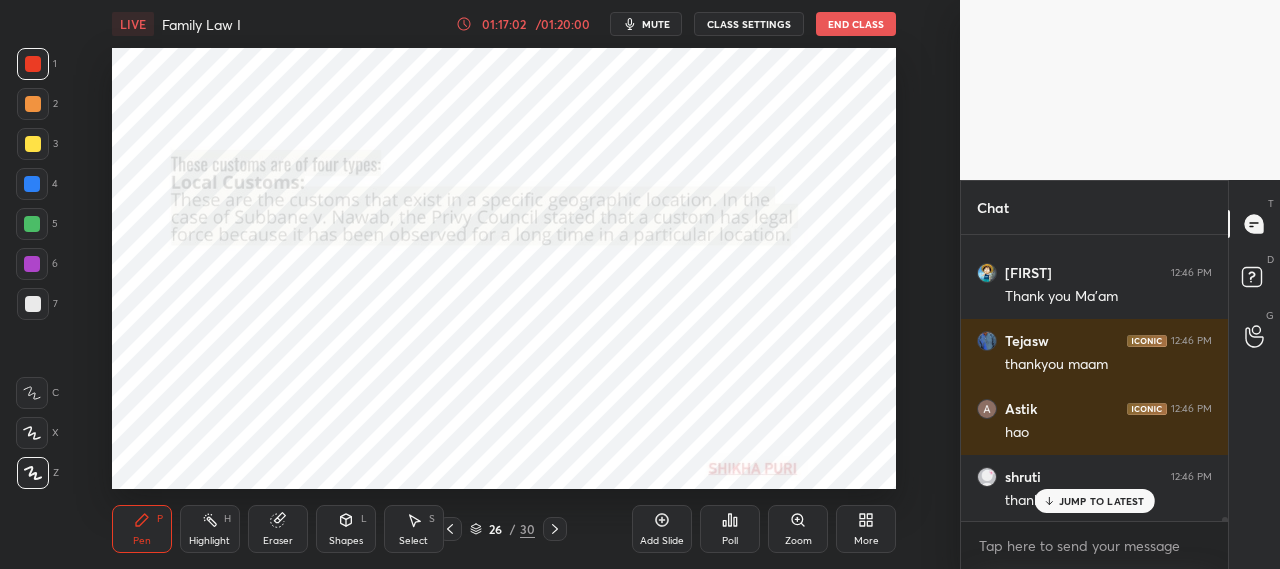 click on "JUMP TO LATEST" at bounding box center [1094, 501] 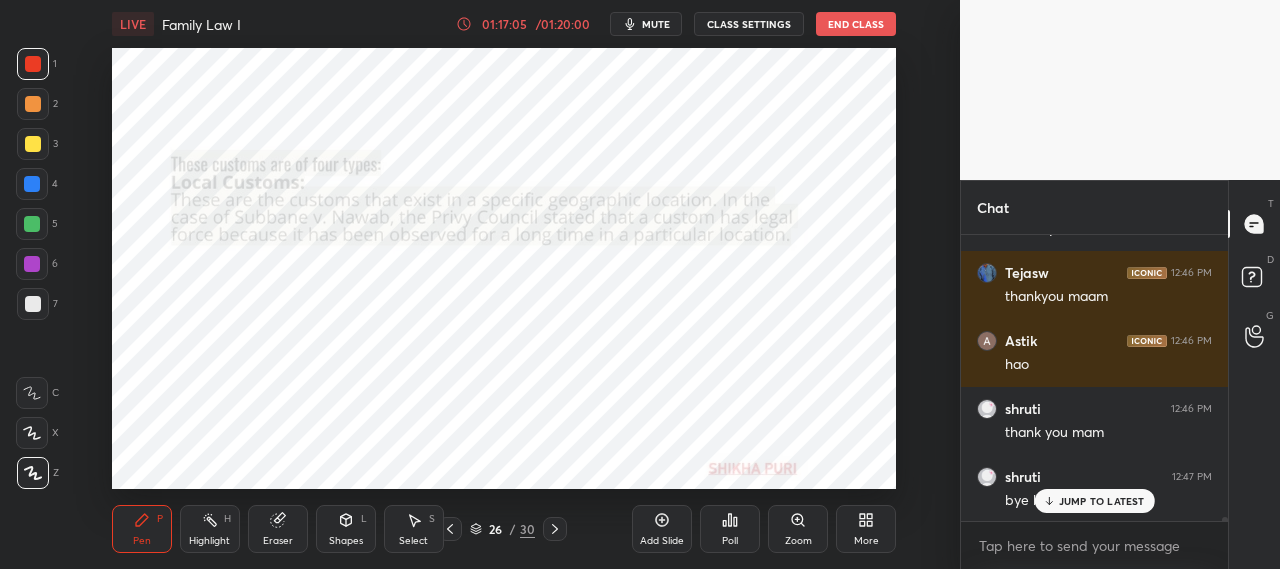 click on "JUMP TO LATEST" at bounding box center (1102, 501) 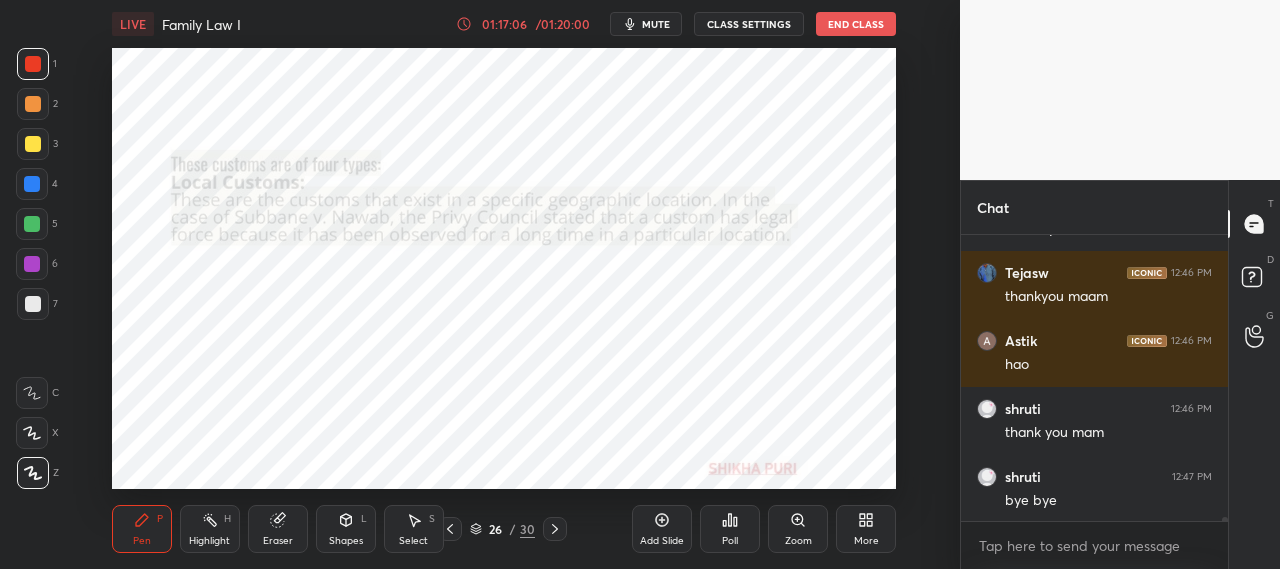 scroll, scrollTop: 22882, scrollLeft: 0, axis: vertical 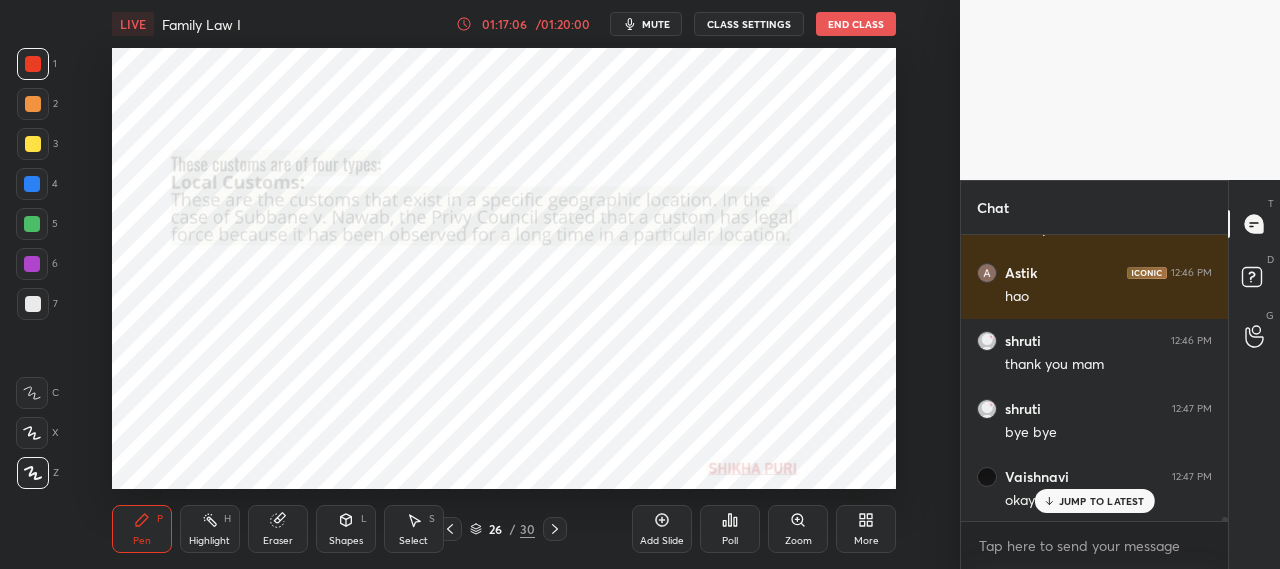 click on "End Class" at bounding box center [856, 24] 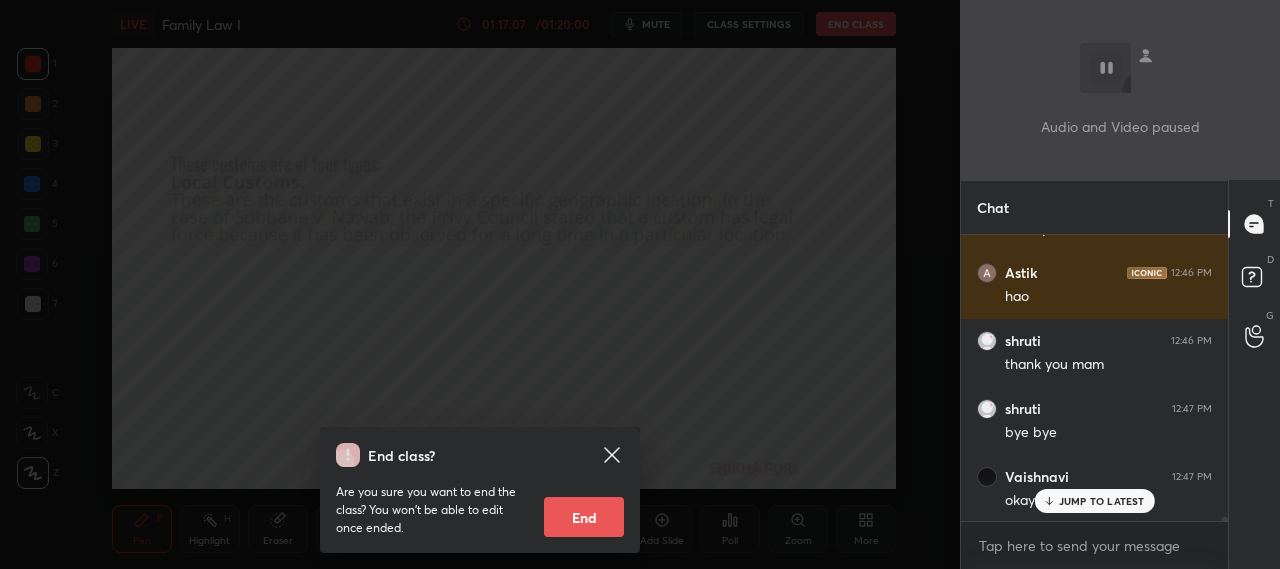 scroll, scrollTop: 22968, scrollLeft: 0, axis: vertical 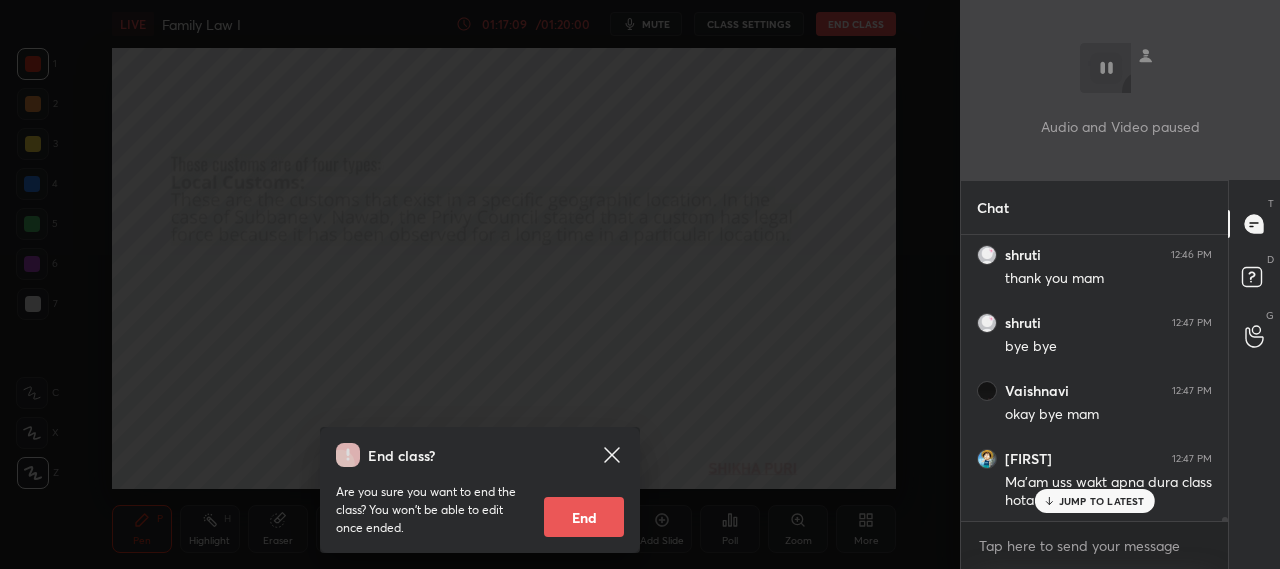 click on "JUMP TO LATEST" at bounding box center (1102, 501) 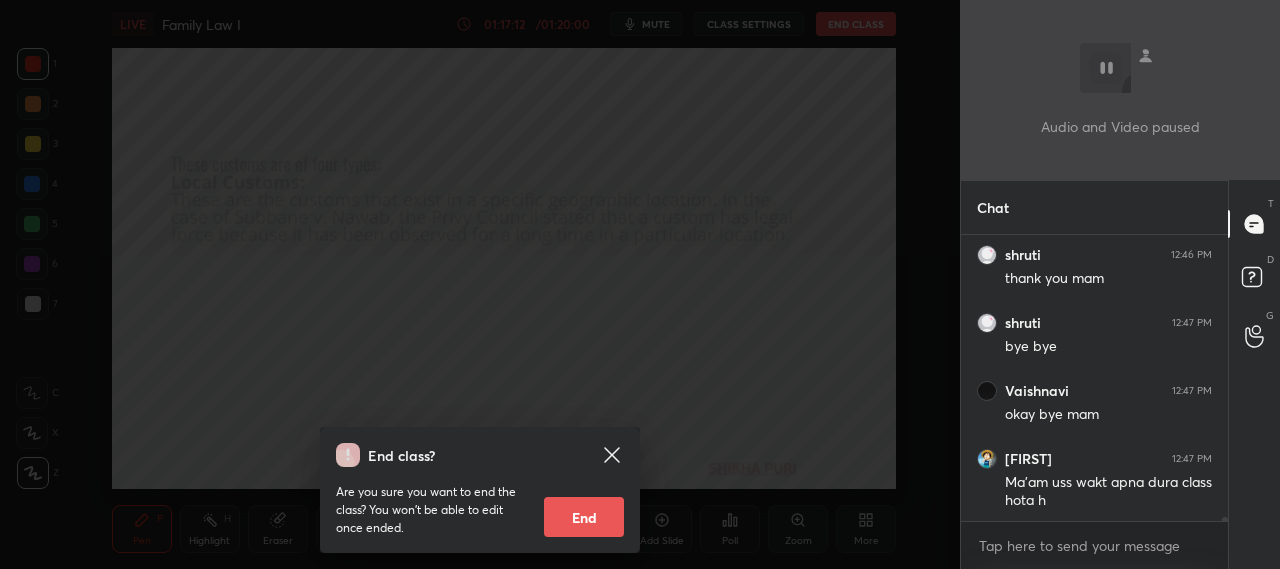 click on "End" at bounding box center [584, 517] 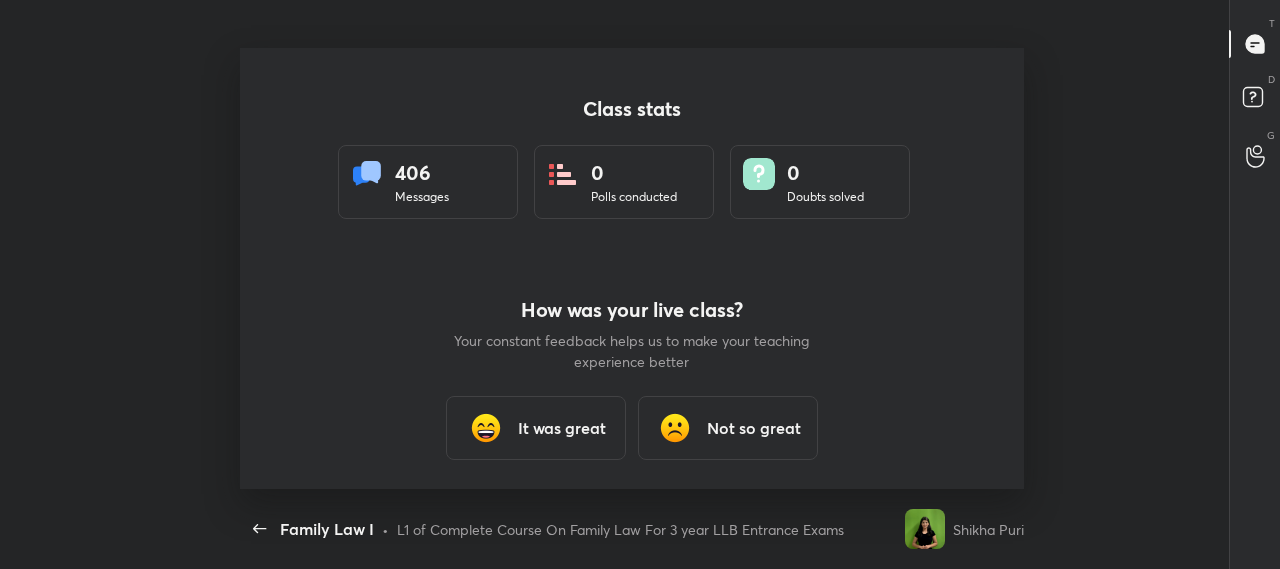 scroll, scrollTop: 99558, scrollLeft: 98736, axis: both 